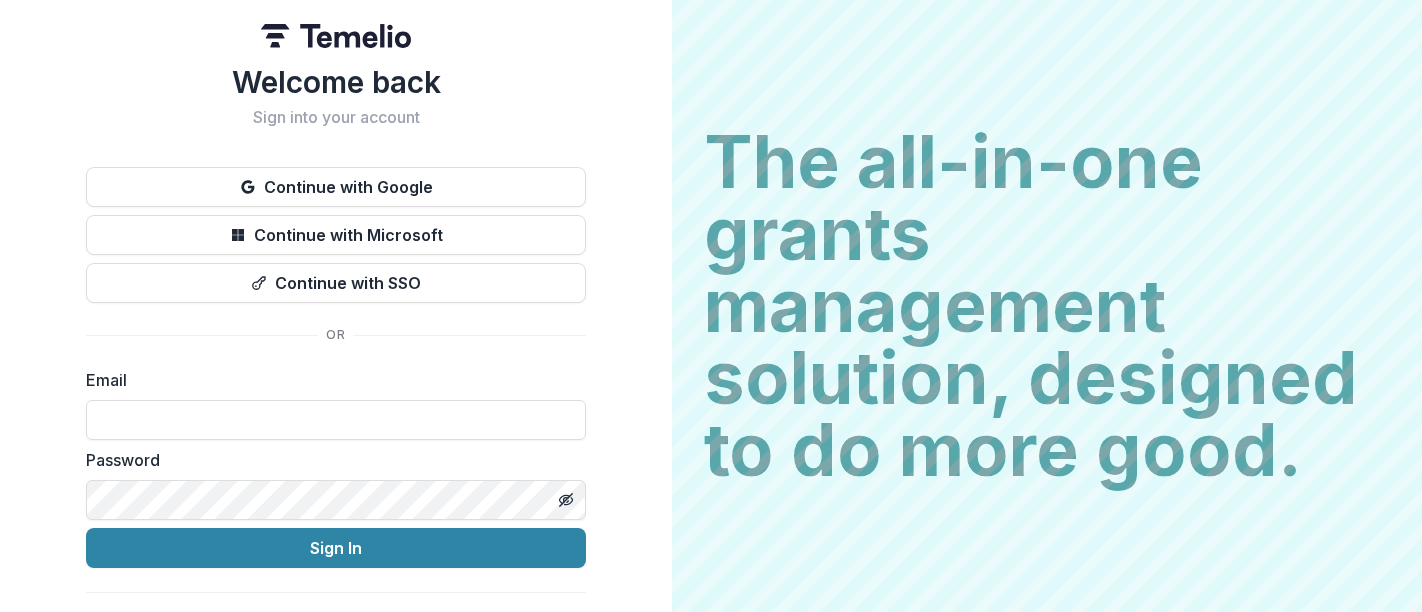 scroll, scrollTop: 0, scrollLeft: 0, axis: both 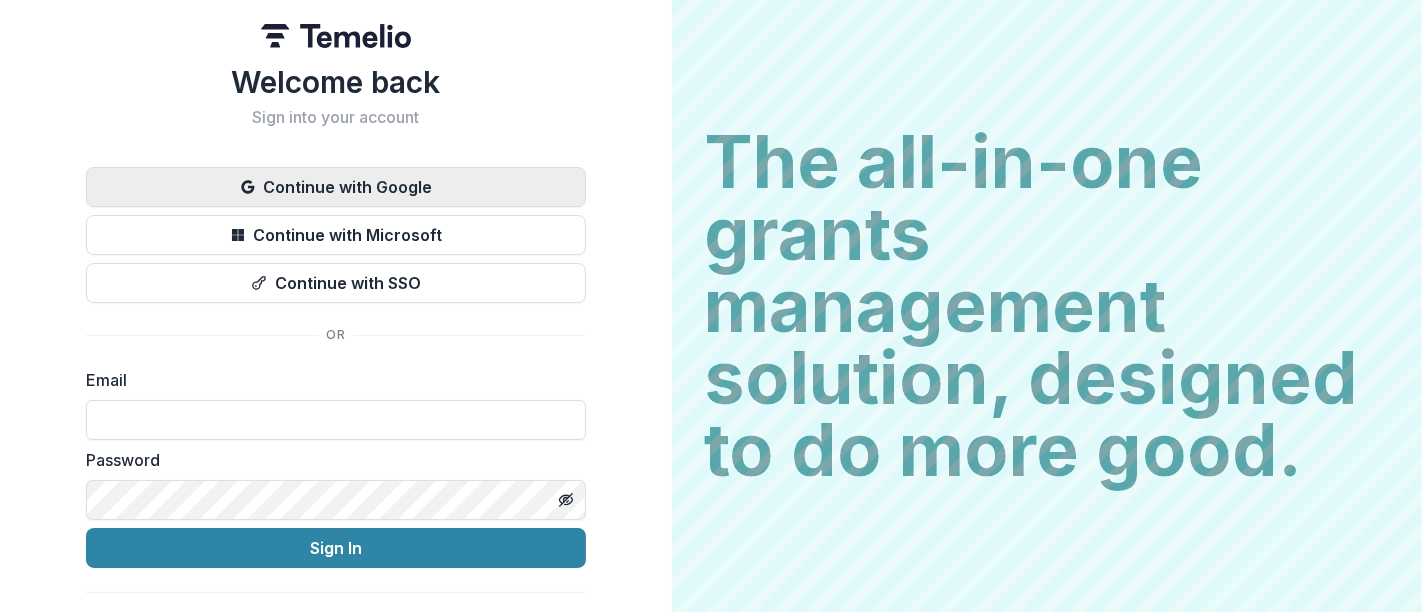 click on "Continue with Google" at bounding box center (336, 187) 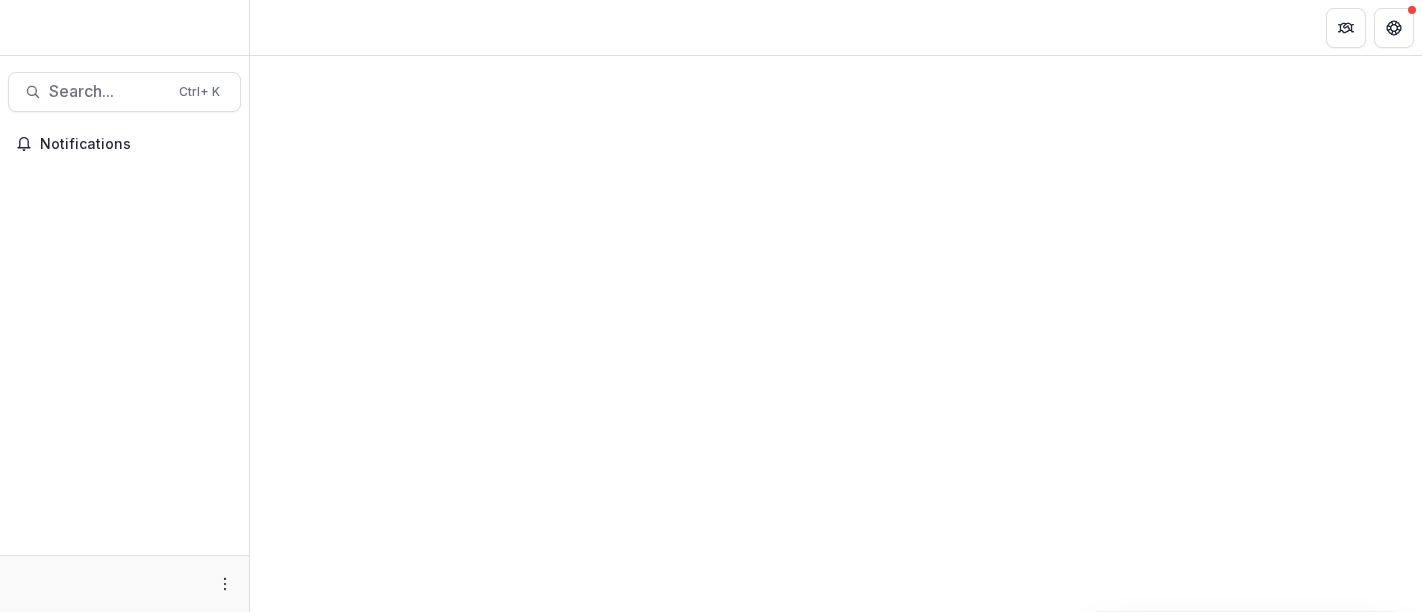 scroll, scrollTop: 0, scrollLeft: 0, axis: both 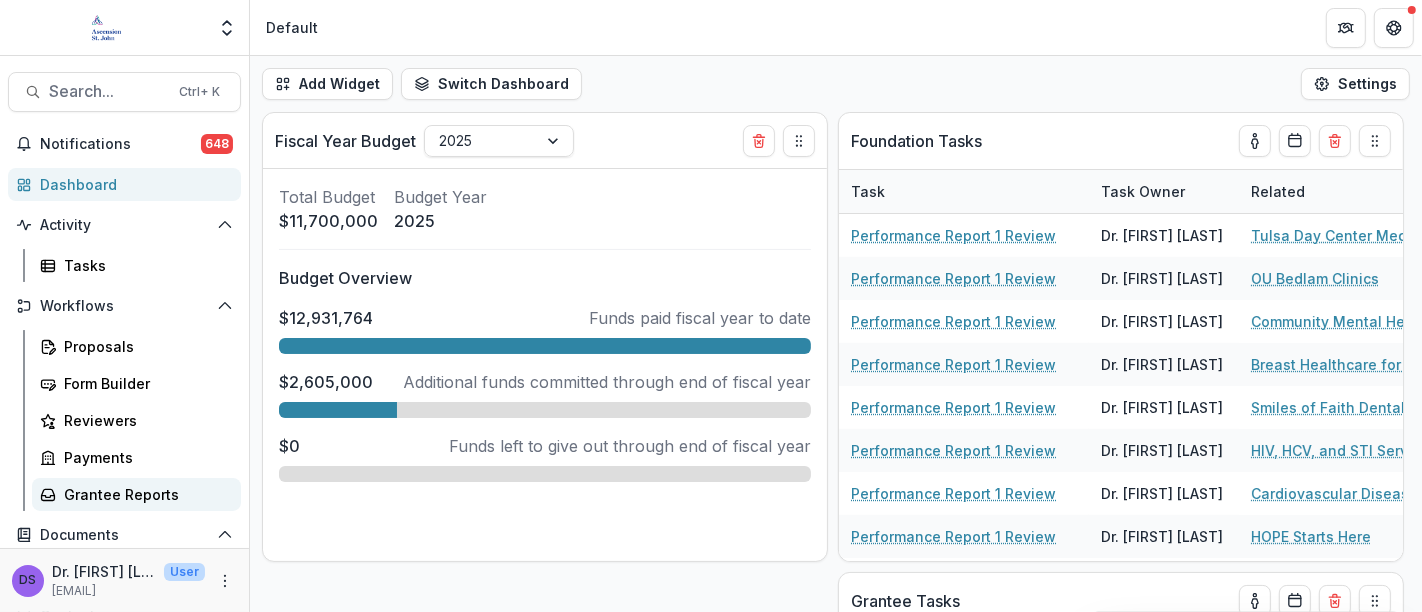 click on "Grantee Reports" at bounding box center (136, 494) 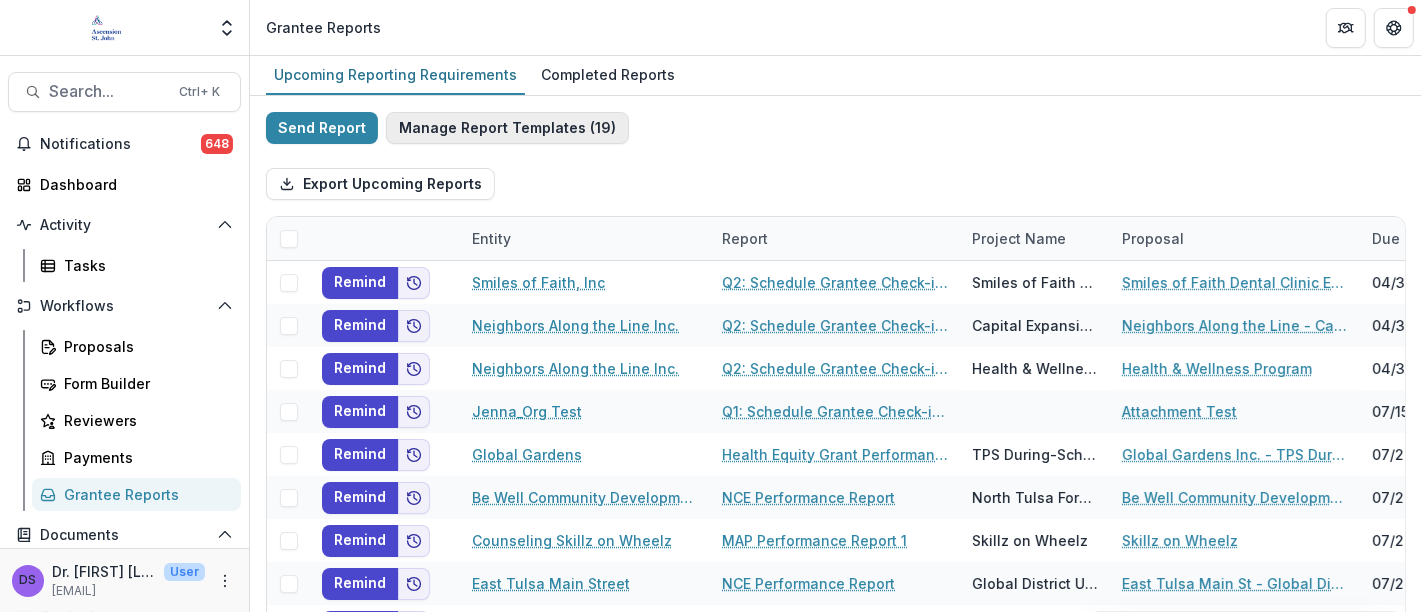 click on "Manage Report Templates ( 19 )" at bounding box center [507, 128] 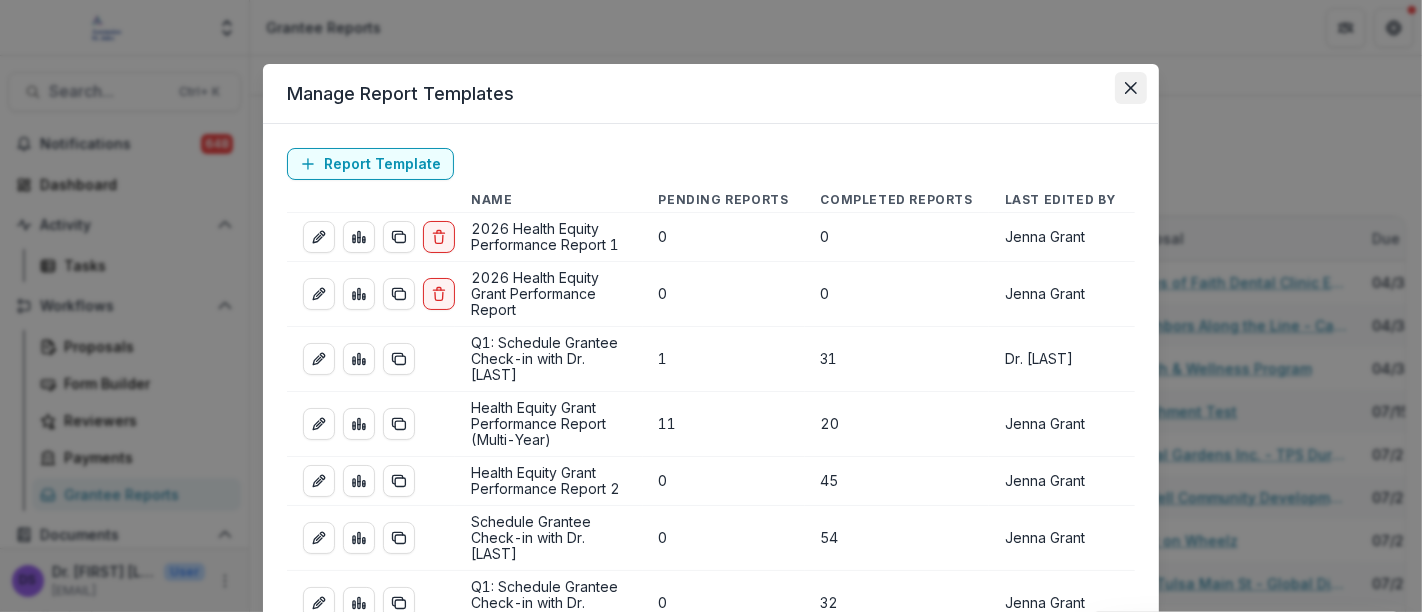 click at bounding box center (1131, 88) 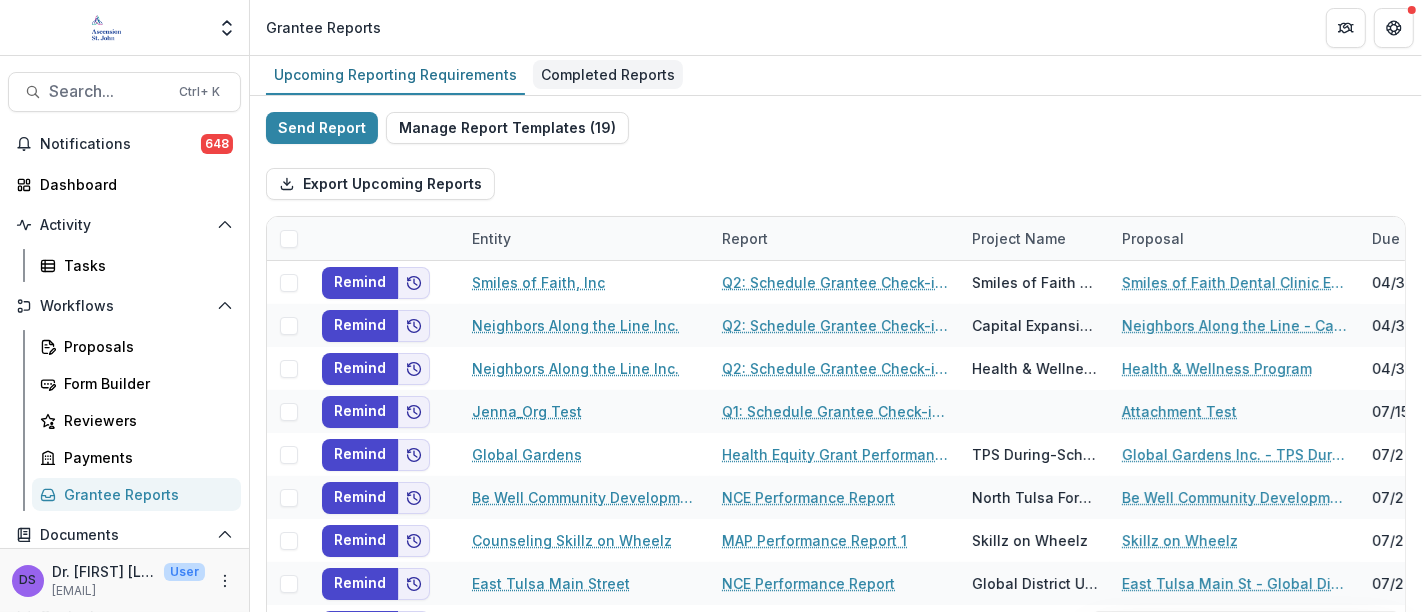 click on "Completed Reports" at bounding box center [608, 74] 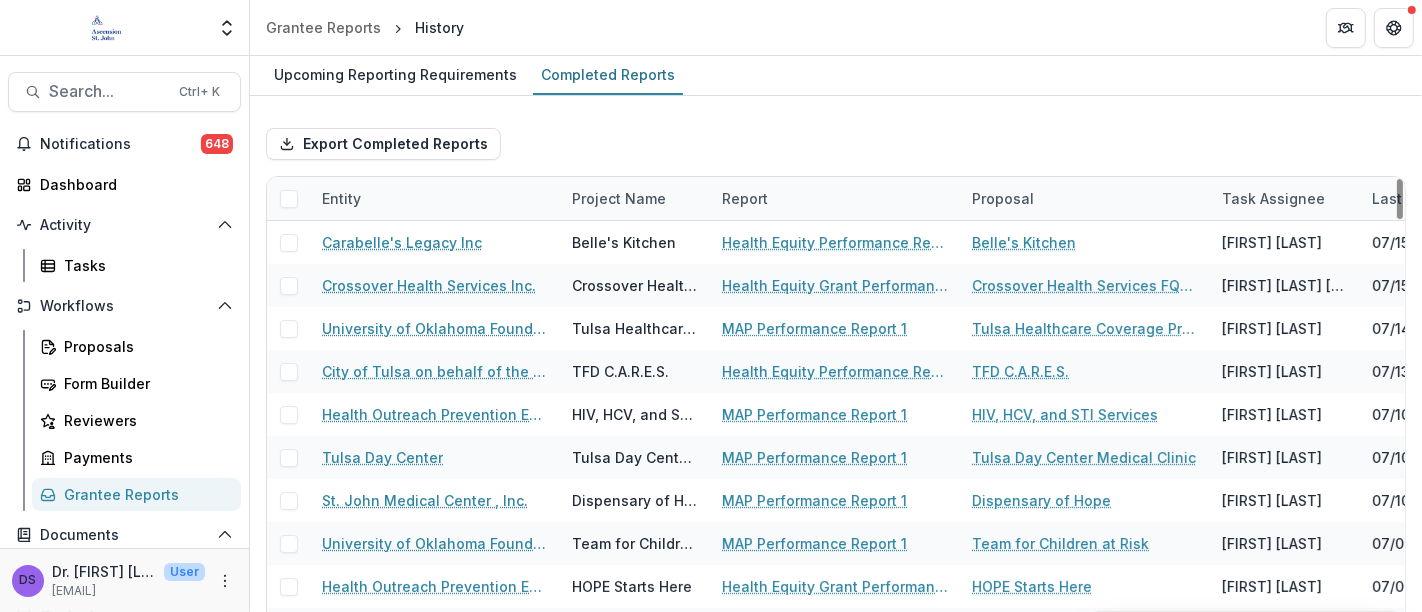 click on "Report" at bounding box center (835, 198) 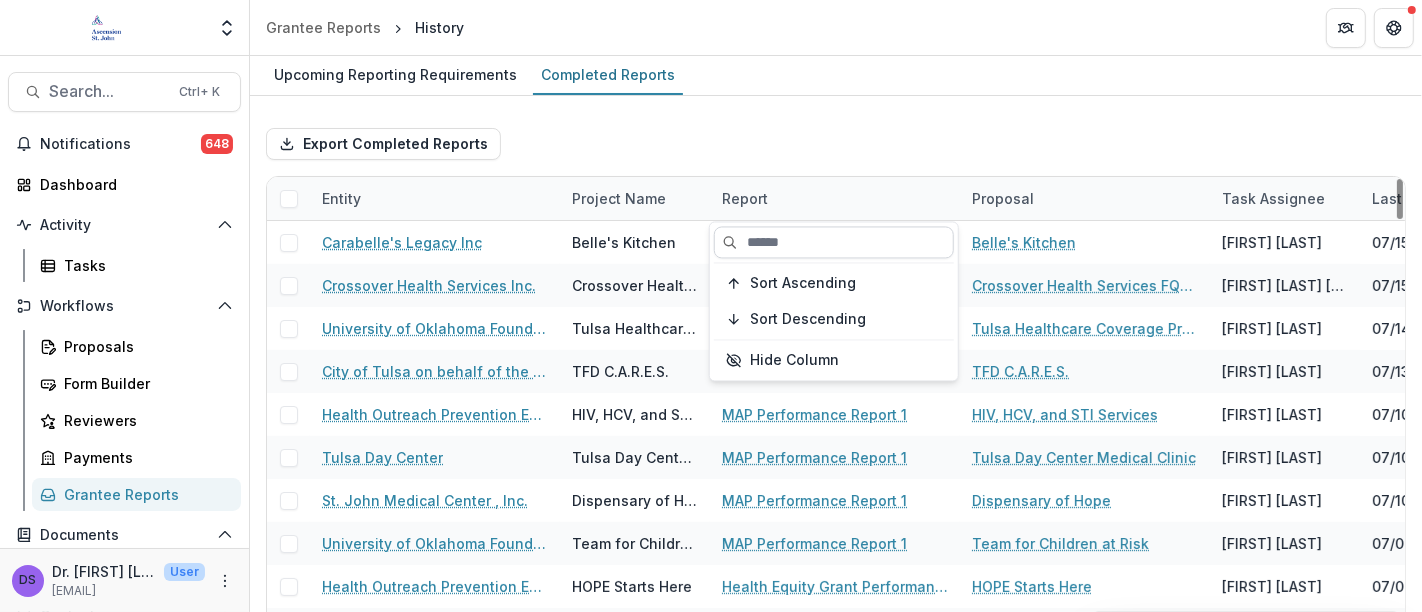 click at bounding box center (834, 242) 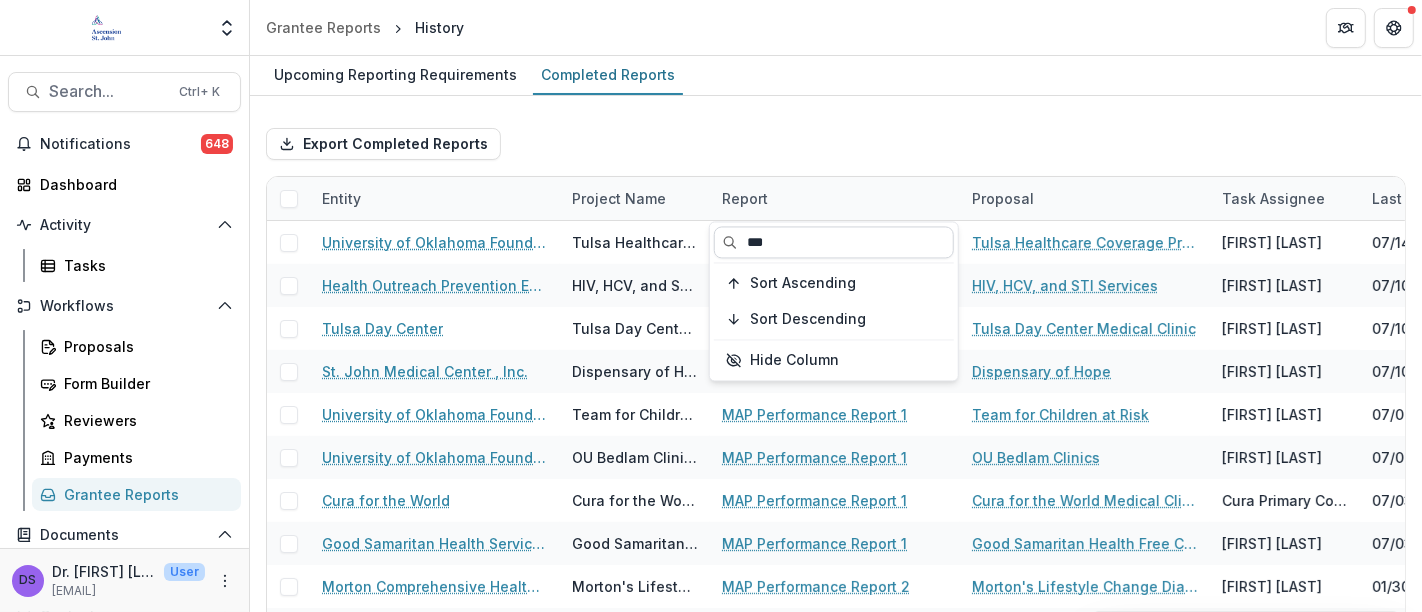 type on "***" 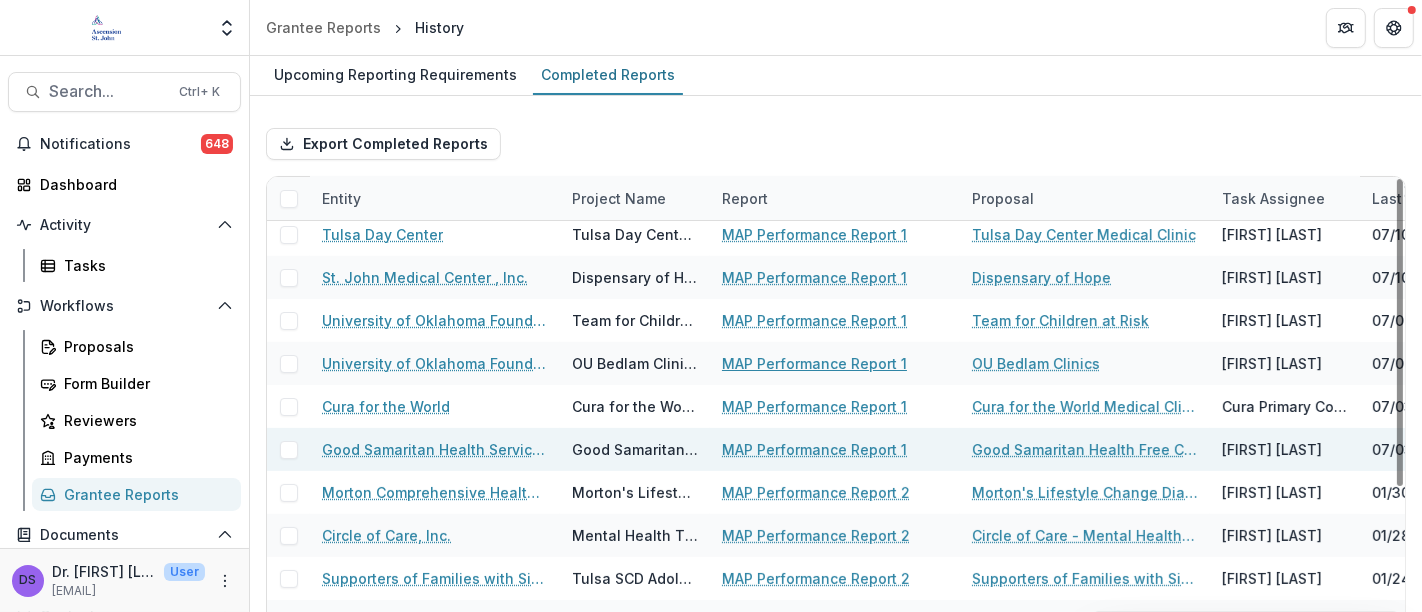scroll, scrollTop: 95, scrollLeft: 0, axis: vertical 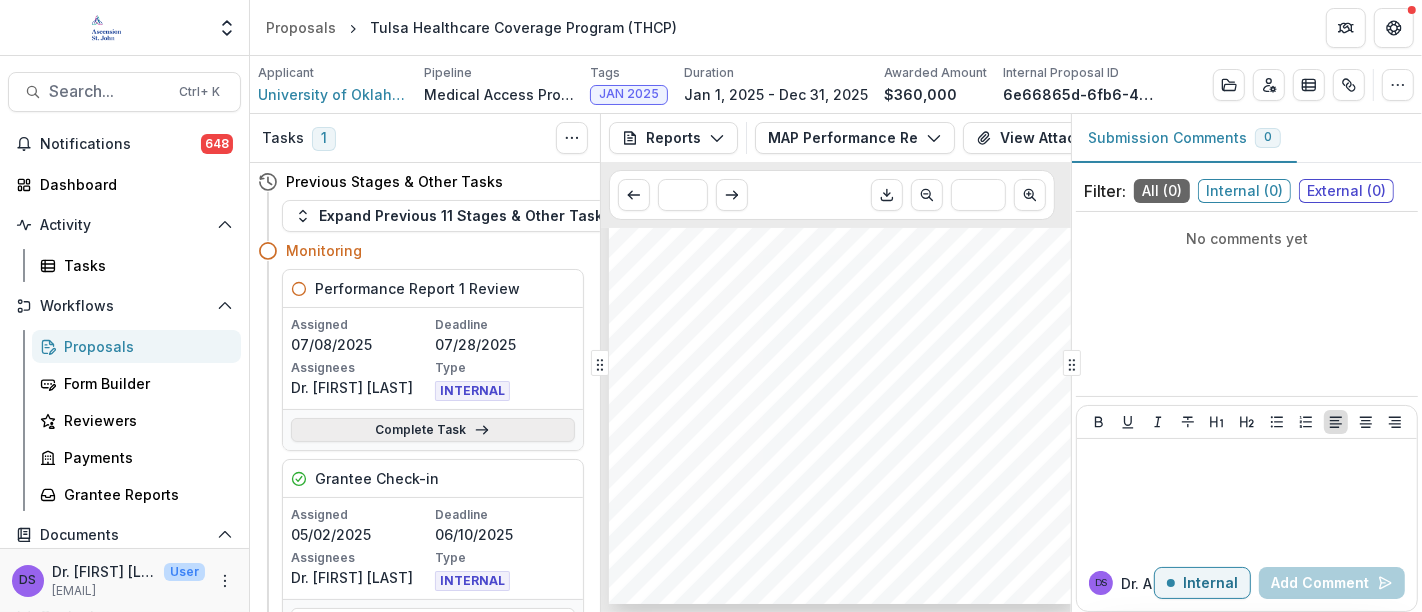click on "Complete Task" at bounding box center (433, 430) 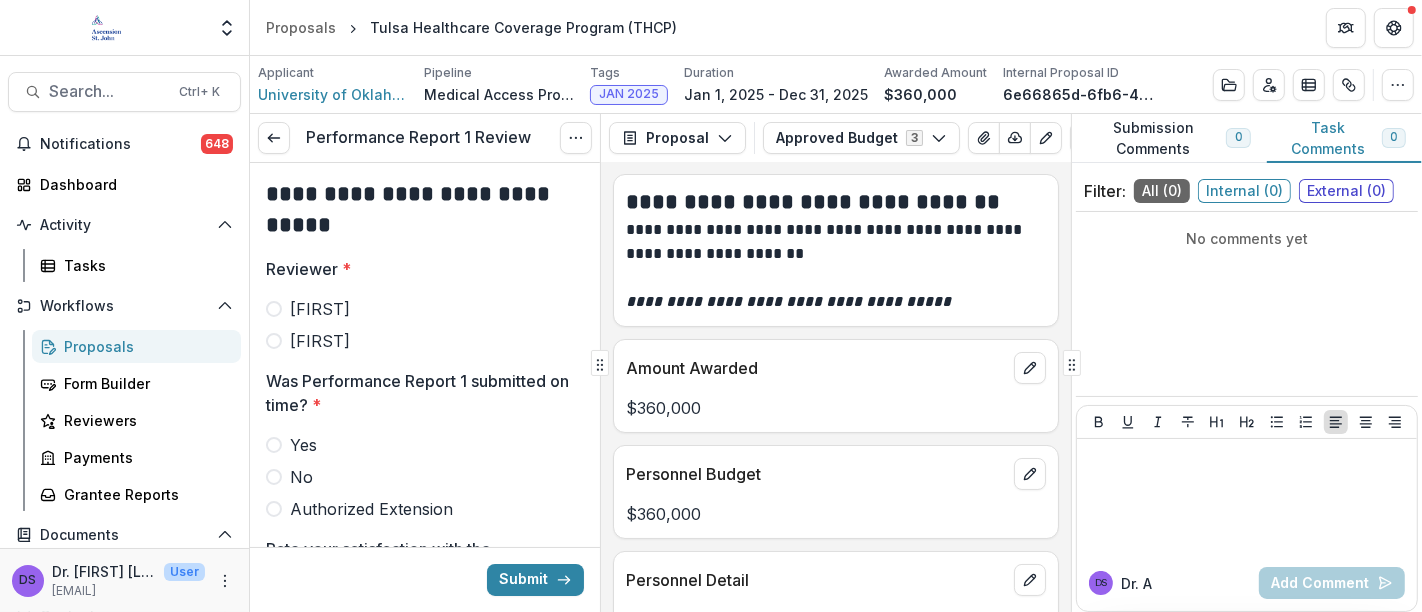 click on "Ana" at bounding box center [320, 341] 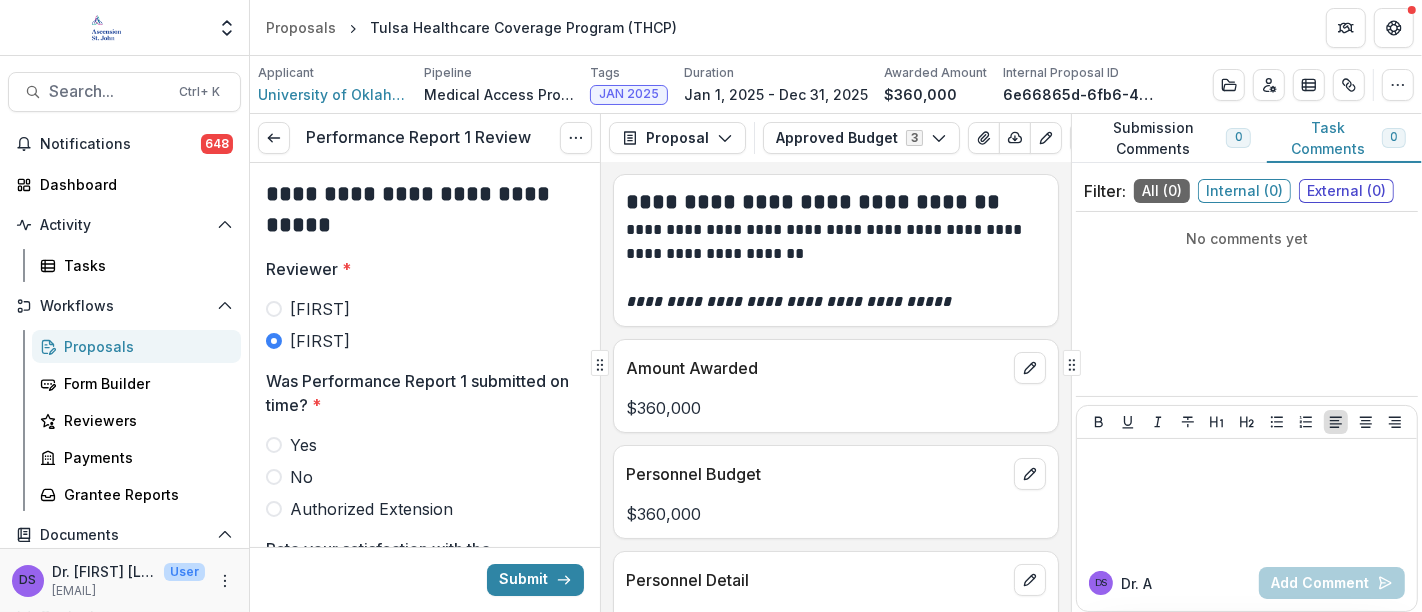 click on "Yes" at bounding box center (303, 445) 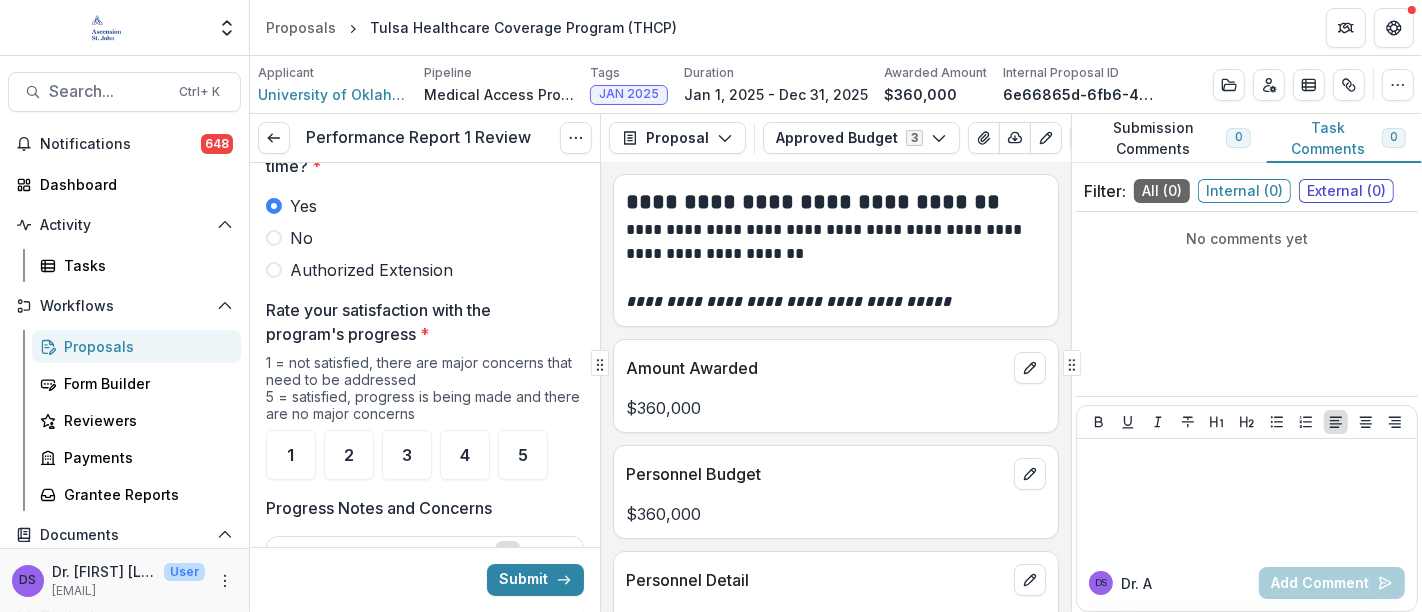 scroll, scrollTop: 242, scrollLeft: 0, axis: vertical 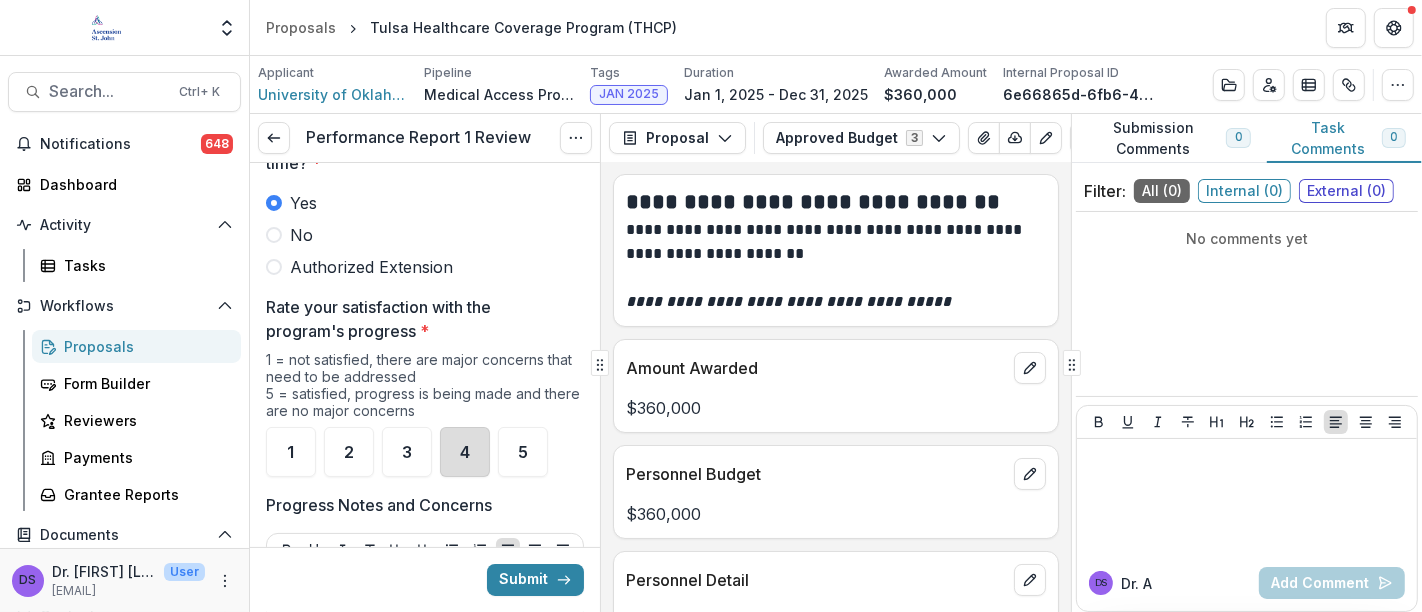 click on "4" at bounding box center [465, 452] 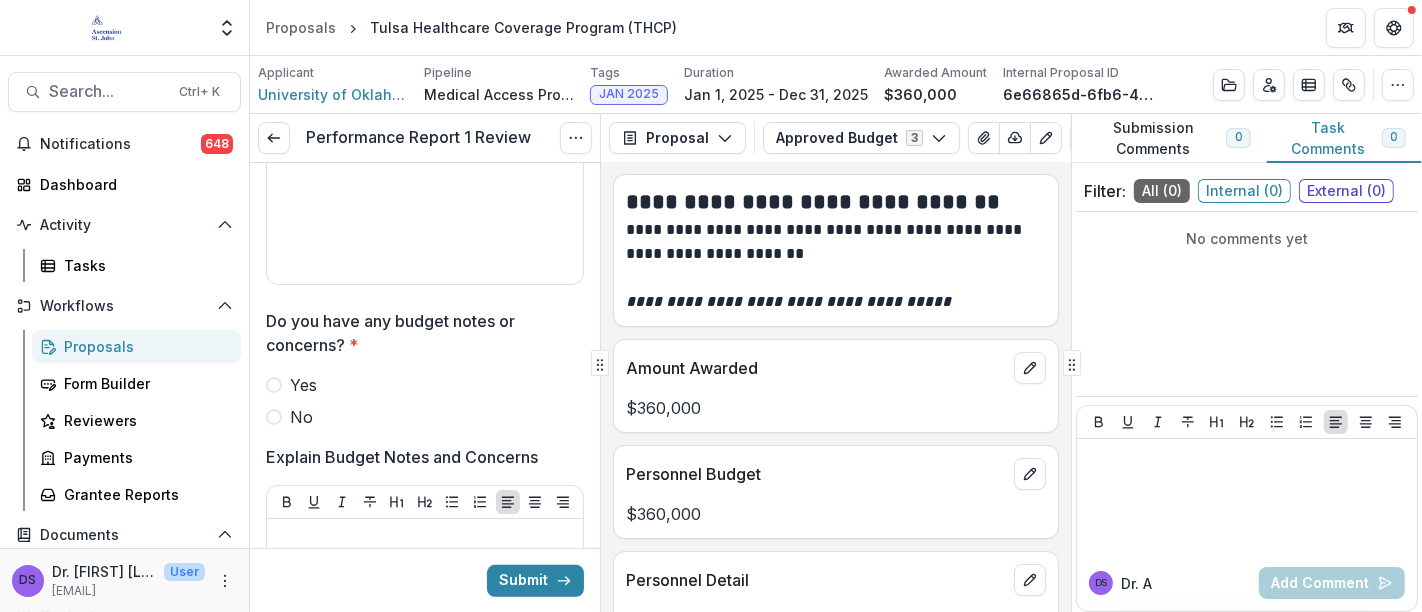 scroll, scrollTop: 831, scrollLeft: 0, axis: vertical 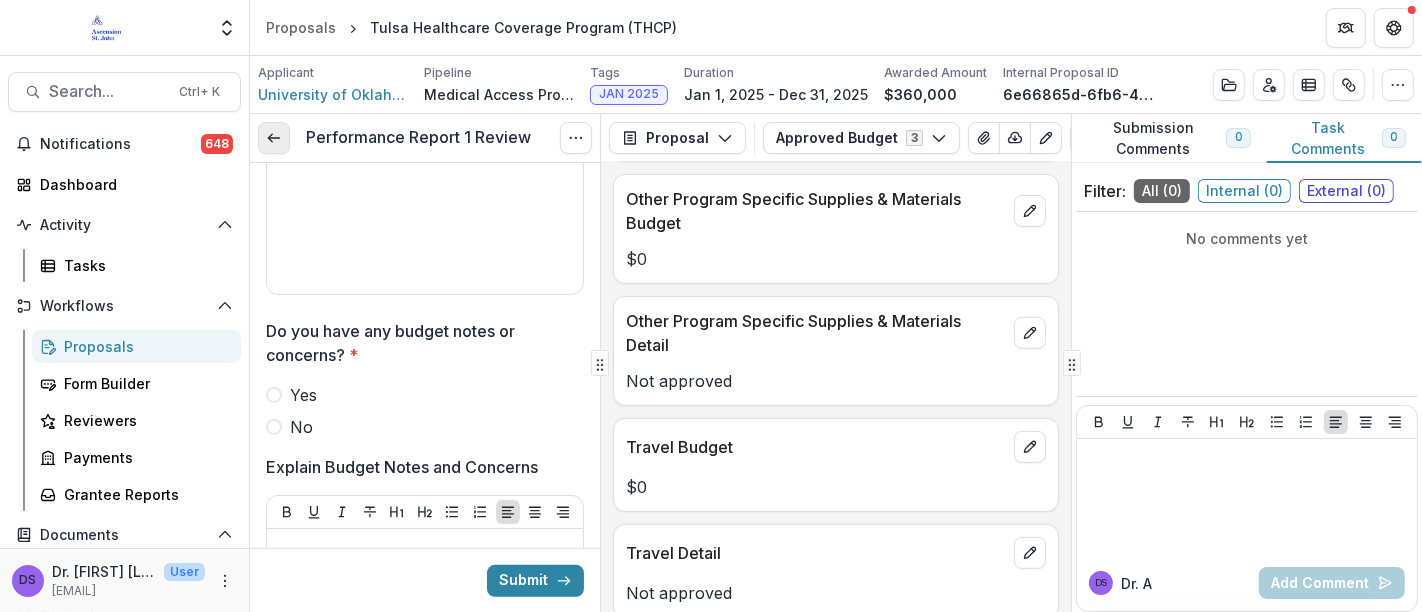 click 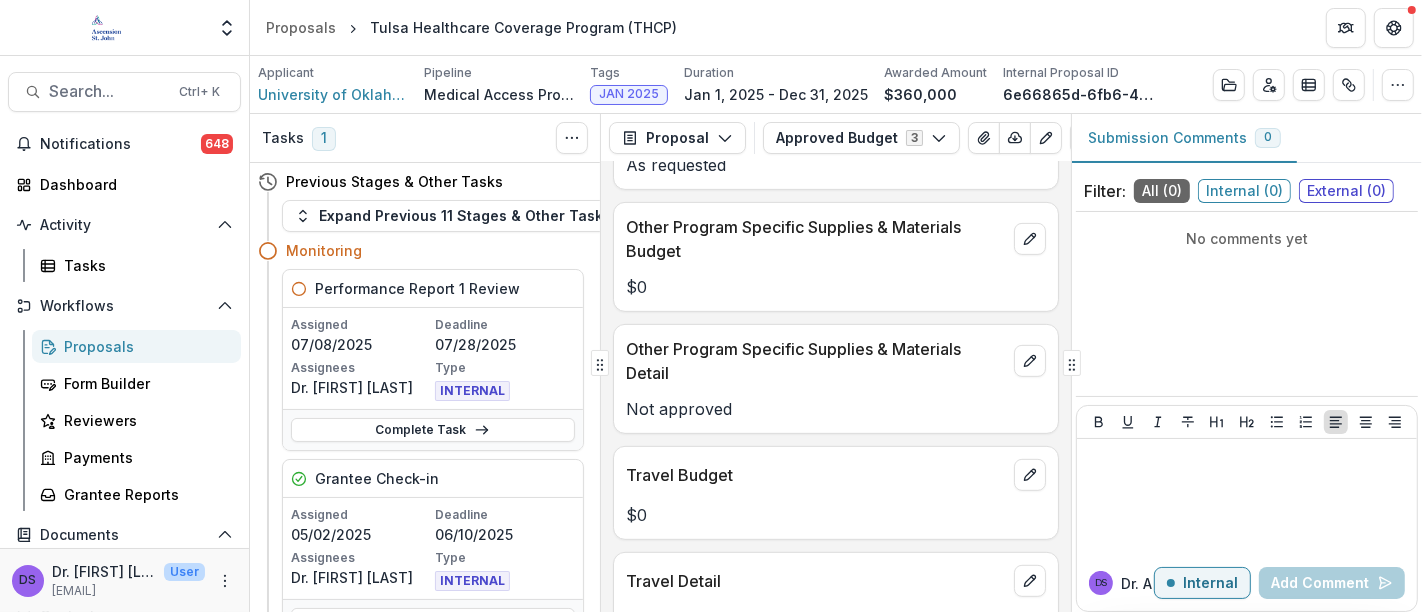 scroll, scrollTop: 669, scrollLeft: 0, axis: vertical 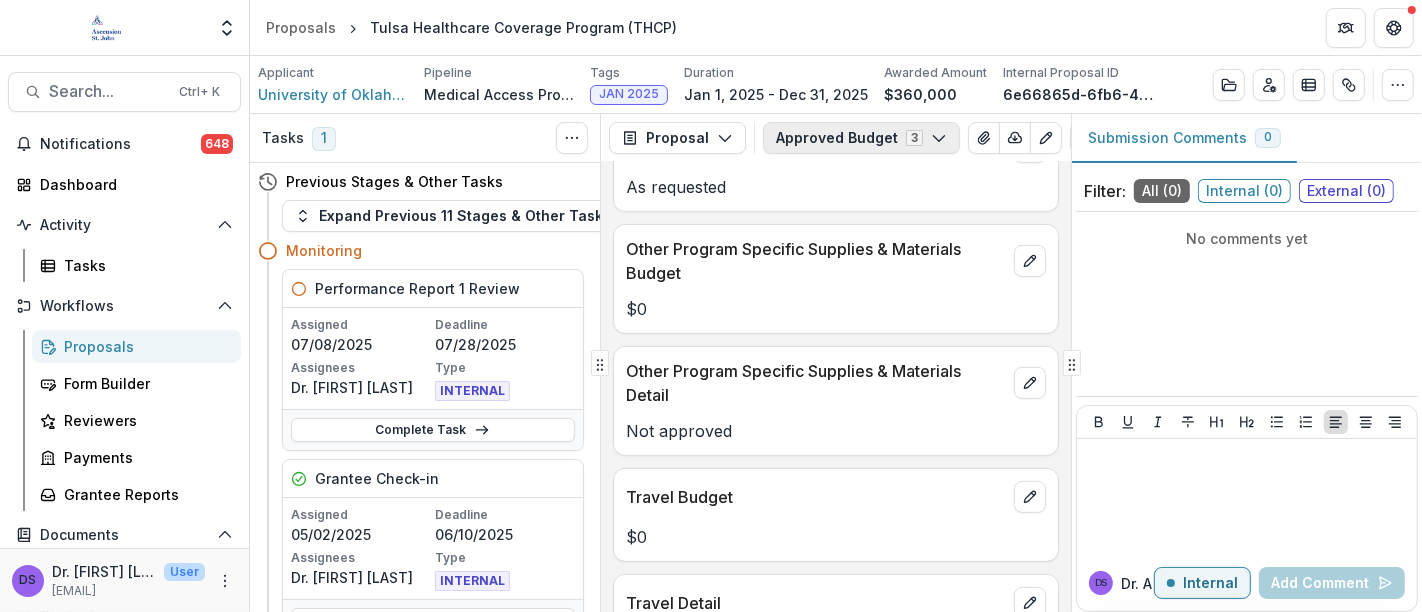 click on "Approved Budget 3" at bounding box center (861, 138) 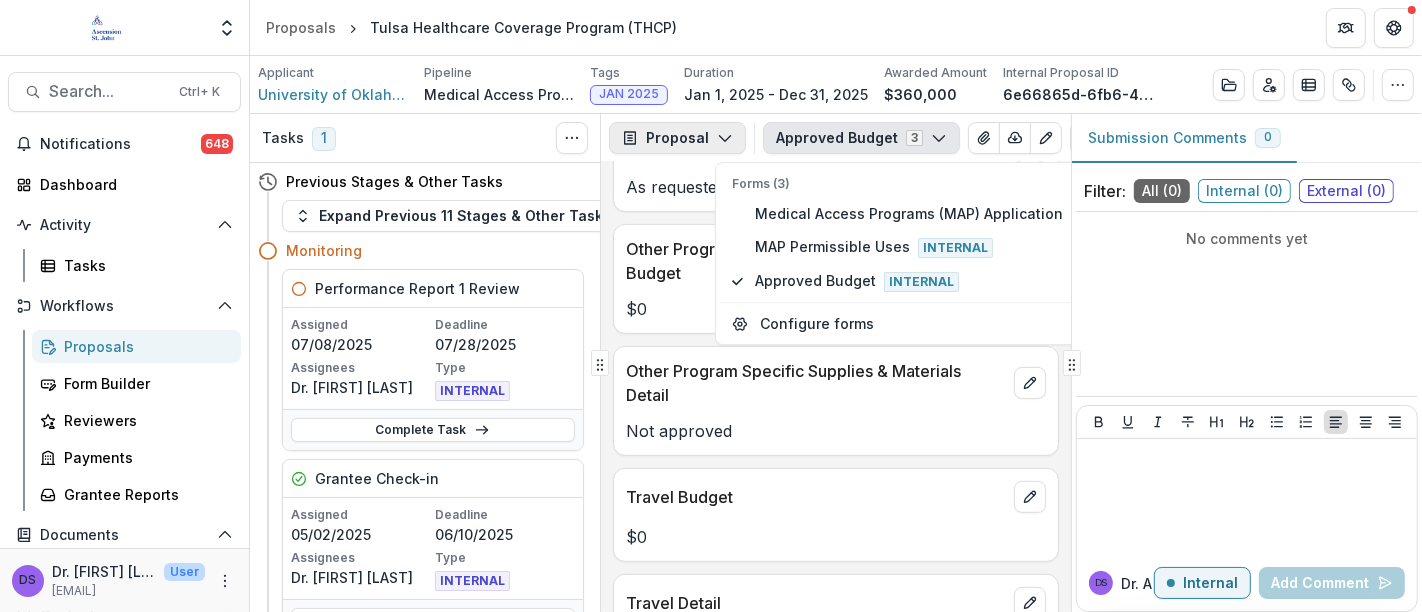 click on "Proposal" at bounding box center [677, 138] 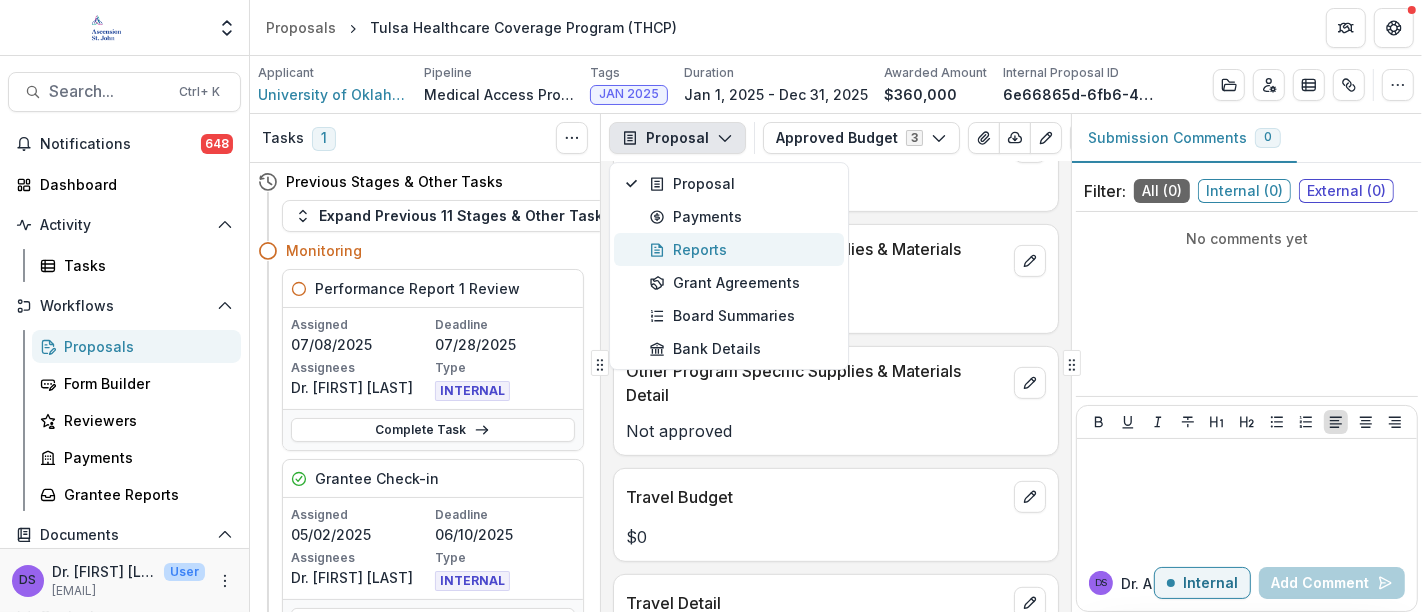 click on "Reports" at bounding box center [740, 249] 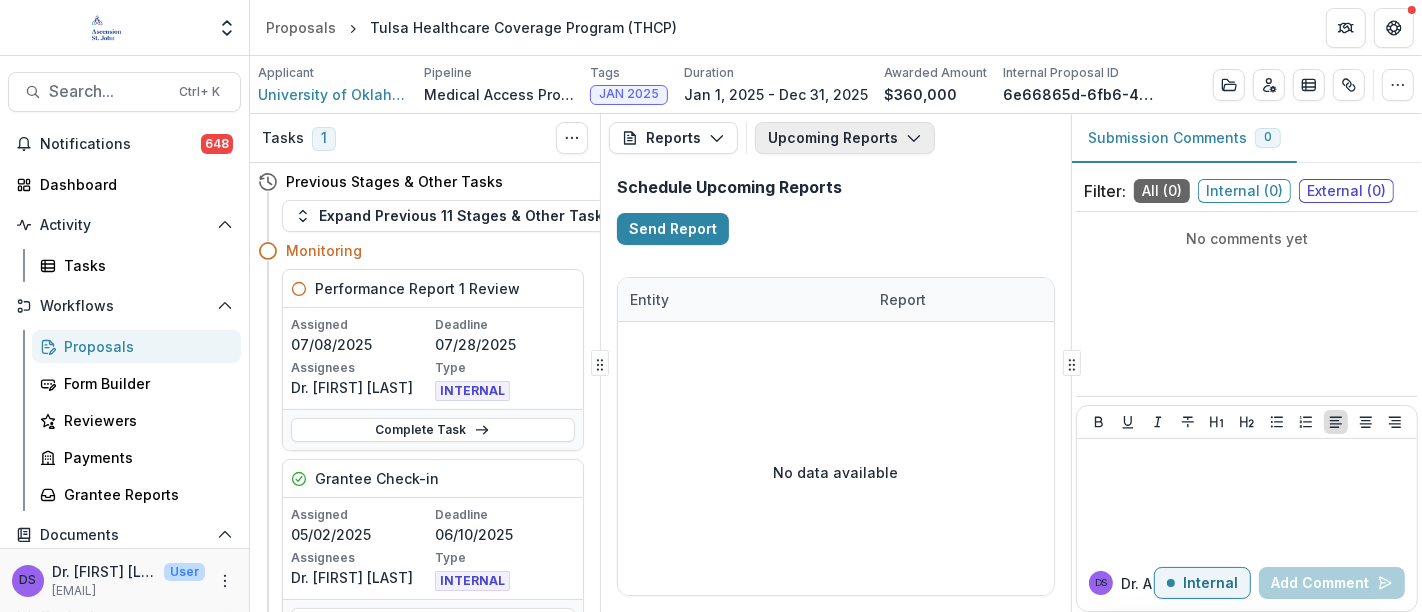 click on "Upcoming Reports" at bounding box center (845, 138) 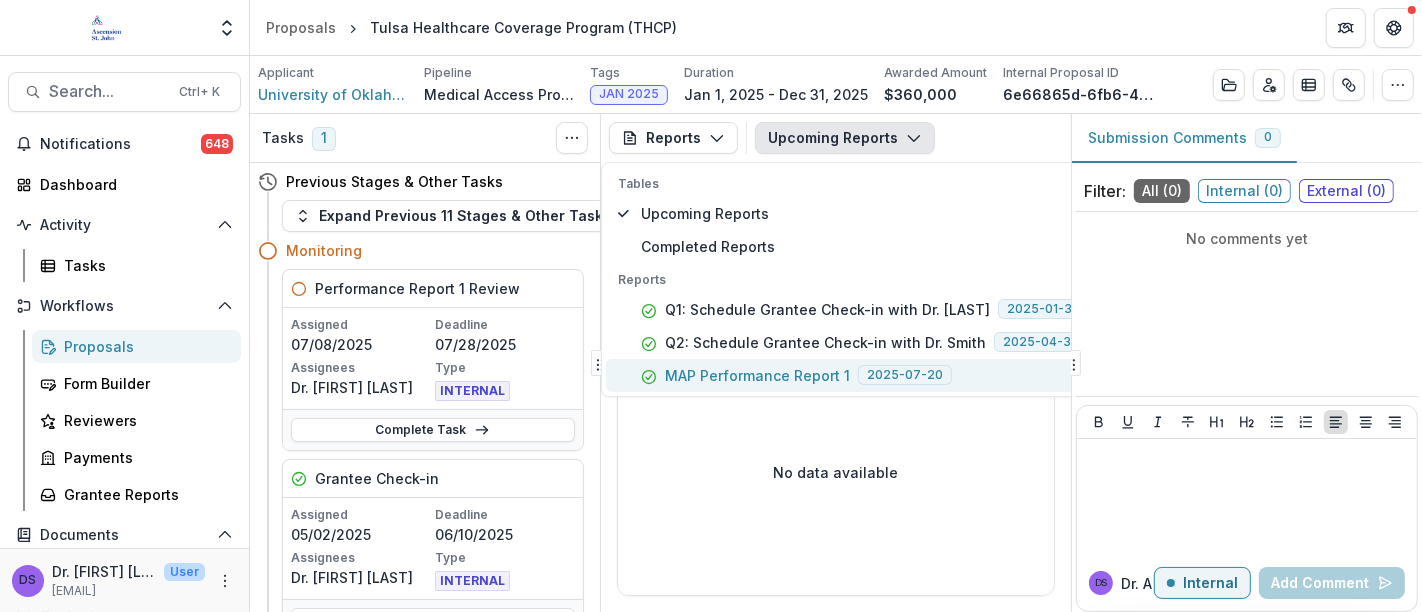 click on "MAP Performance Report 1" at bounding box center [757, 375] 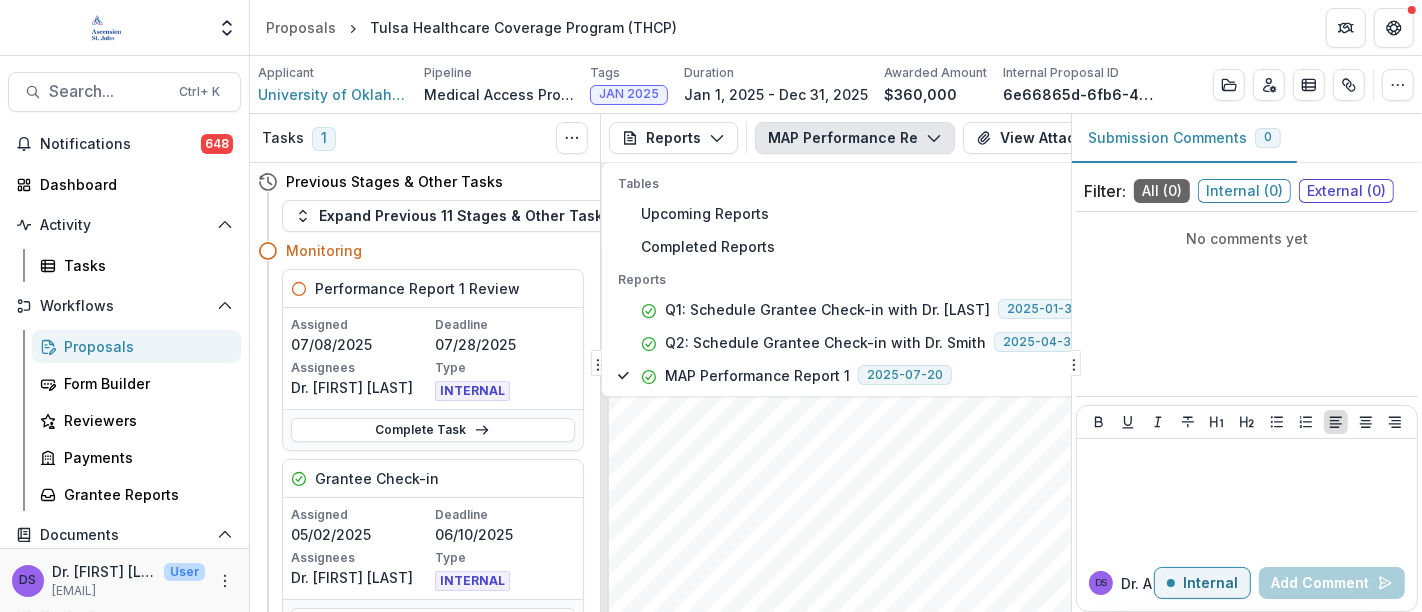 click on "Submission Responses Health Equity MAP Grant 1st Performance Report 1st PERFORMANCE REPORT DUE JULY 20, 2024 2nd PERFORMANCE REPORT DUE JANUARY 18, 2025 ______________________________________________________________________________ ___ This reporting period covers all activity from January 1st through June 30th. The second grant payment (if applicable) will be issued once this performance report is completed. Please submit as soon as possible but no later than the due date above. ______________________________________________________________________________ ___ Organization Name University of Oklahoma Foundation Organization Primary Contact Name Leah Brumbaugh Project Name Tulsa Healthcare Coverage Program Amount Awarded (enter numbers only) 360000 Amount Received as of June 30th (enter numbers only) 180000 Amount Spent as of June 30th (enter numbers only) 180000 Outputs Please enter corresponding data from JAN 1 - JUNE 30 for each of the outputs below. Quarterly break down # of unique patients     Q1   1653" at bounding box center [843, 559] 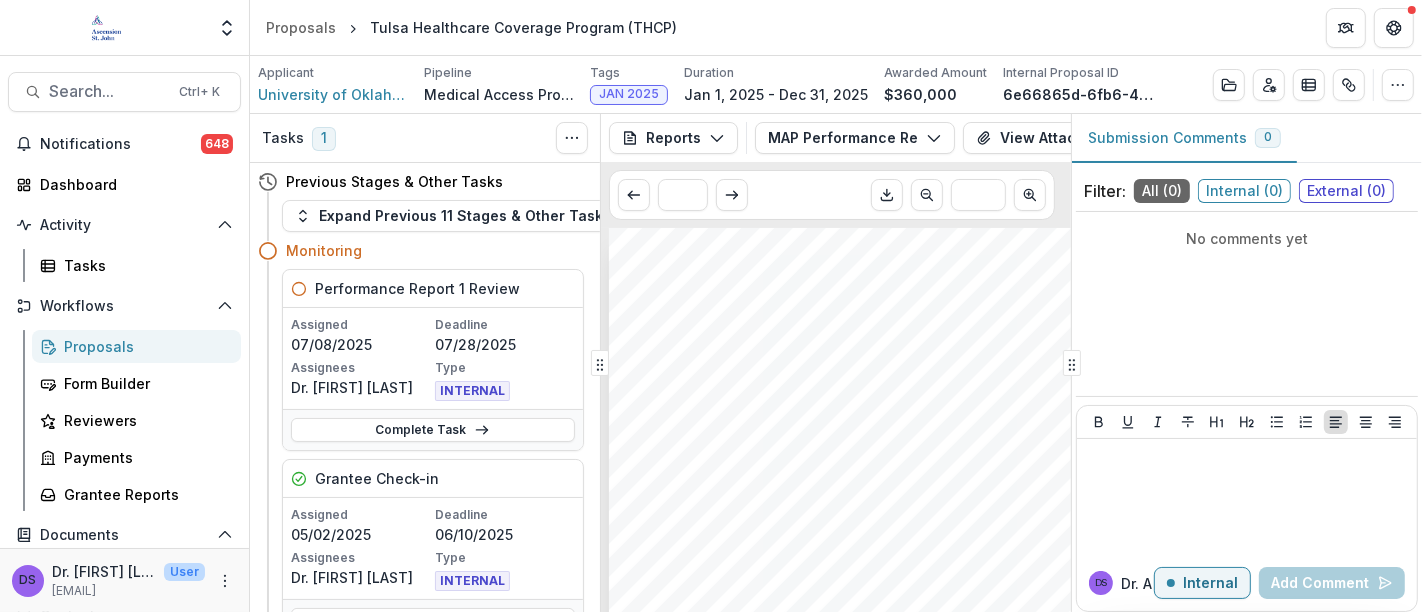 scroll, scrollTop: 6, scrollLeft: 0, axis: vertical 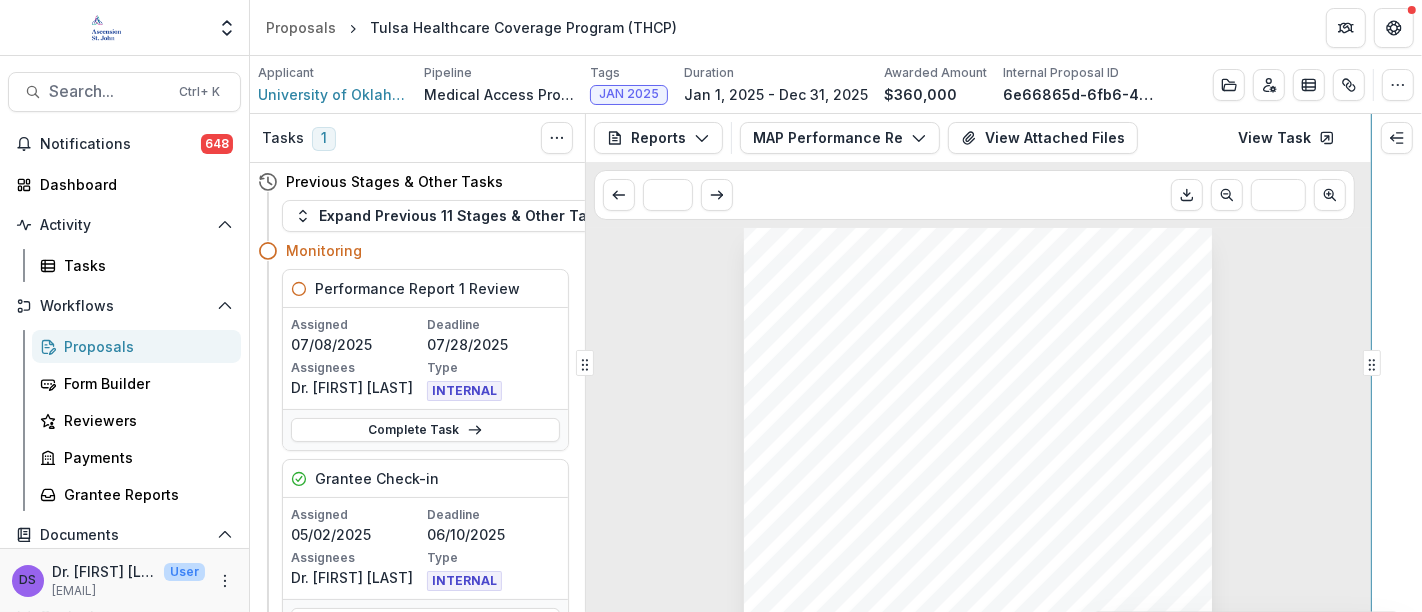 click on "Tasks 1 Show Cancelled Tasks Previous Stages & Other Tasks Expand Previous 11 Stages & Other Tasks Monitoring Performance Report 1 Review Assigned 07/08/2025 Deadline 07/28/2025 Assignees Dr. Ana Smith Type INTERNAL Complete Task Grantee Check-in Assigned 05/02/2025 Deadline 06/10/2025 Assignees Dr. Ana Smith Type INTERNAL Review Task Grantee Check-in Assigned 02/04/2025 Deadline 03/10/2025 Assignees Dr. Ana Smith Type INTERNAL Review Task Term Sheet Approval #1 Assigned 10/25/2024 Deadline 11/01/2024 Assignees Leah Brumbaugh Type EXTERNAL Review Task Grant Agreement Review Assigned 10/25/2024 Deadline 10/26/2024 Assignees Dr. Ana Smith Type INTERNAL Review Task Add Internal Reviewer Add External Reviewers Pre-Closing Move here Closeout Evaluation Incomplete Extension Draft Move here Extension Submitted Move here Extension Evaluation Move here NCE Review Incomplete Permissible Uses 2 Move here Permissible Uses Complete? Incomplete Jenna PU Approval Incomplete Extension Declined Move here NCE Term Sheet Closed" at bounding box center [836, 363] 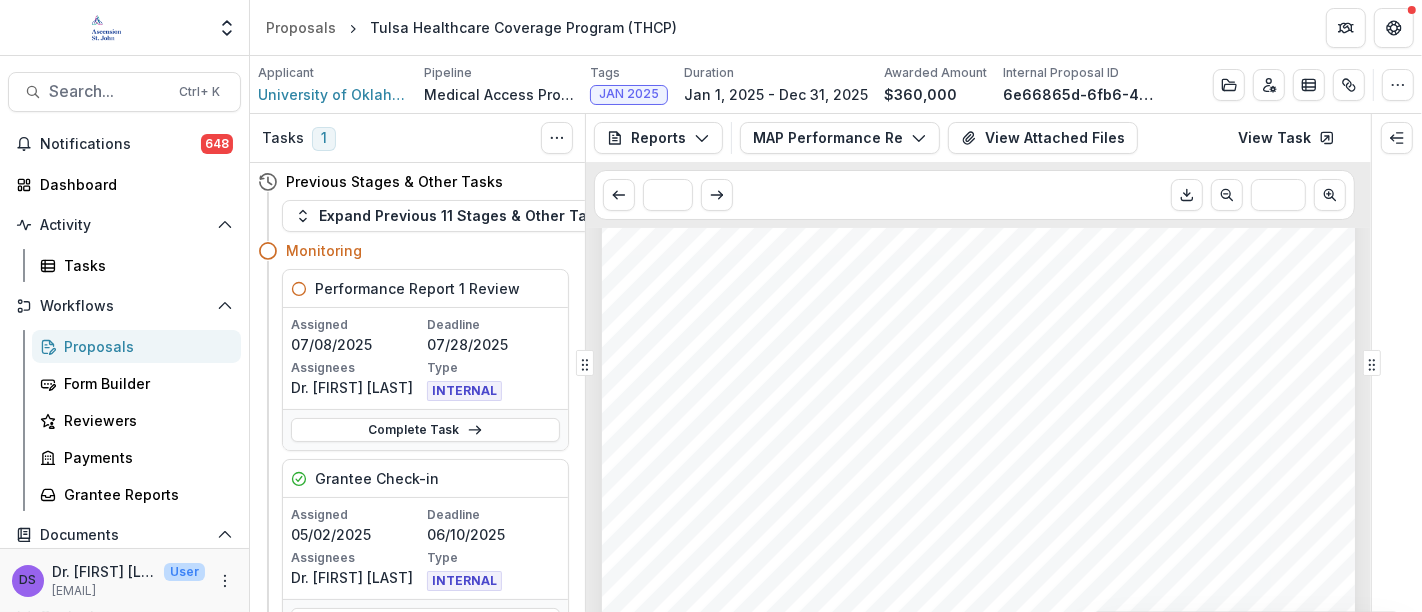 scroll, scrollTop: 2494, scrollLeft: 0, axis: vertical 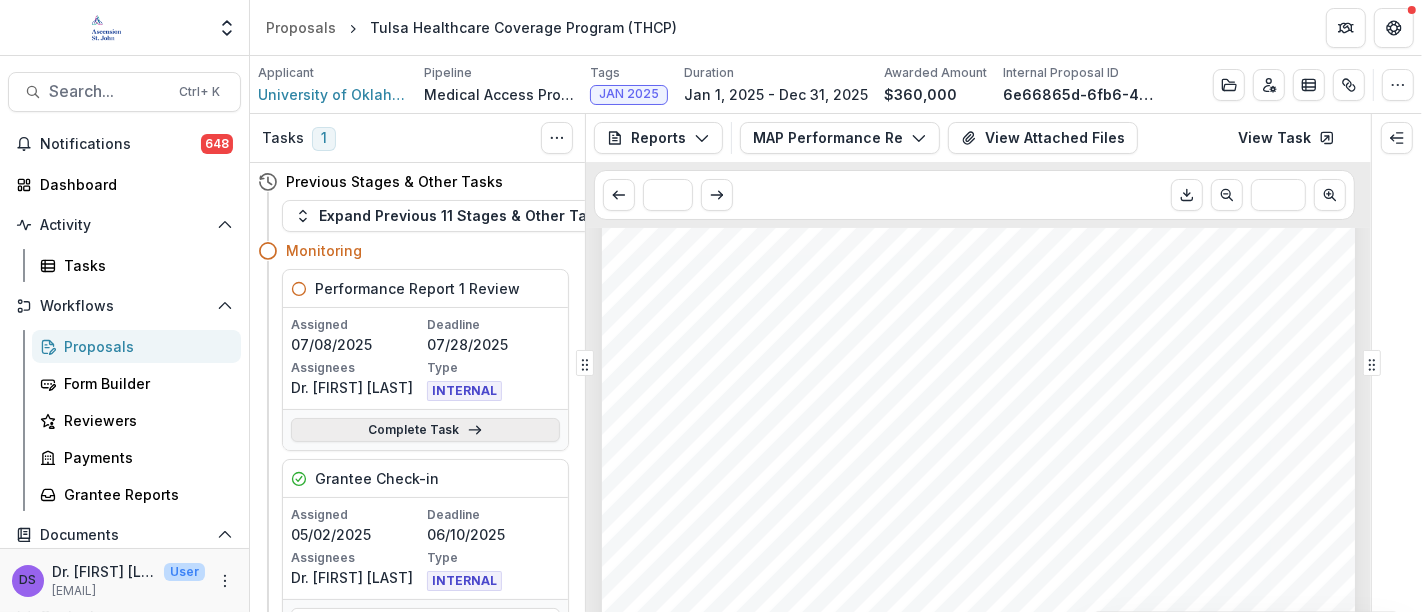 click 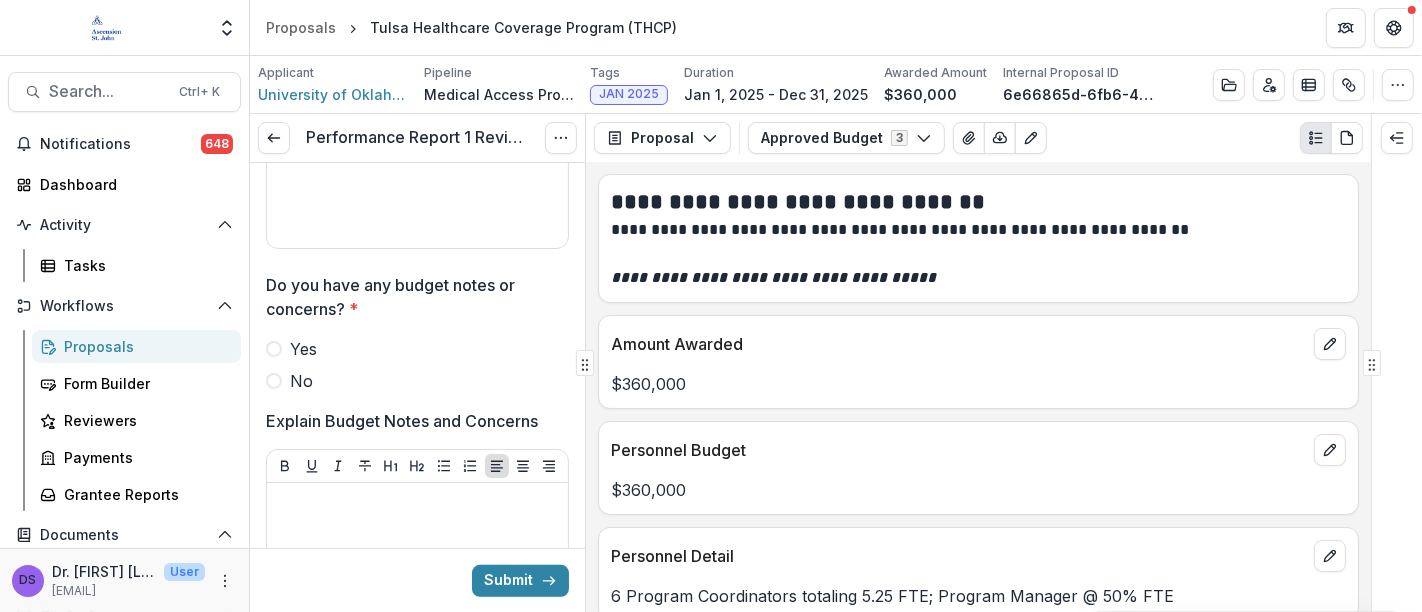 scroll, scrollTop: 884, scrollLeft: 0, axis: vertical 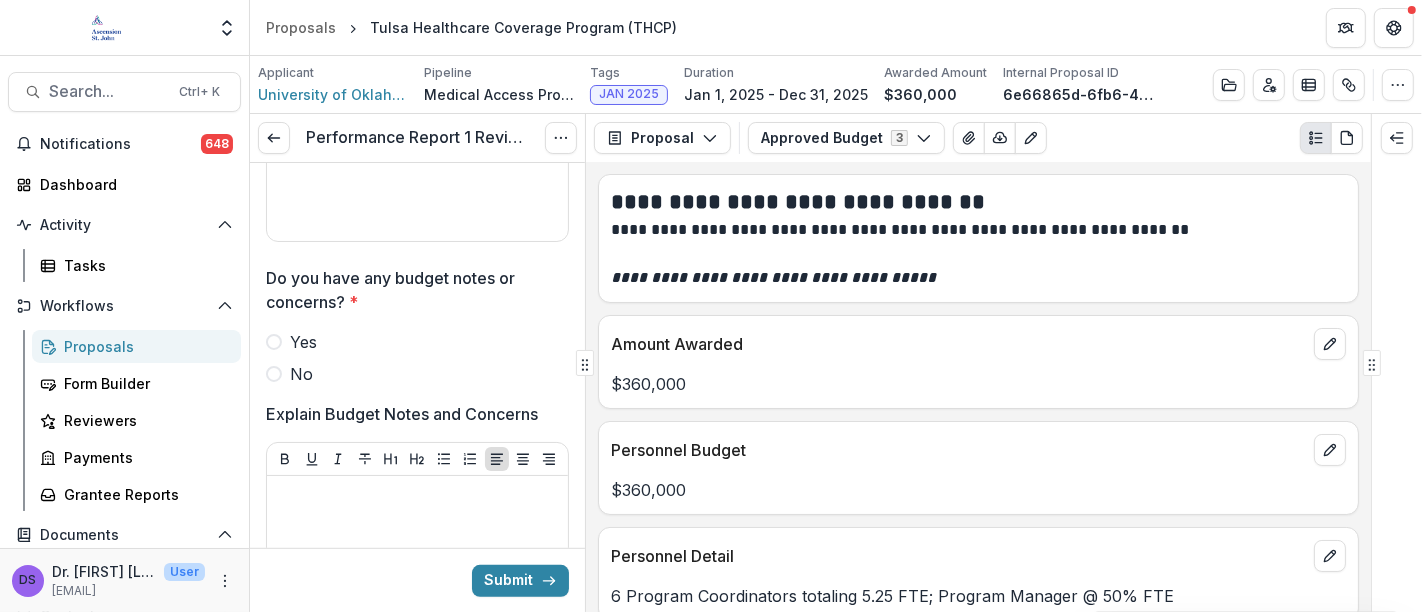 click at bounding box center [274, 374] 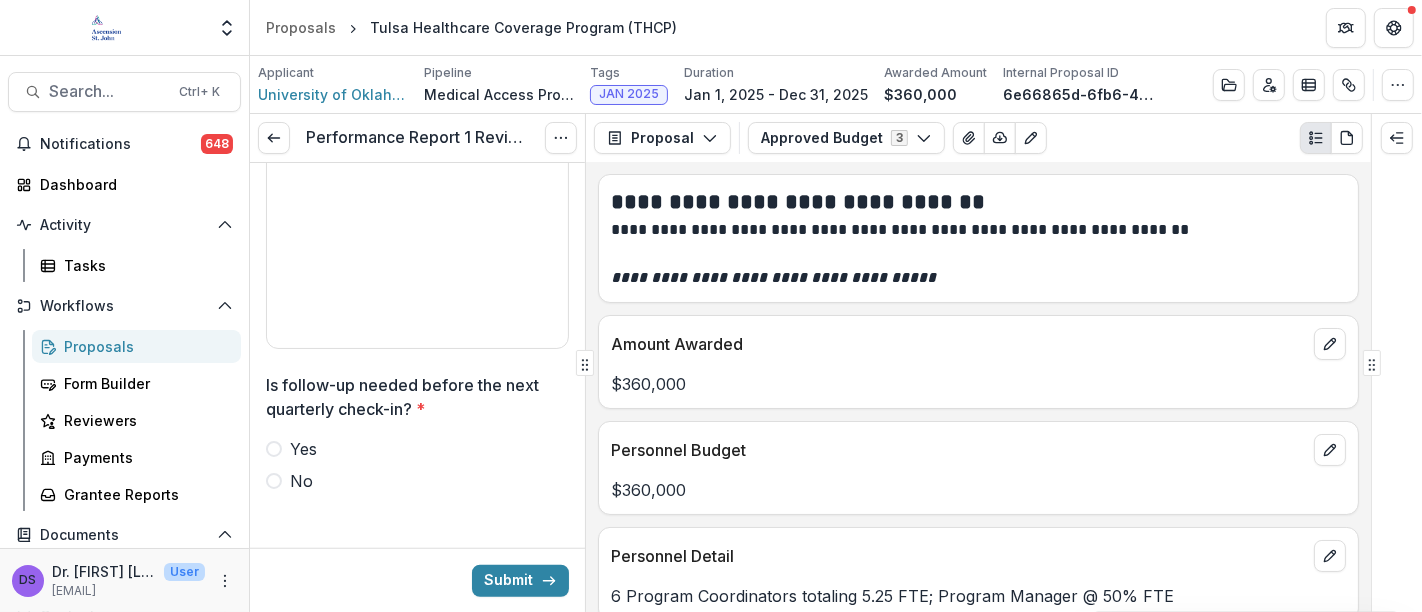 scroll, scrollTop: 1334, scrollLeft: 0, axis: vertical 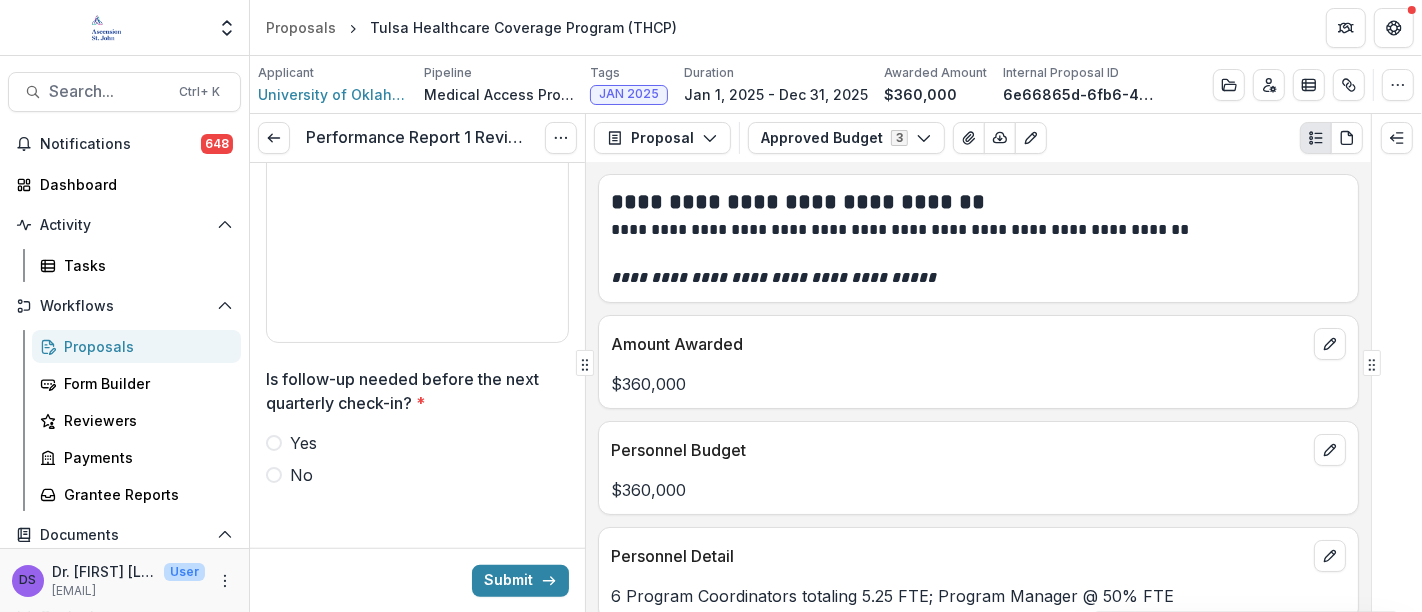click at bounding box center [274, 475] 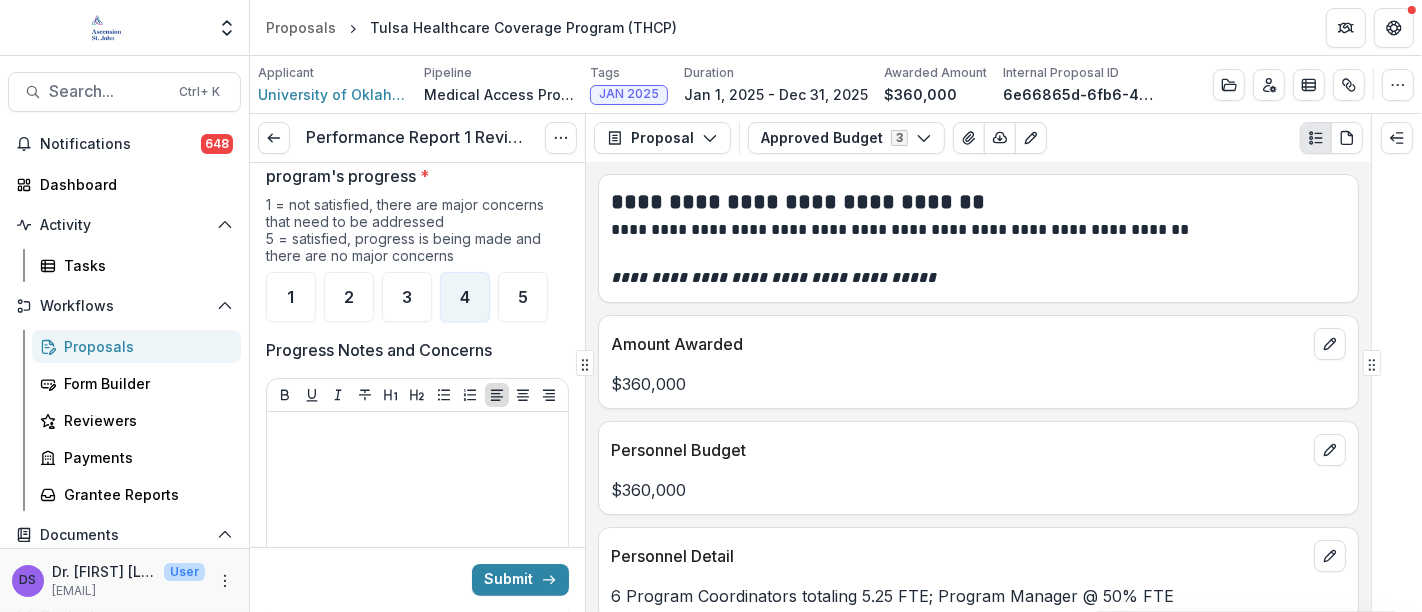 scroll, scrollTop: 403, scrollLeft: 0, axis: vertical 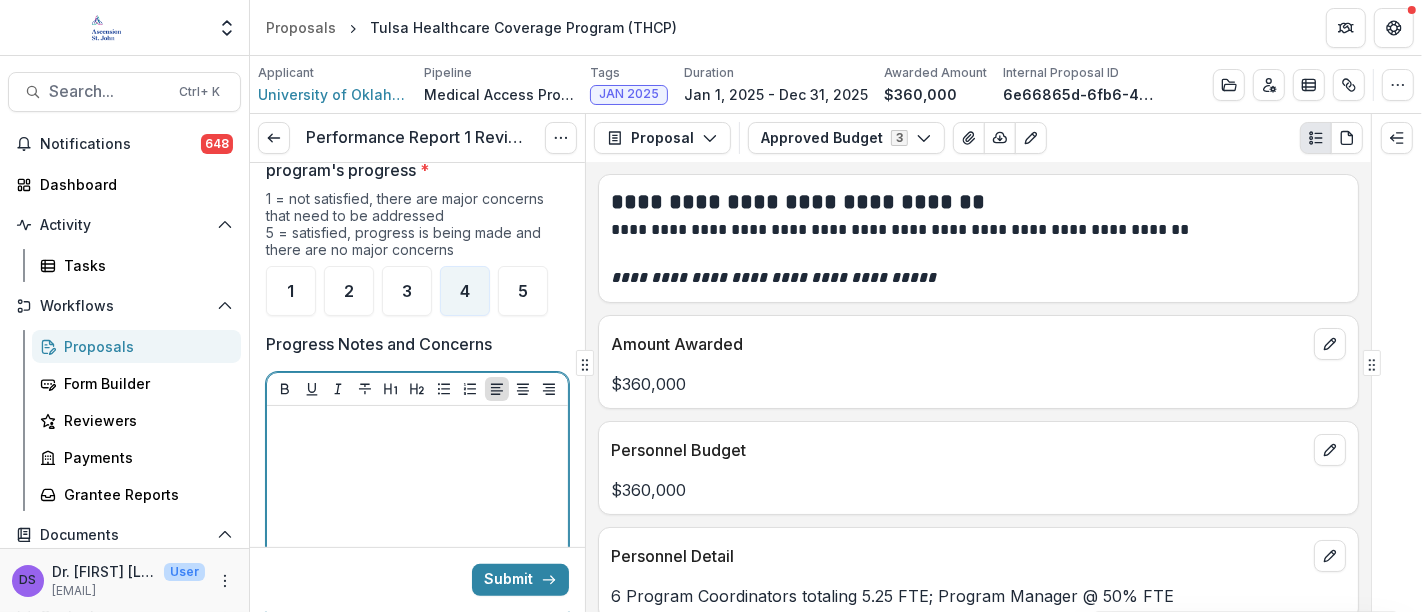 click at bounding box center (417, 564) 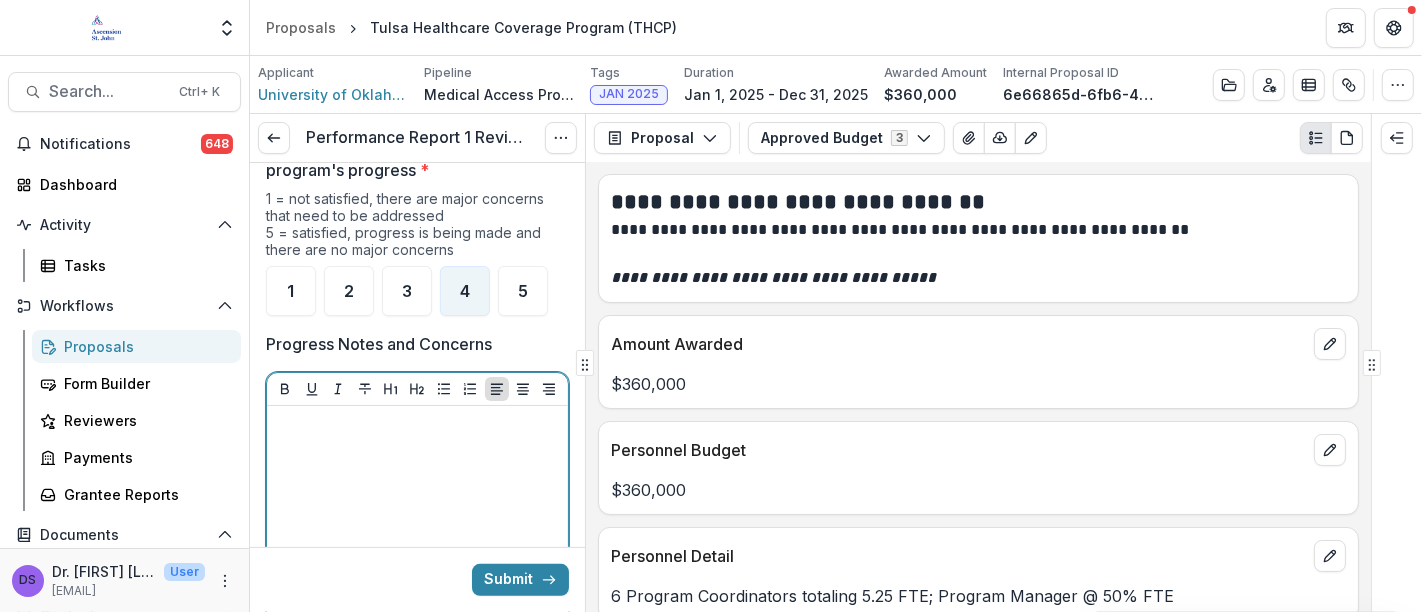 type 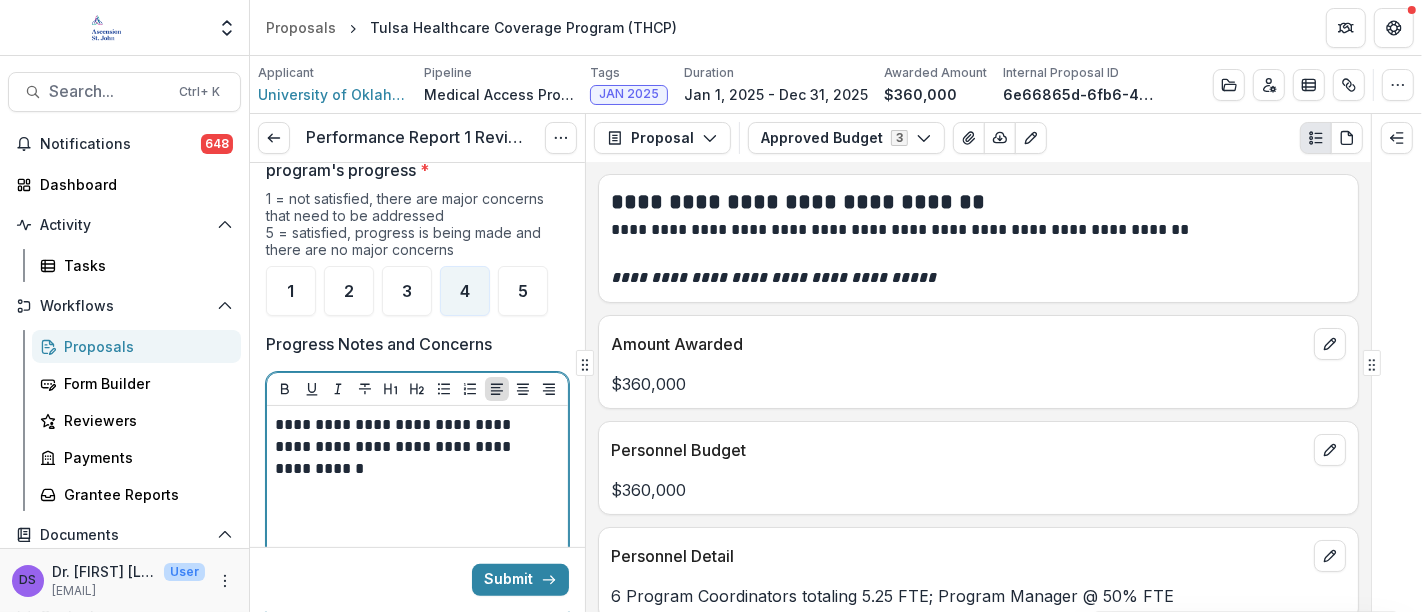 click on "**********" at bounding box center [415, 447] 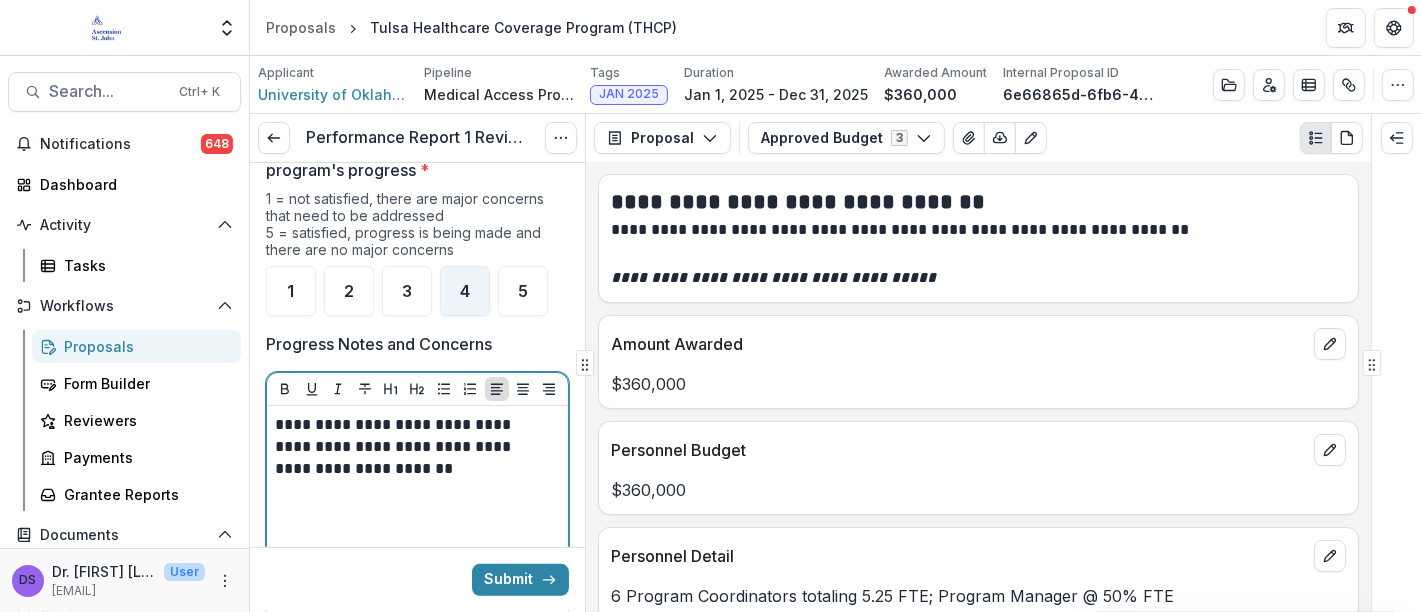 click on "**********" at bounding box center (415, 447) 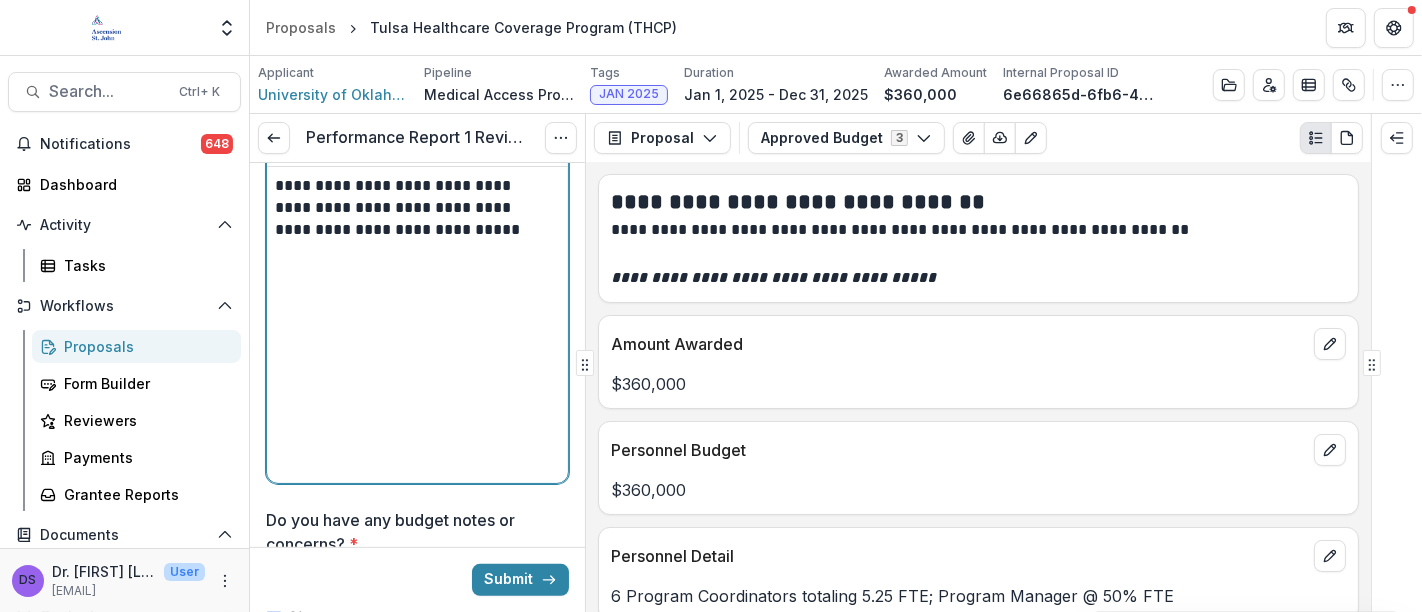 scroll, scrollTop: 652, scrollLeft: 0, axis: vertical 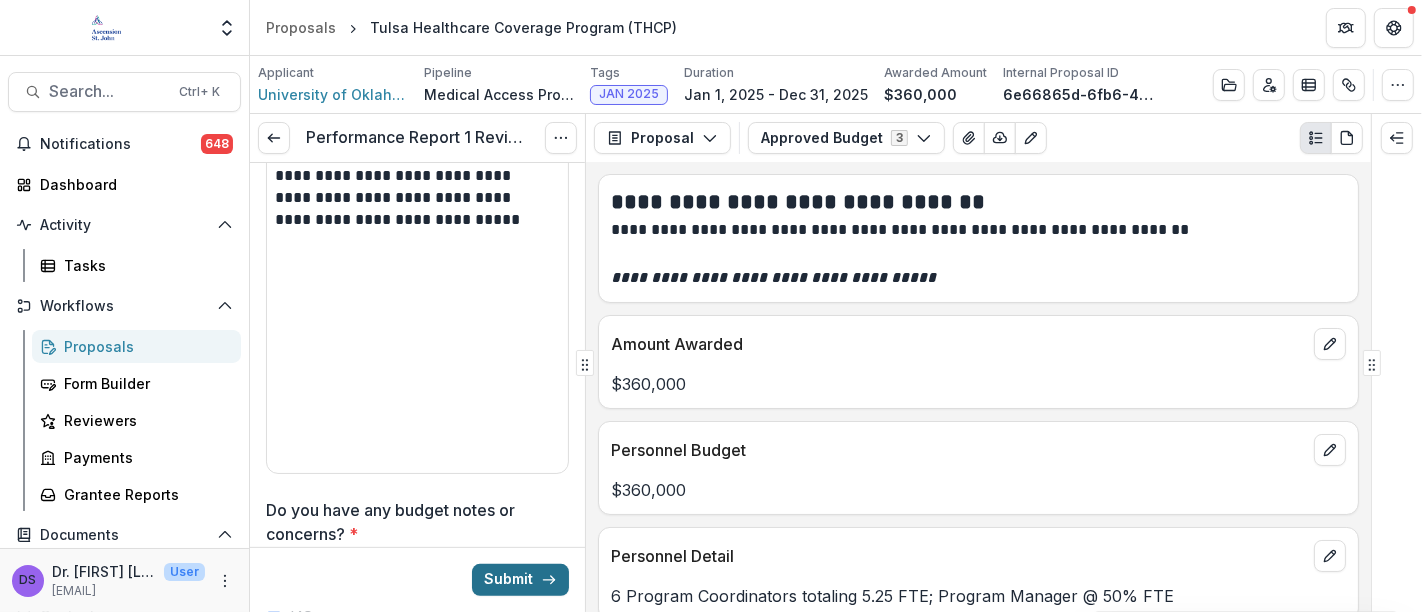 click on "Submit" at bounding box center [520, 580] 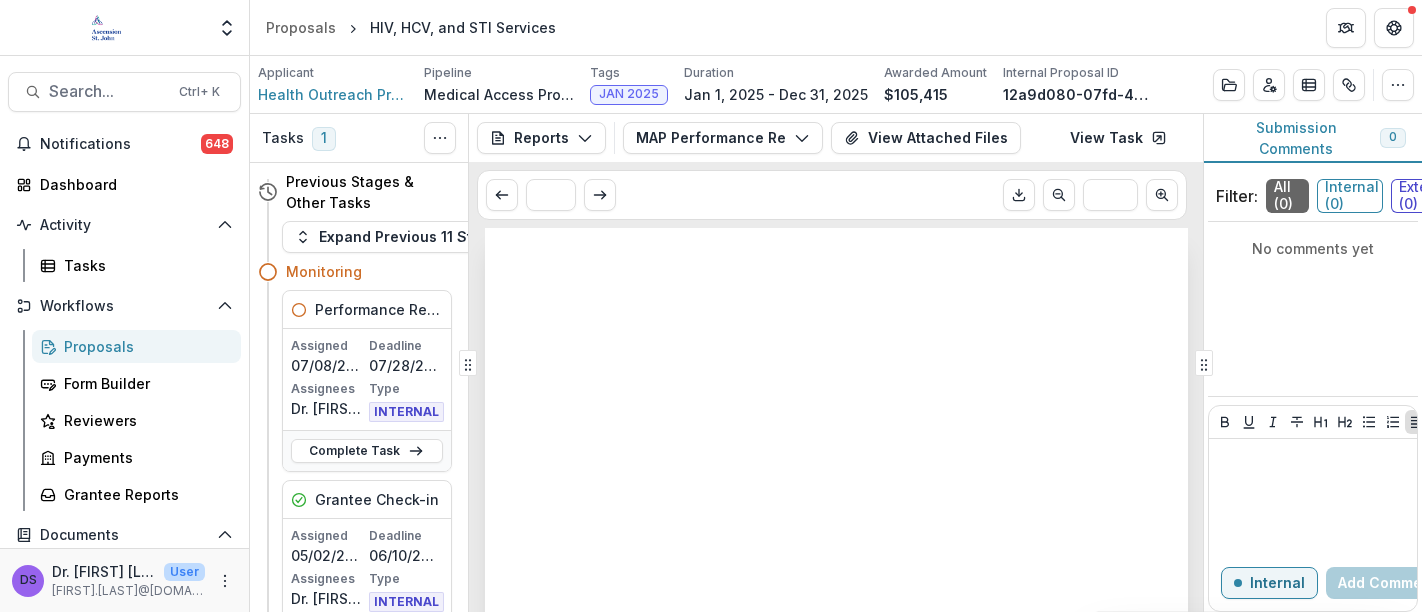 scroll, scrollTop: 0, scrollLeft: 0, axis: both 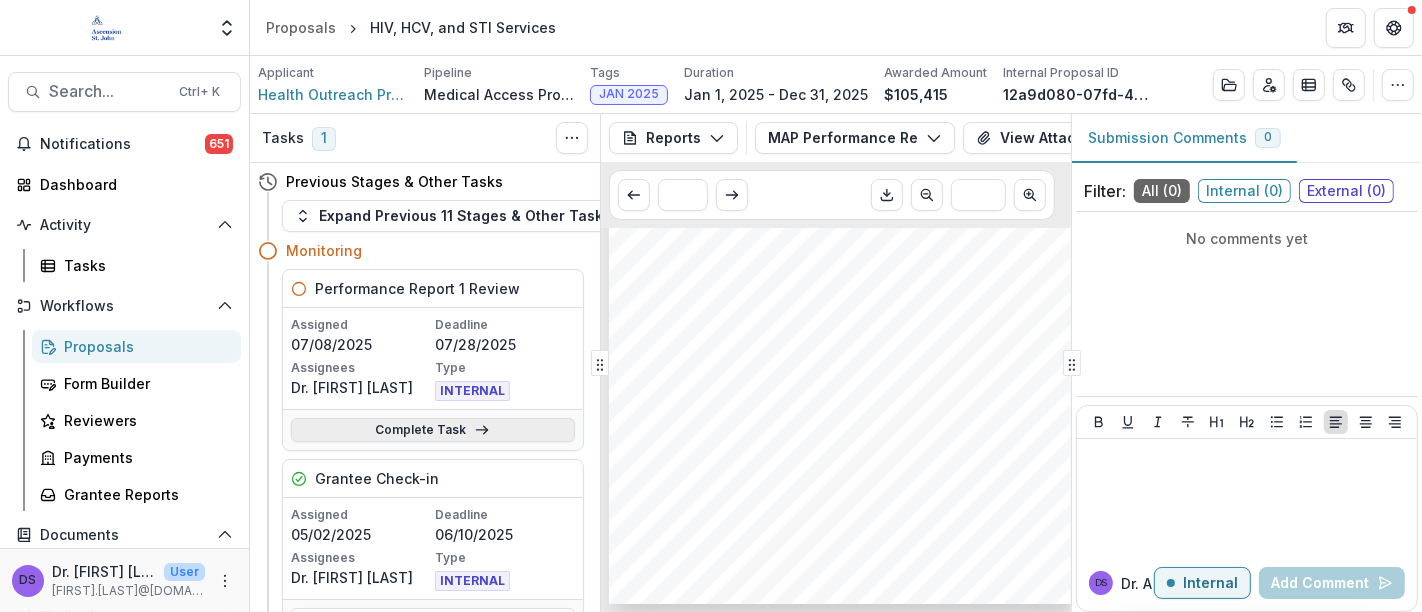 click on "Complete Task" at bounding box center (433, 430) 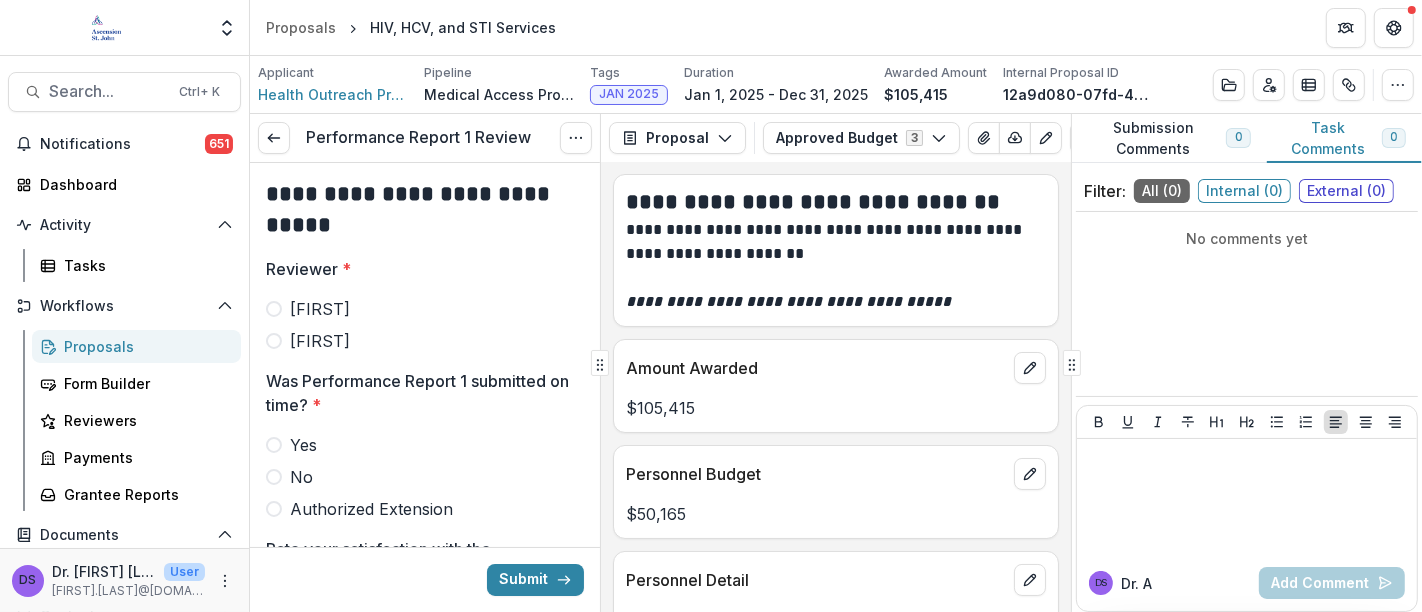 click on "Ana" at bounding box center (320, 341) 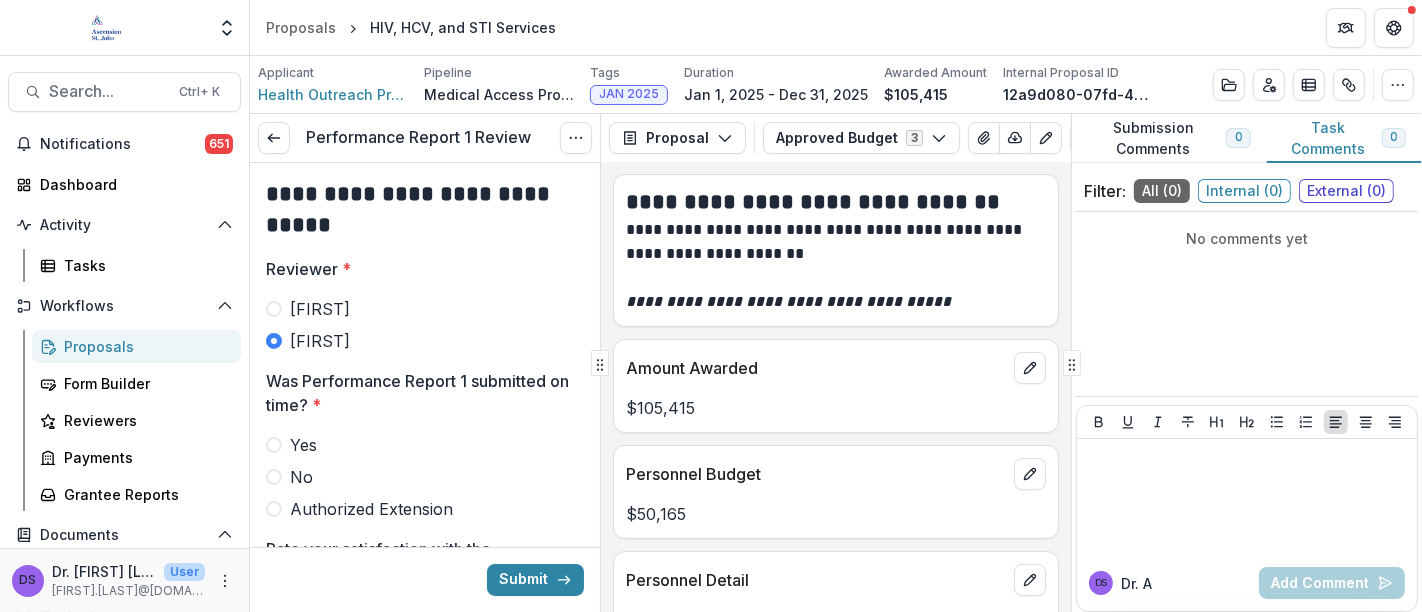 click on "Yes" at bounding box center [303, 445] 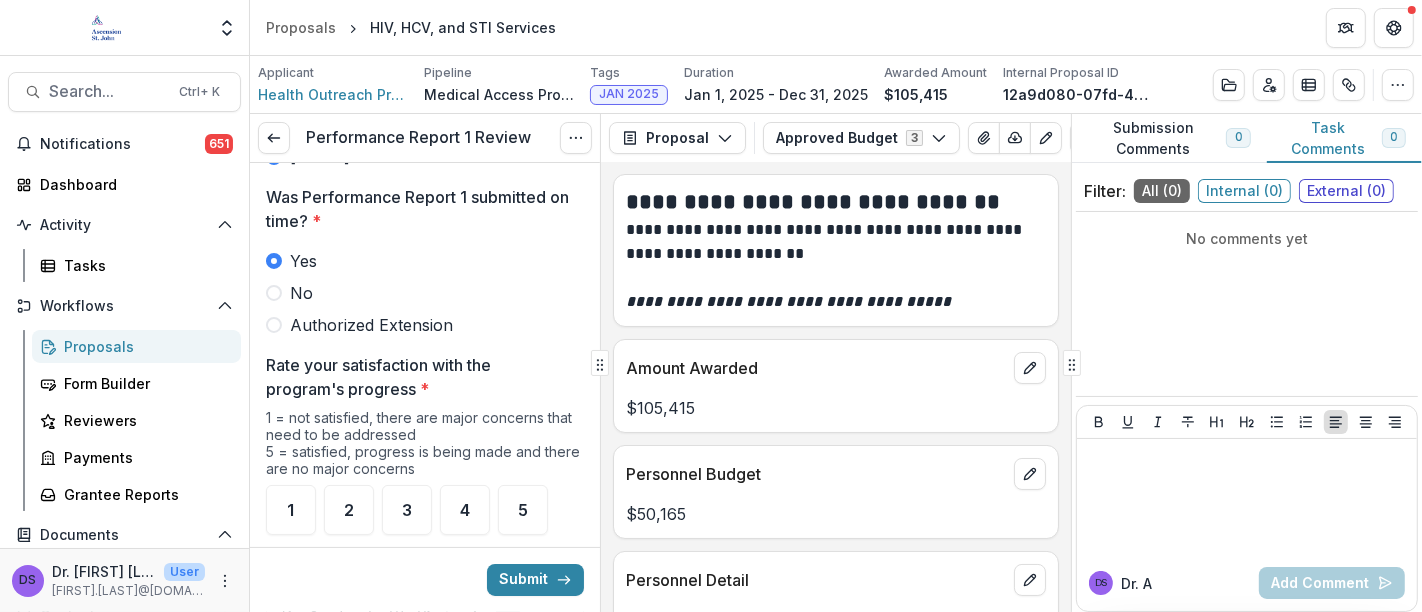 scroll, scrollTop: 186, scrollLeft: 0, axis: vertical 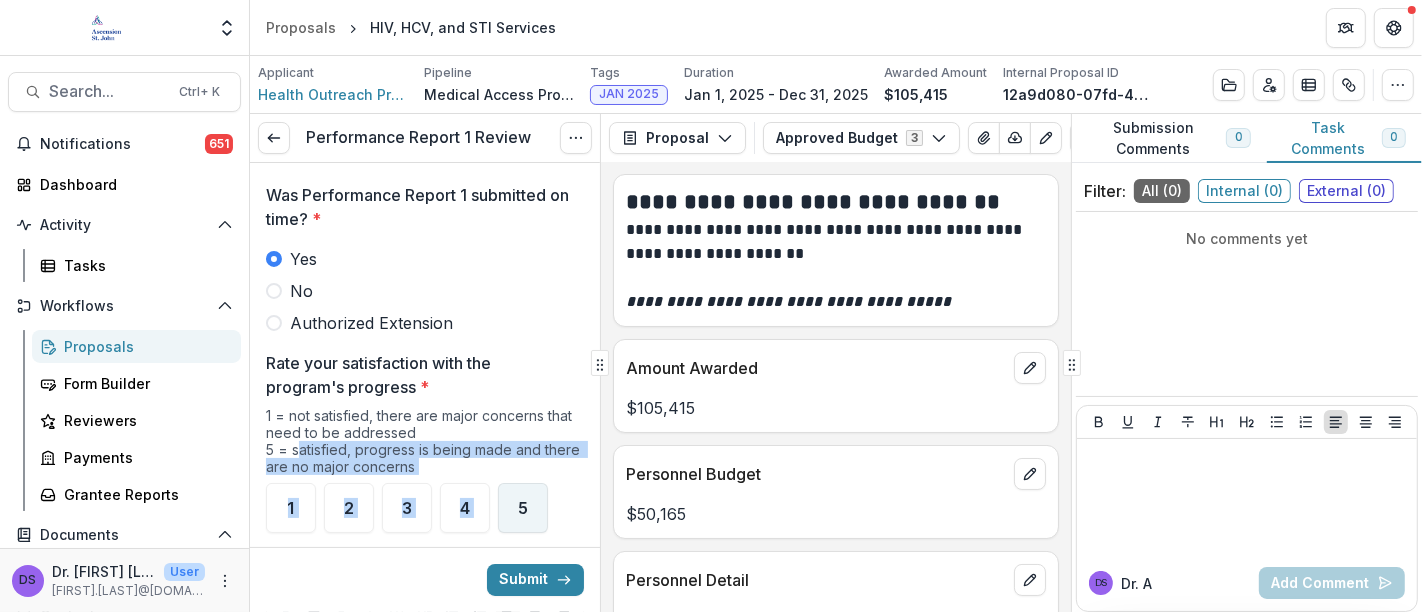 drag, startPoint x: 301, startPoint y: 443, endPoint x: 515, endPoint y: 513, distance: 225.15773 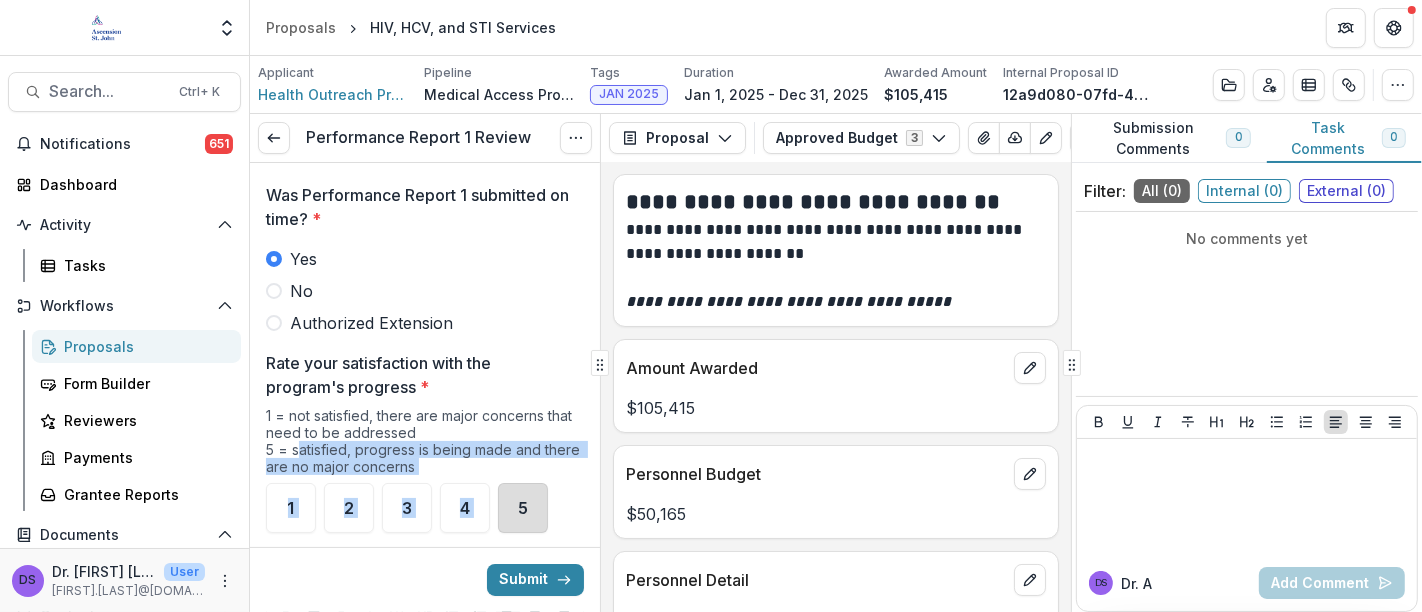 click on "5" at bounding box center [523, 508] 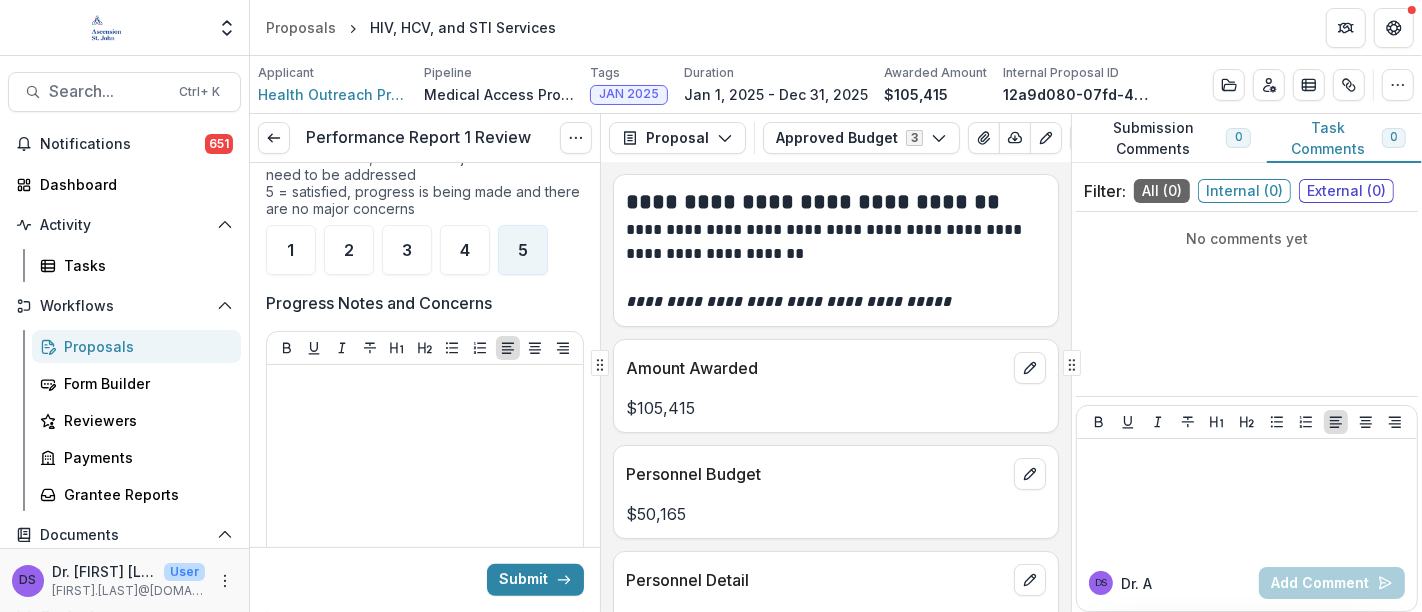 scroll, scrollTop: 448, scrollLeft: 0, axis: vertical 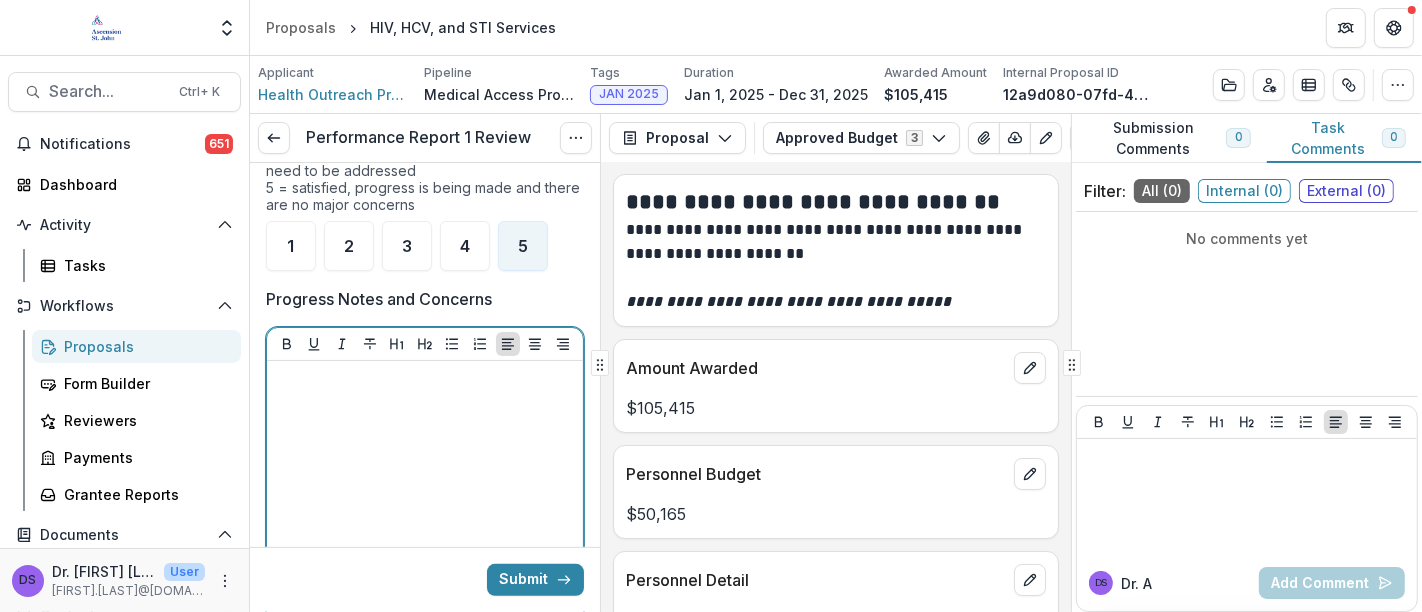 click at bounding box center [425, 519] 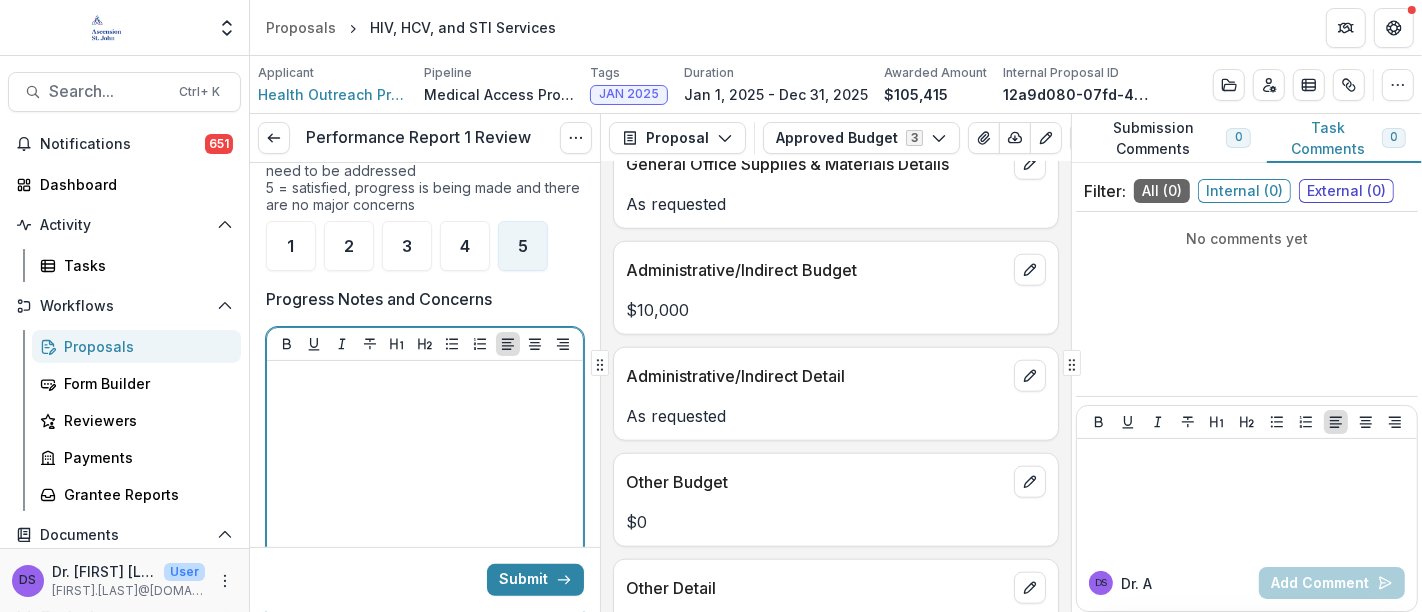scroll, scrollTop: 1763, scrollLeft: 0, axis: vertical 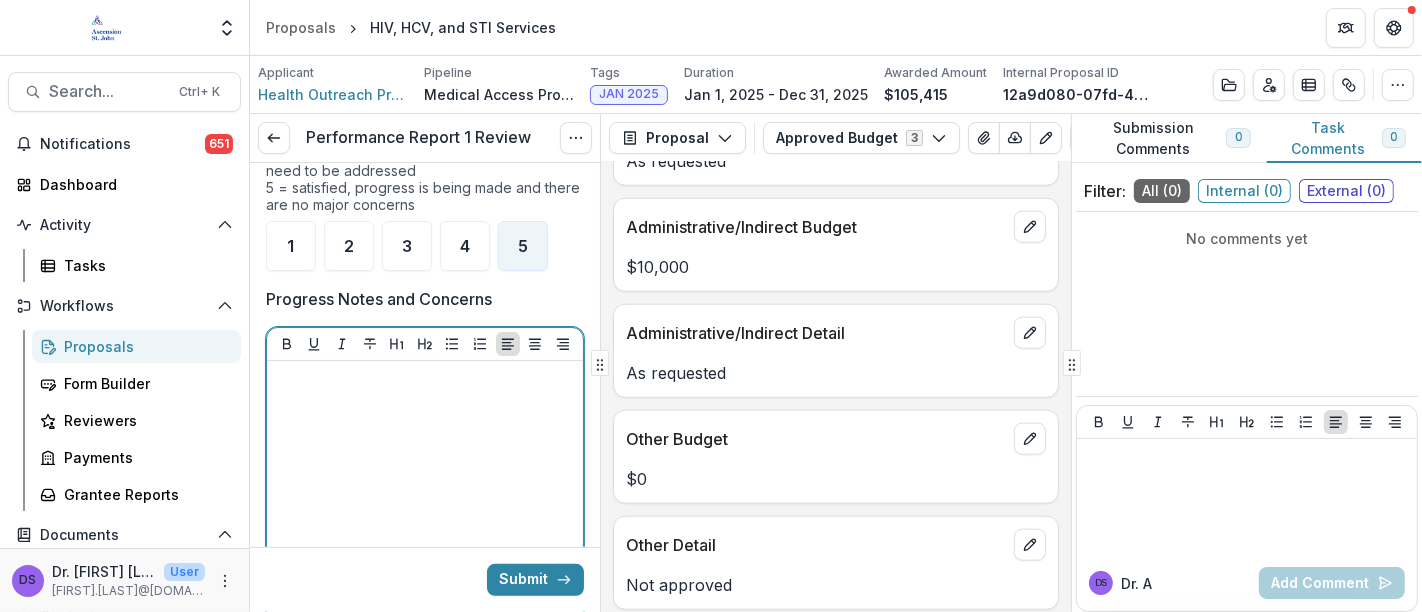 type 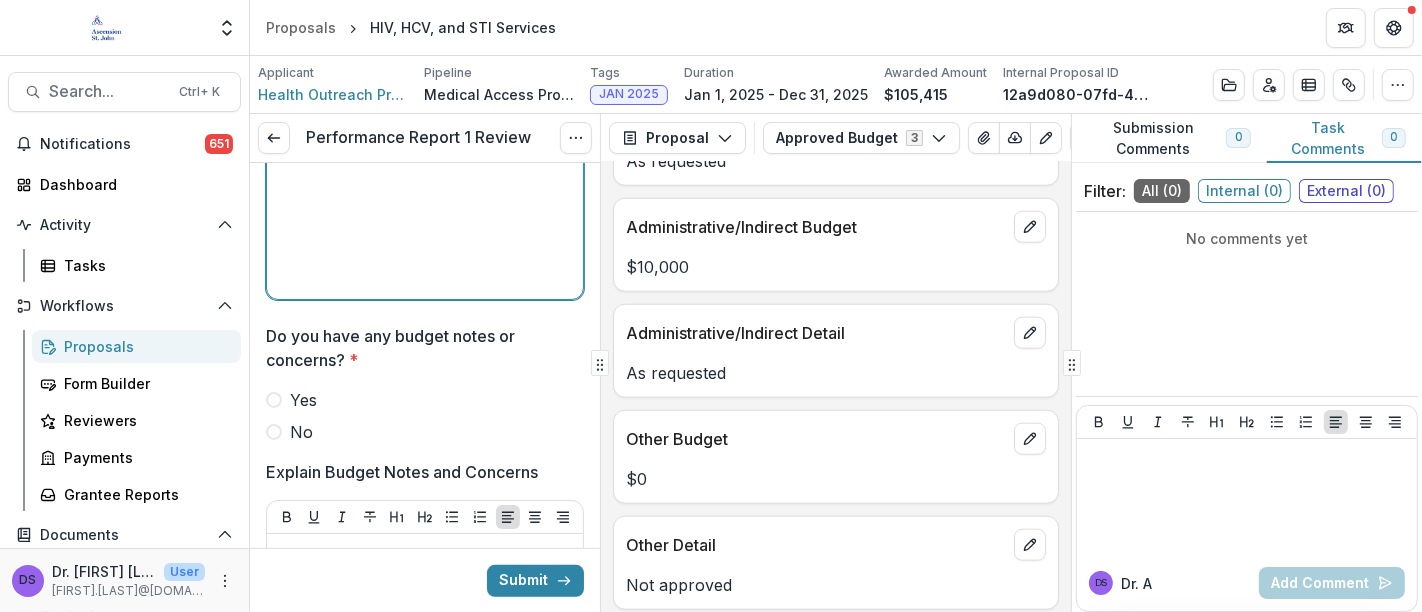 scroll, scrollTop: 860, scrollLeft: 0, axis: vertical 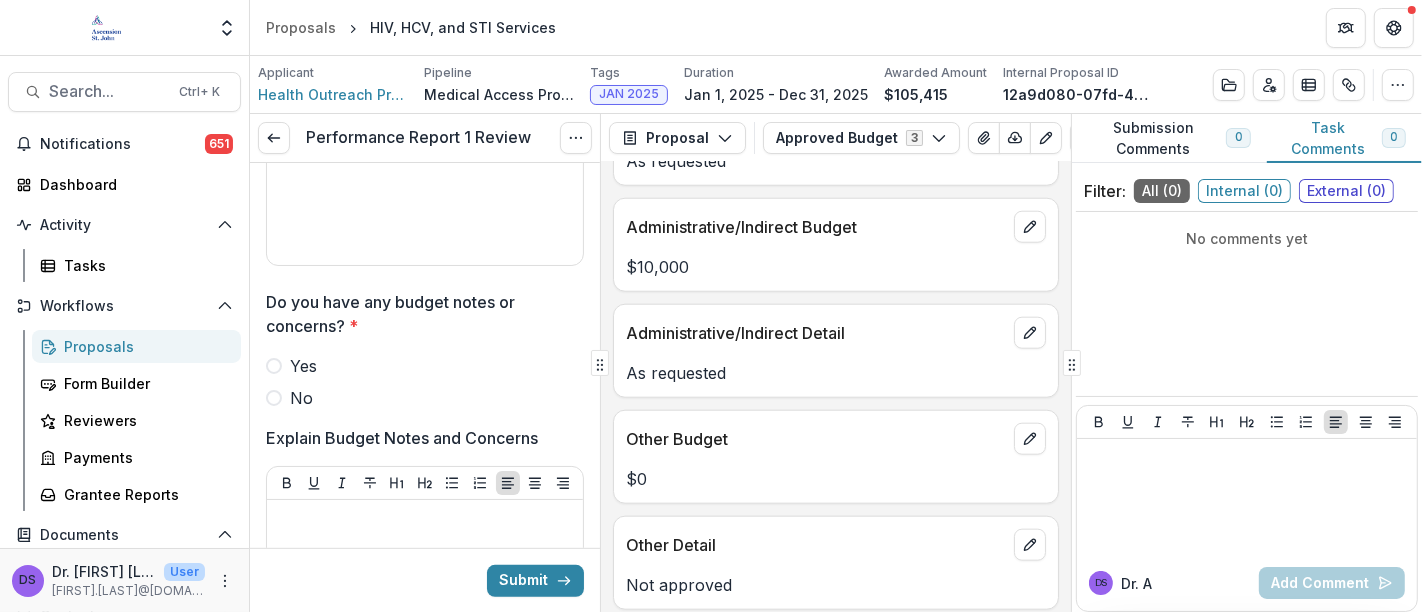 click at bounding box center [274, 398] 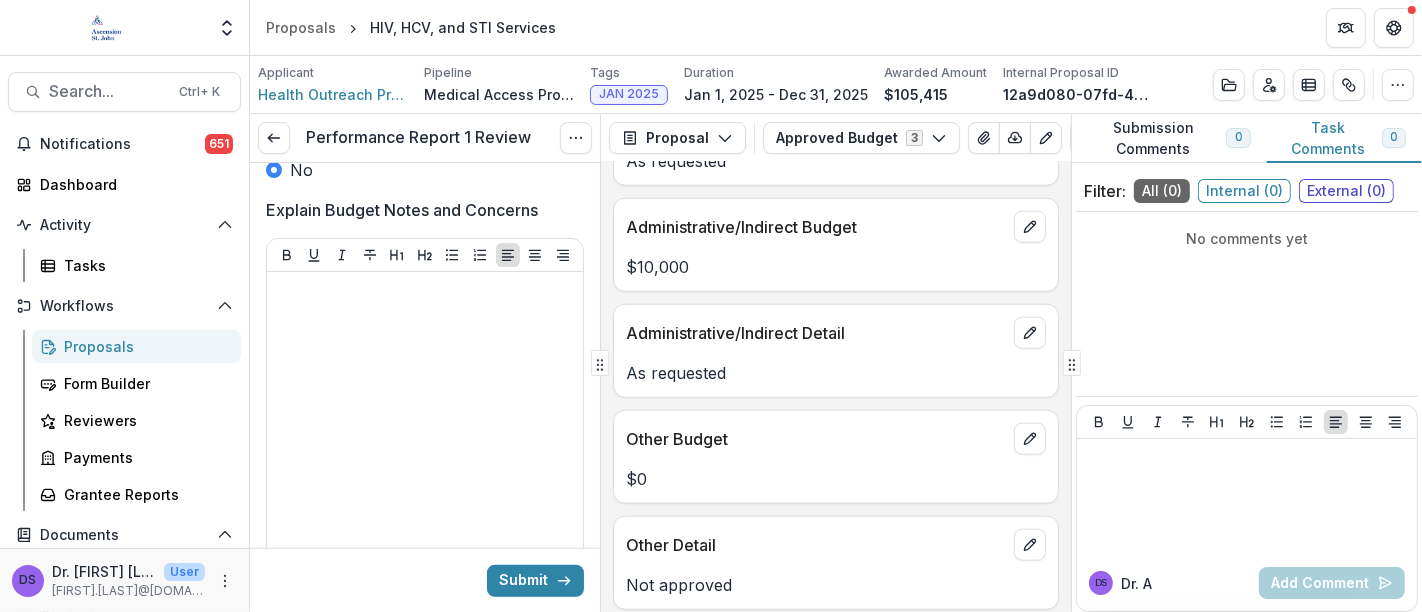 scroll, scrollTop: 1087, scrollLeft: 0, axis: vertical 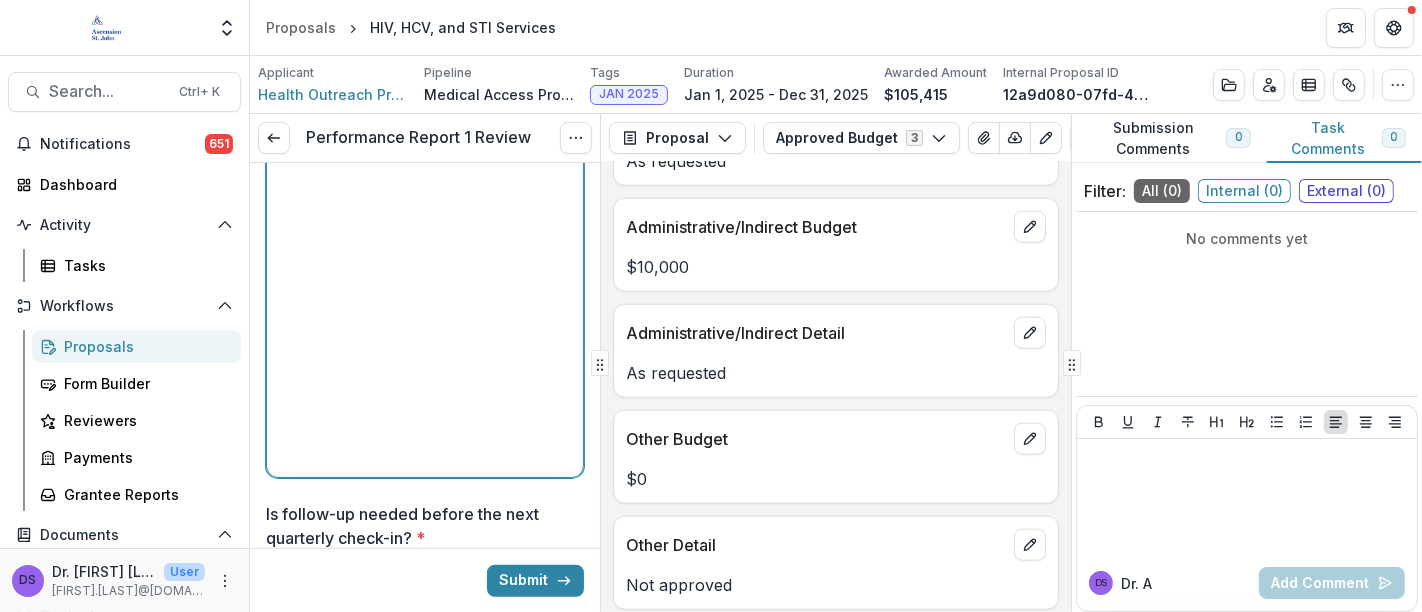 click at bounding box center [425, 319] 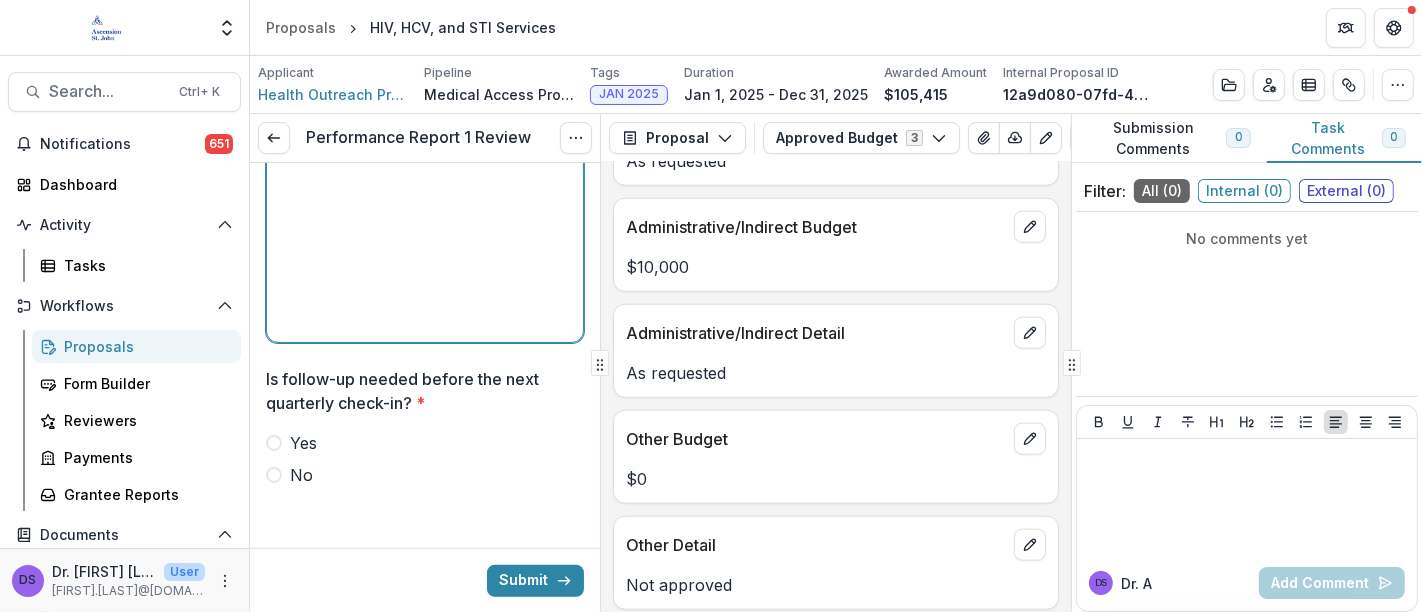 scroll, scrollTop: 1331, scrollLeft: 0, axis: vertical 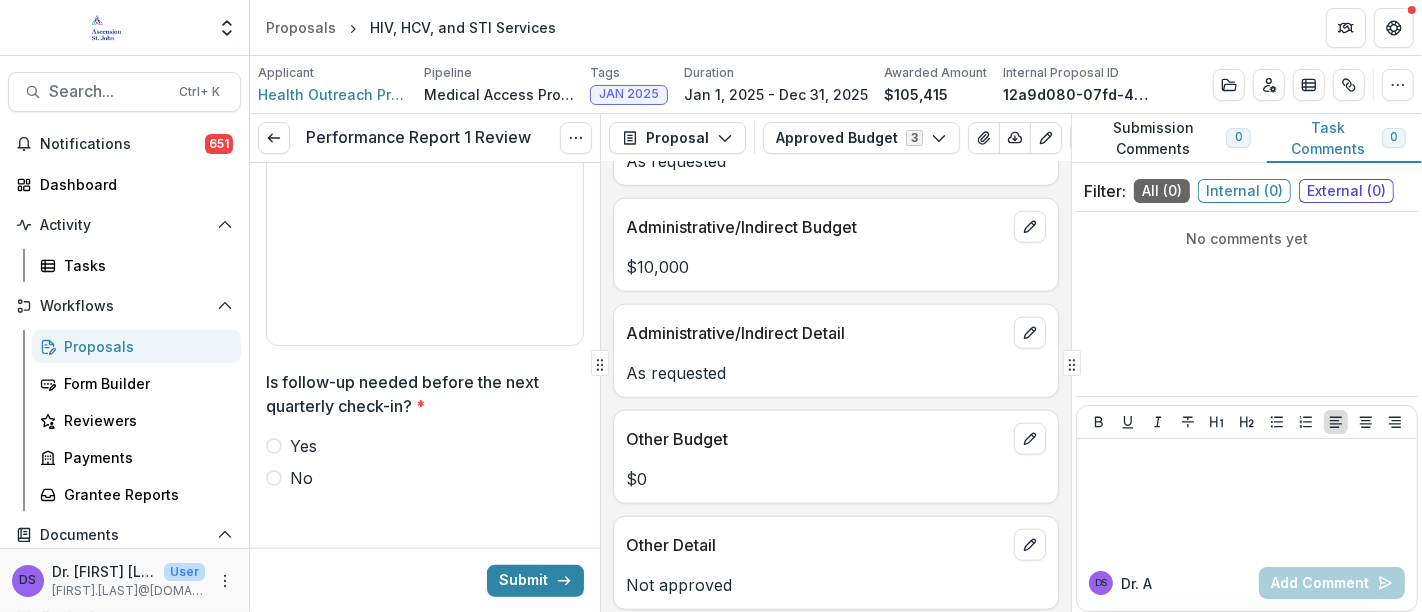click on "No" at bounding box center (425, 478) 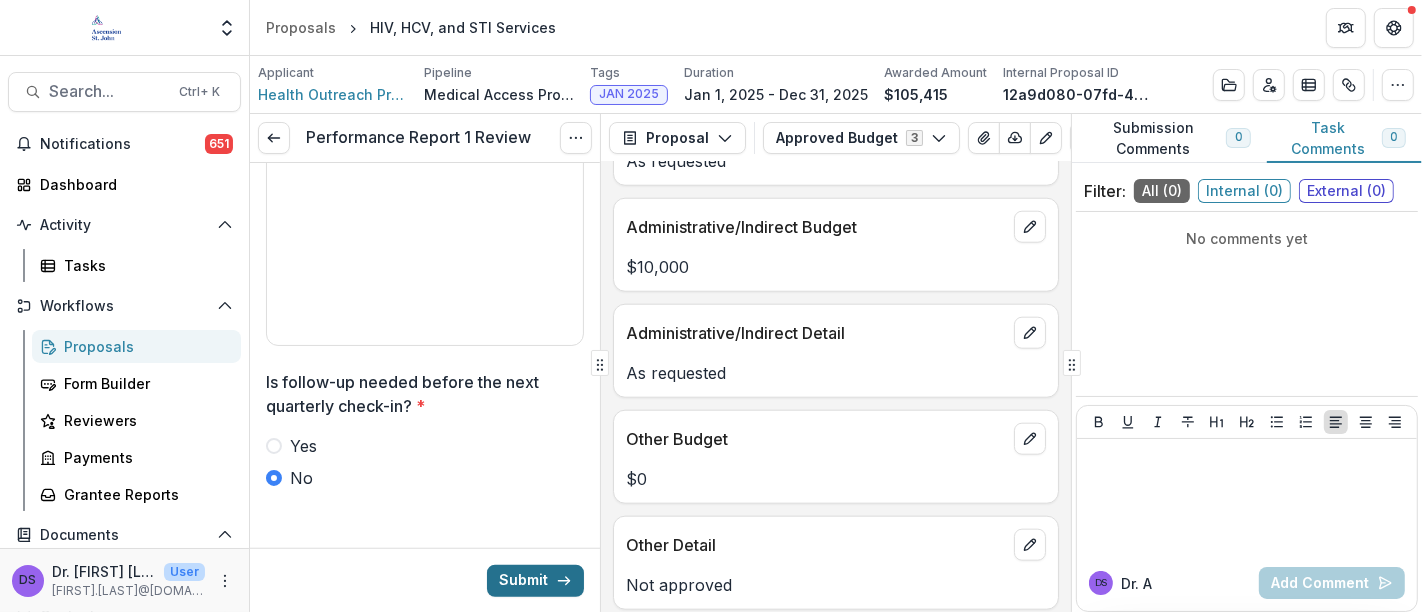 click 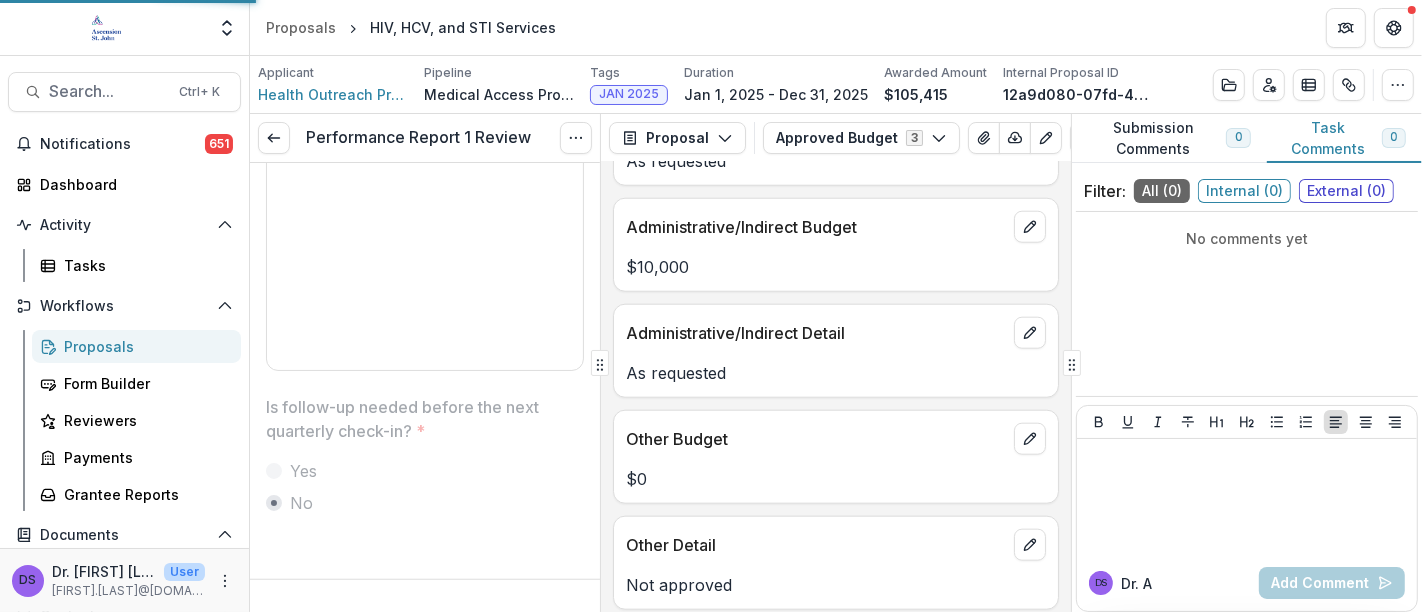 scroll, scrollTop: 1302, scrollLeft: 0, axis: vertical 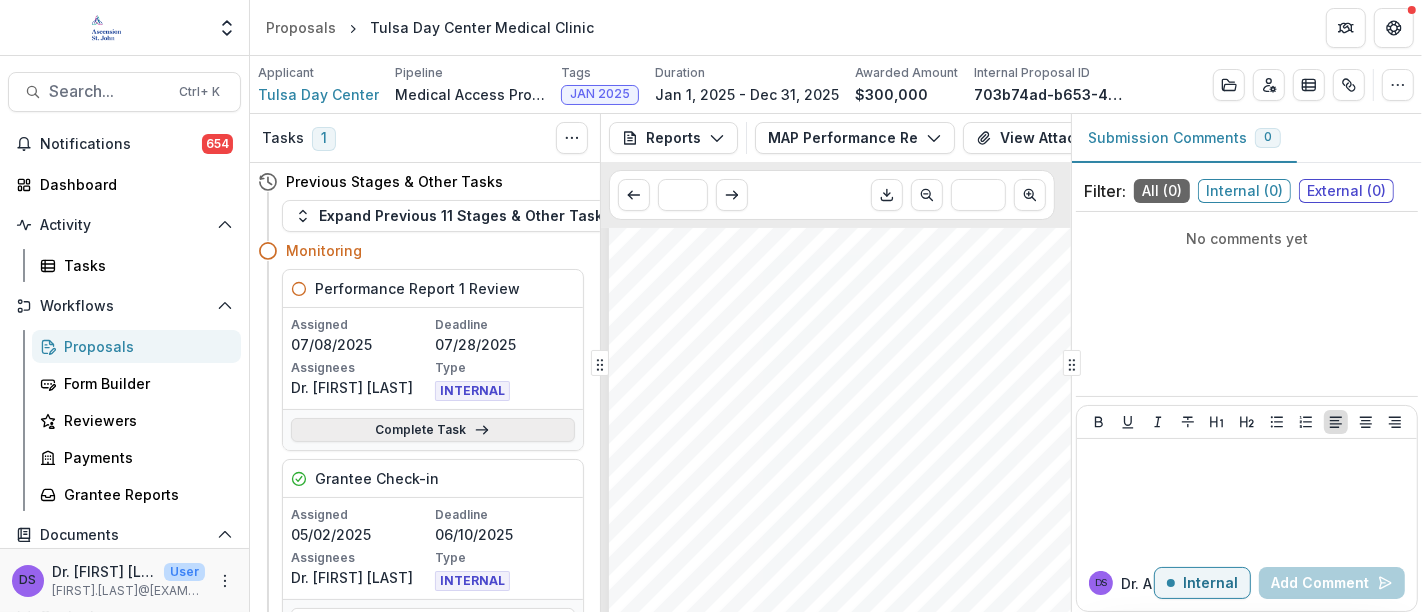 click 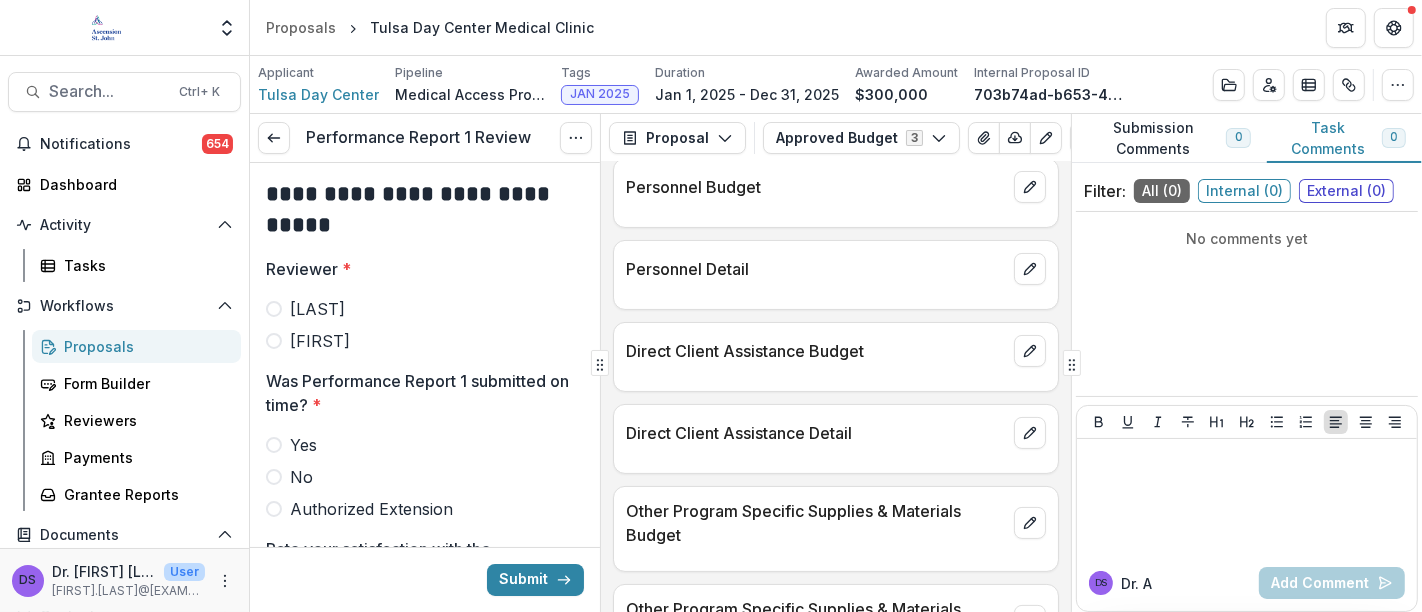 scroll, scrollTop: 288, scrollLeft: 0, axis: vertical 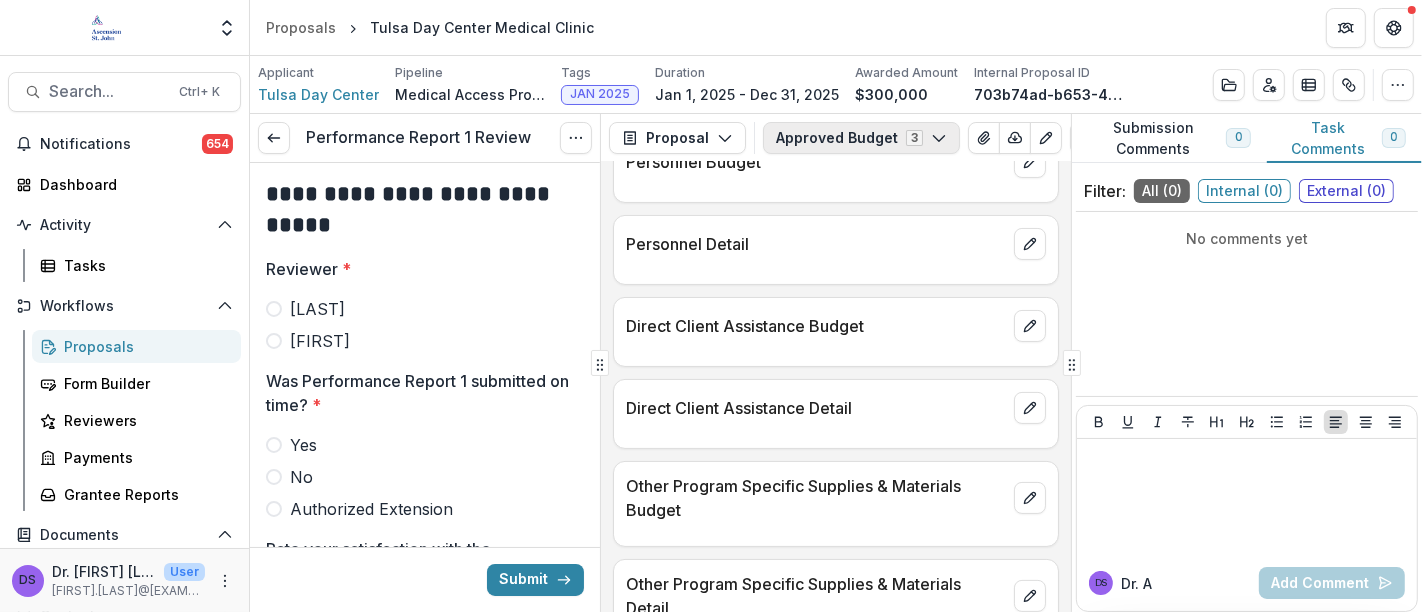 click on "Approved Budget 3" at bounding box center [861, 138] 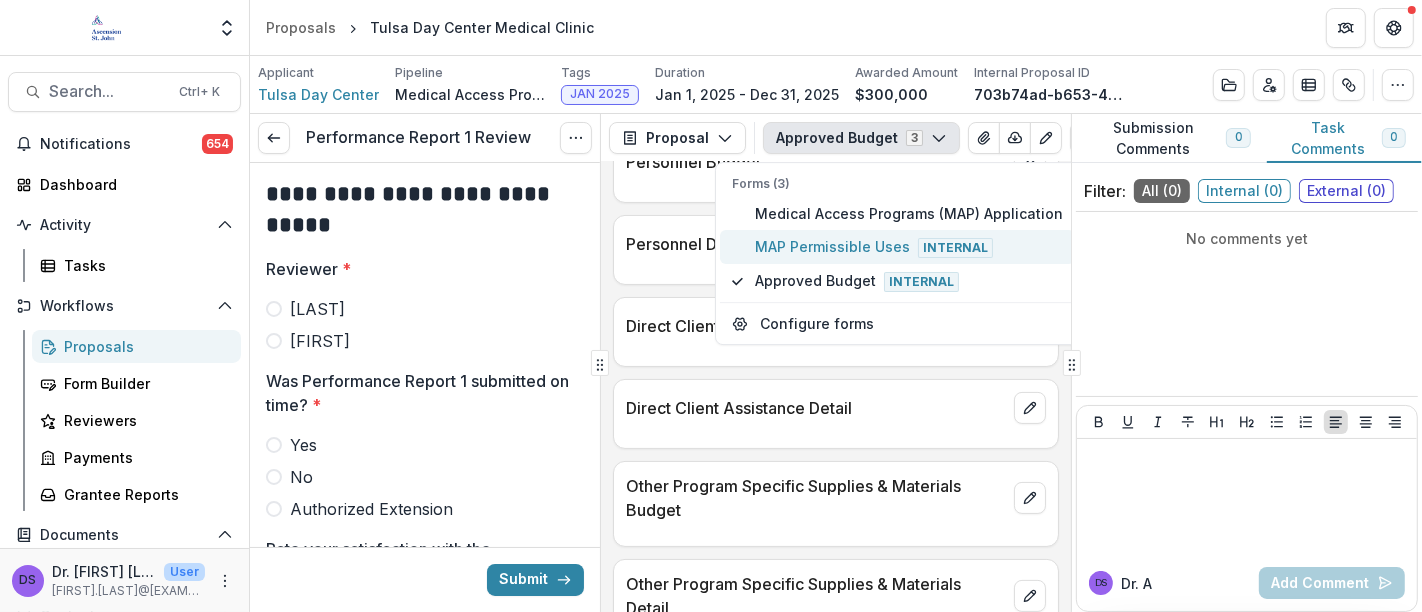 click on "MAP Permissible Uses Internal" at bounding box center (909, 247) 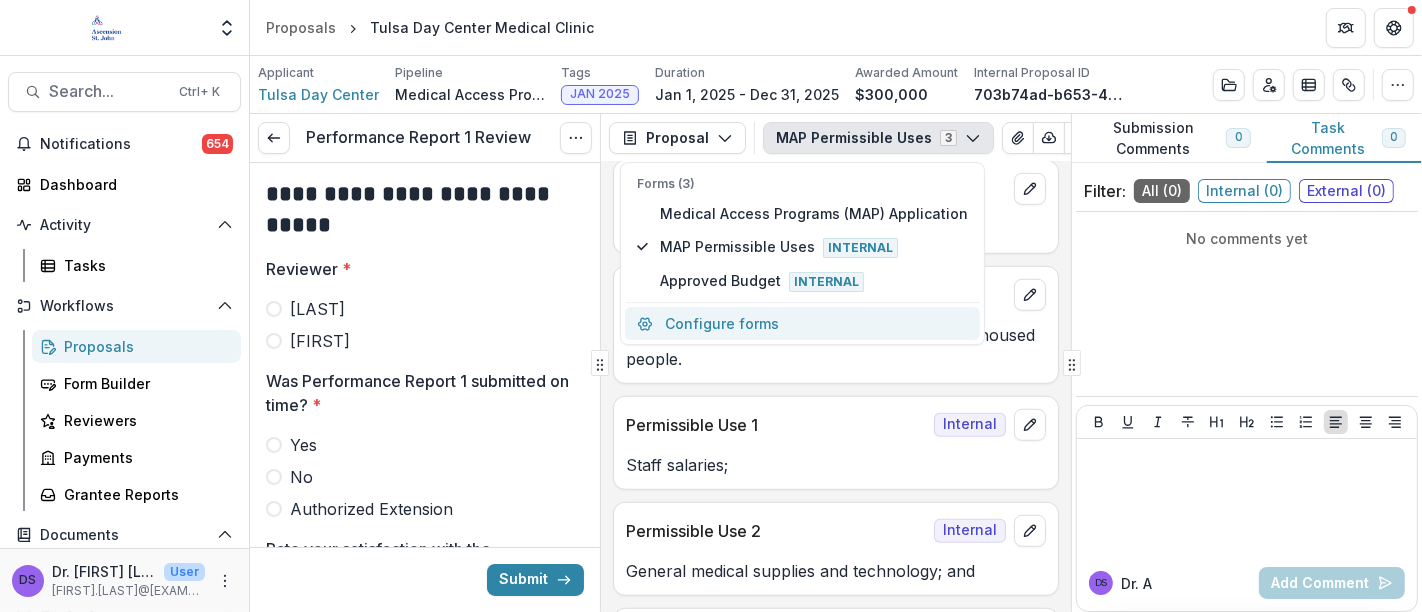 scroll, scrollTop: 1180, scrollLeft: 0, axis: vertical 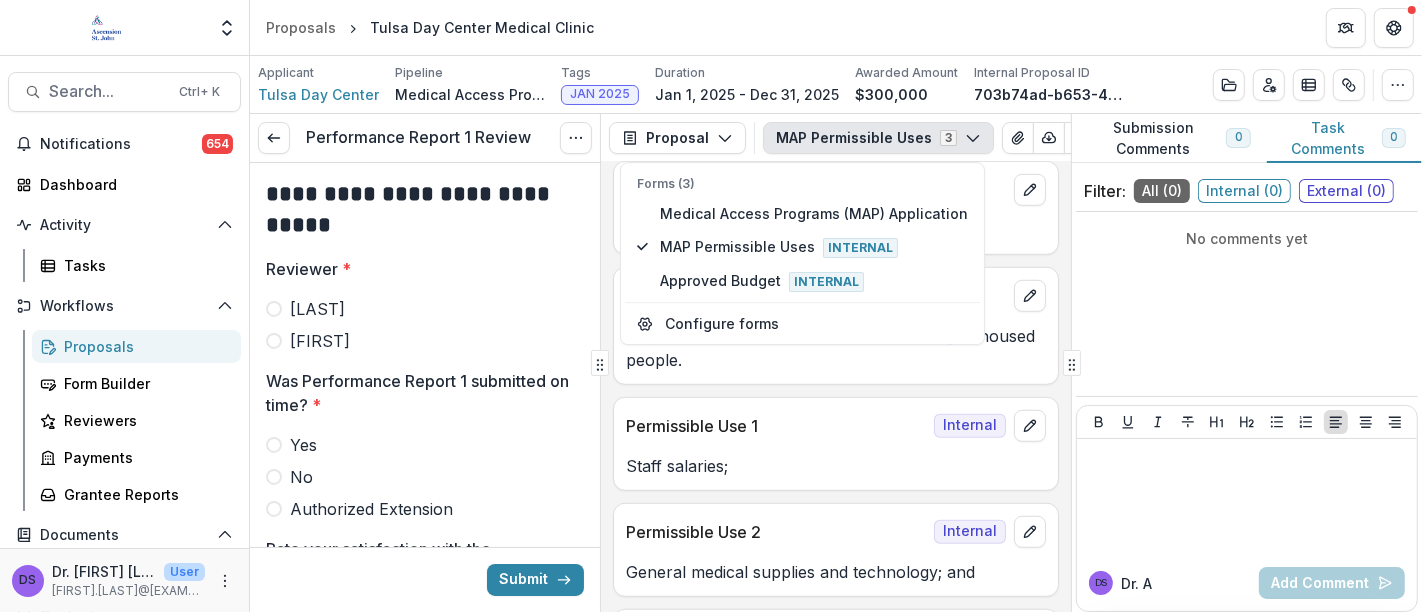 click on "MAP Permissible Uses 3" at bounding box center [878, 138] 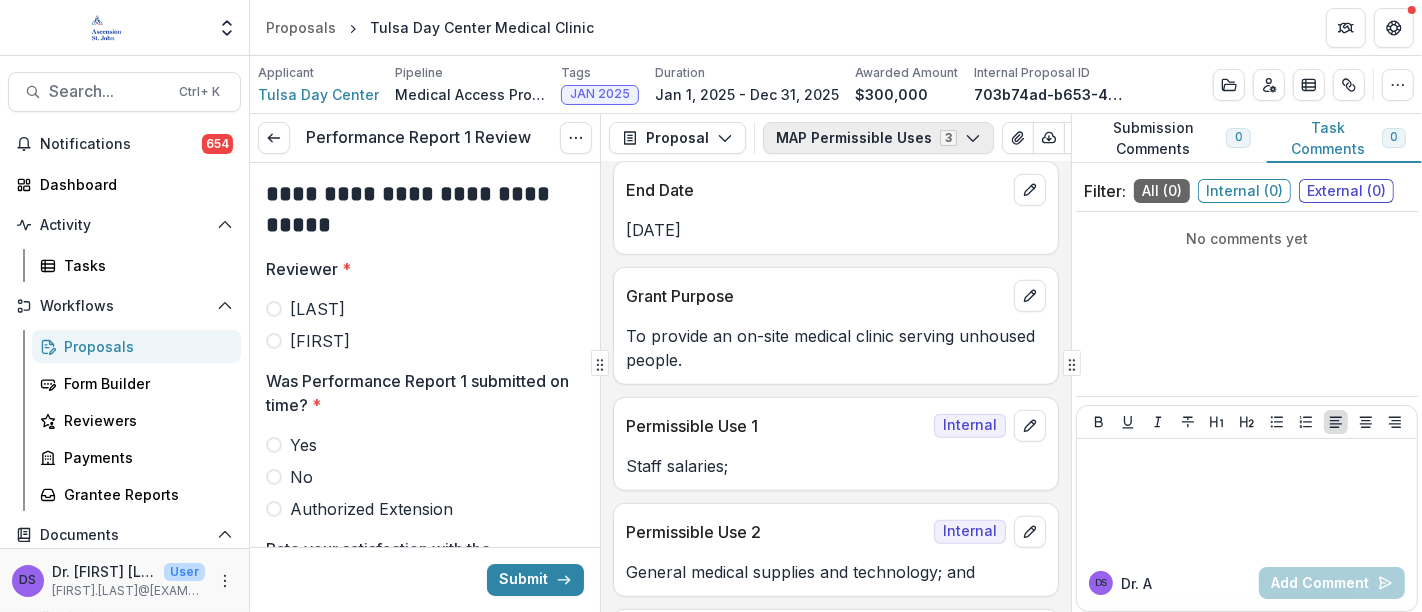 click on "MAP Permissible Uses 3" at bounding box center (878, 138) 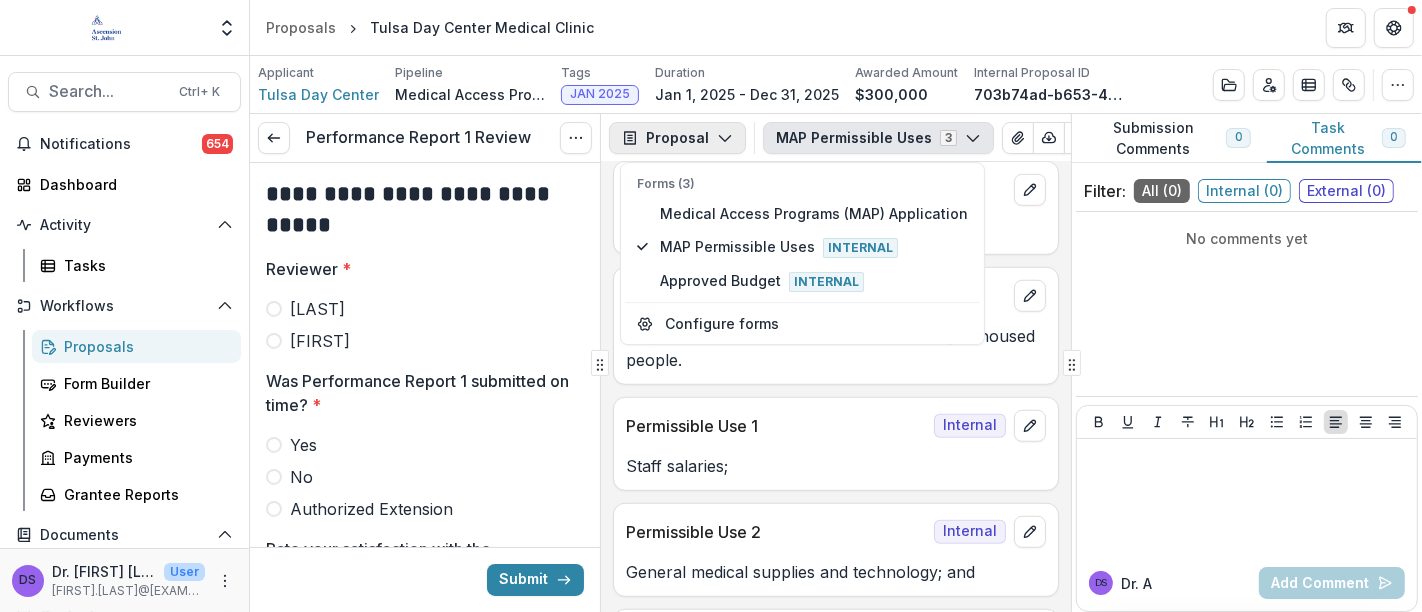 click on "Proposal" at bounding box center (677, 138) 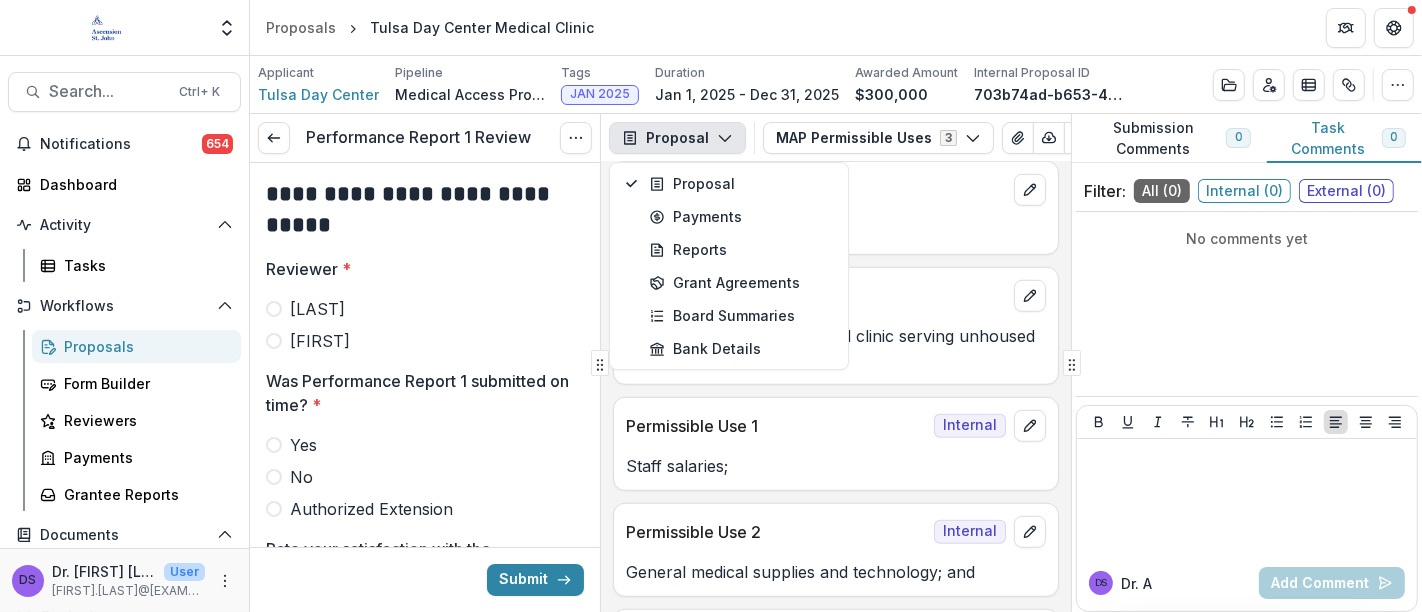 click on "Proposal" at bounding box center (677, 138) 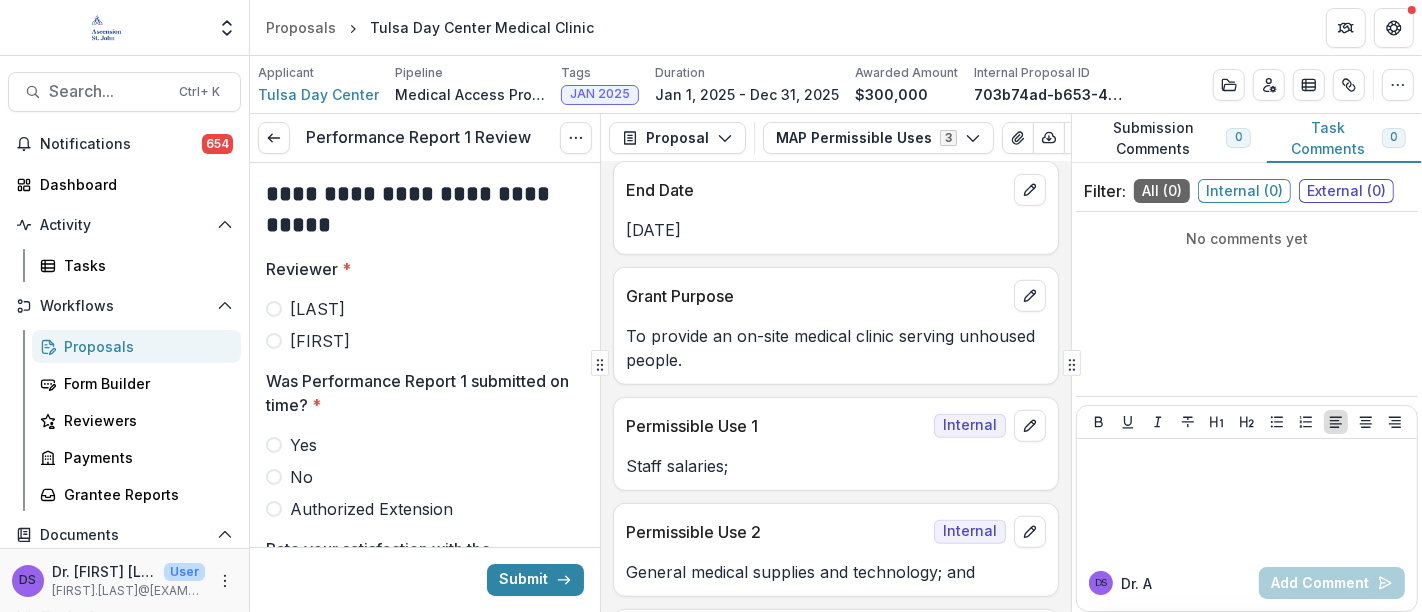 click on "Ana" at bounding box center [320, 341] 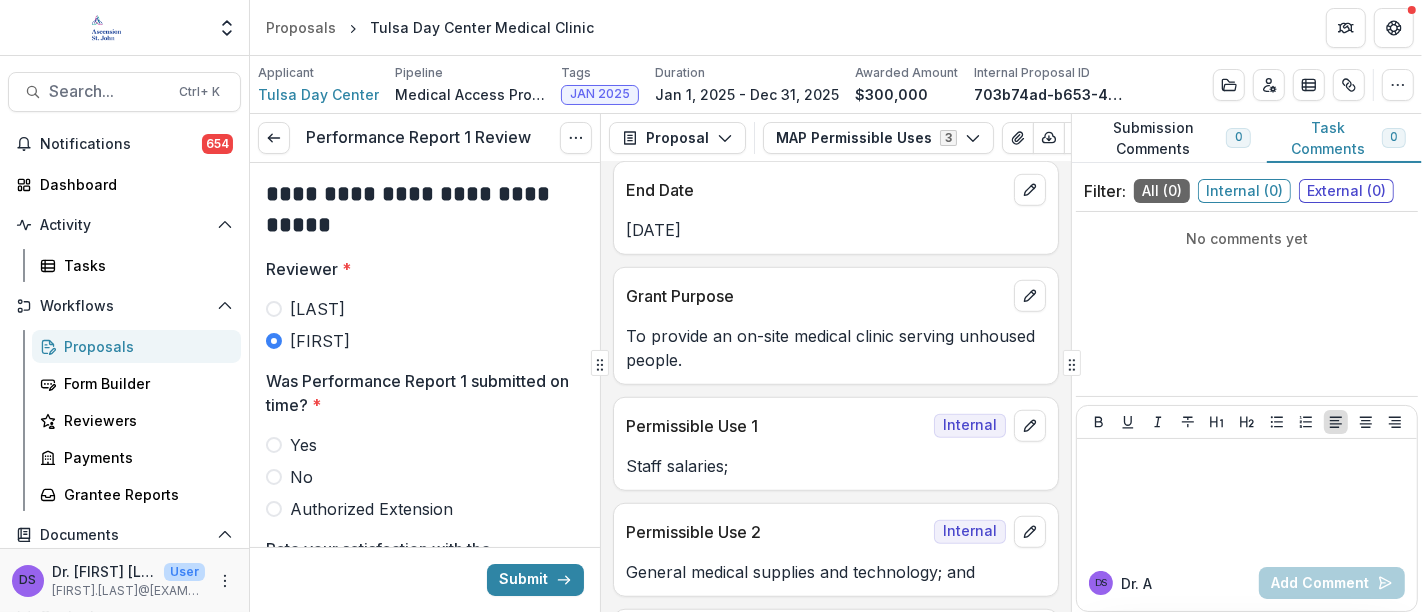 click at bounding box center [274, 445] 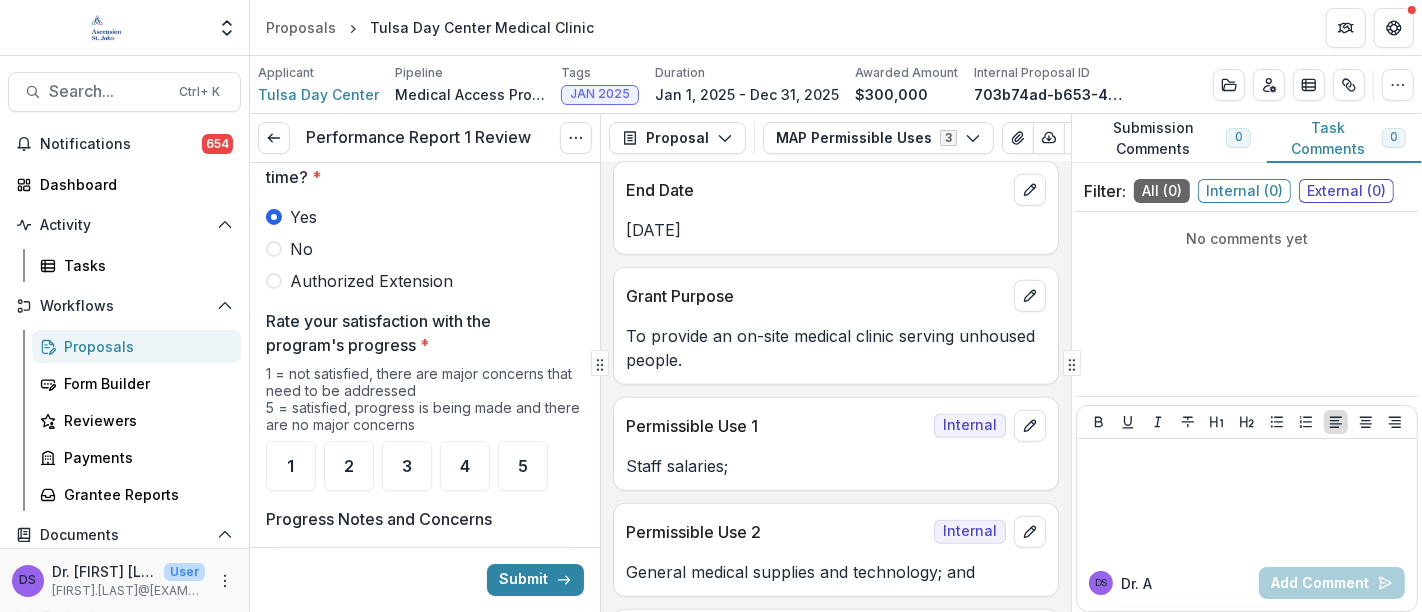 scroll, scrollTop: 230, scrollLeft: 0, axis: vertical 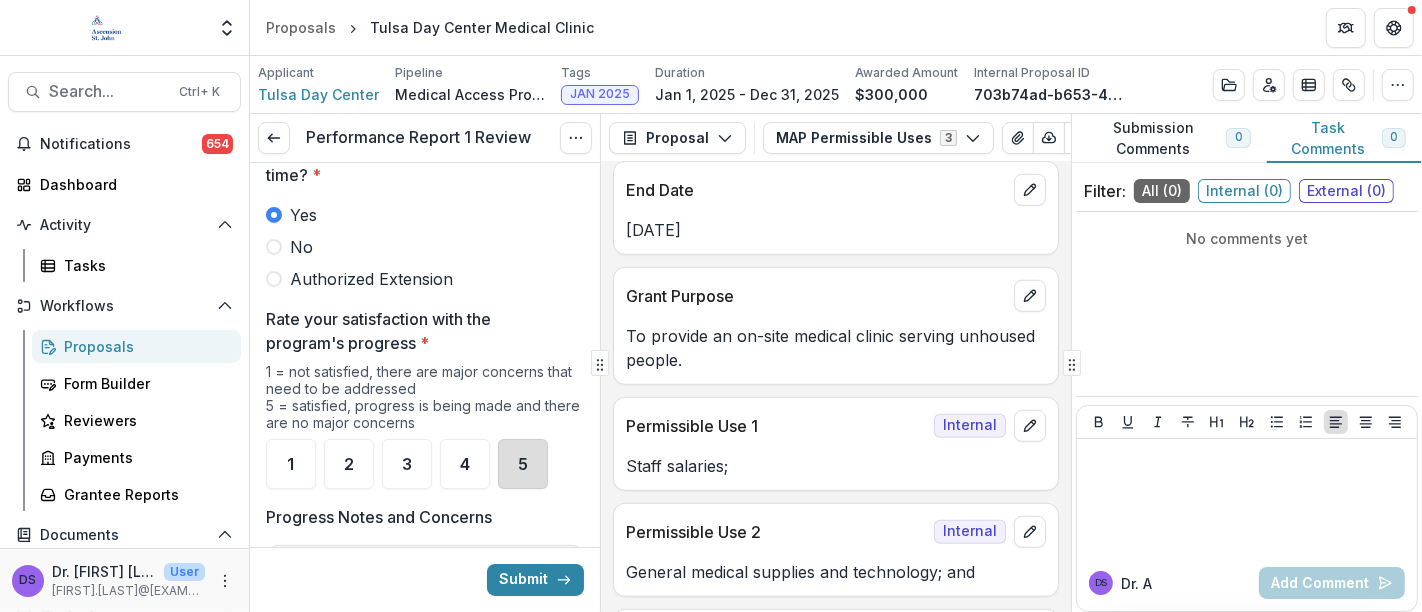 click on "5" at bounding box center [523, 464] 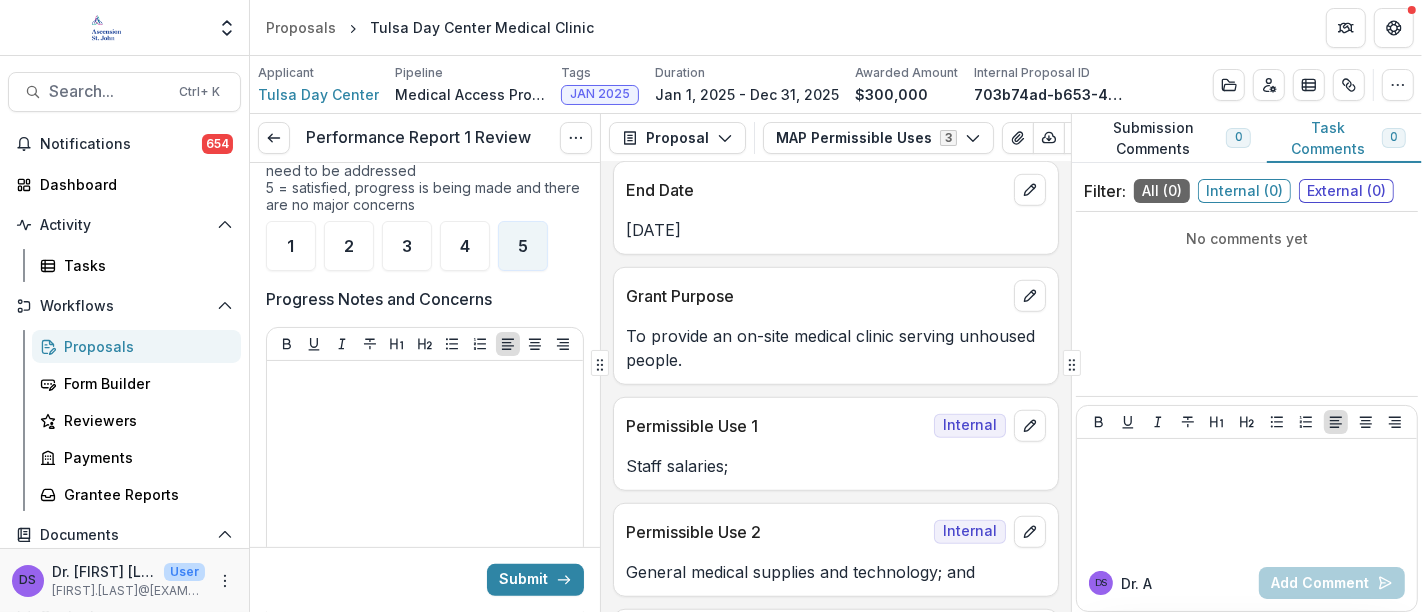 scroll, scrollTop: 452, scrollLeft: 0, axis: vertical 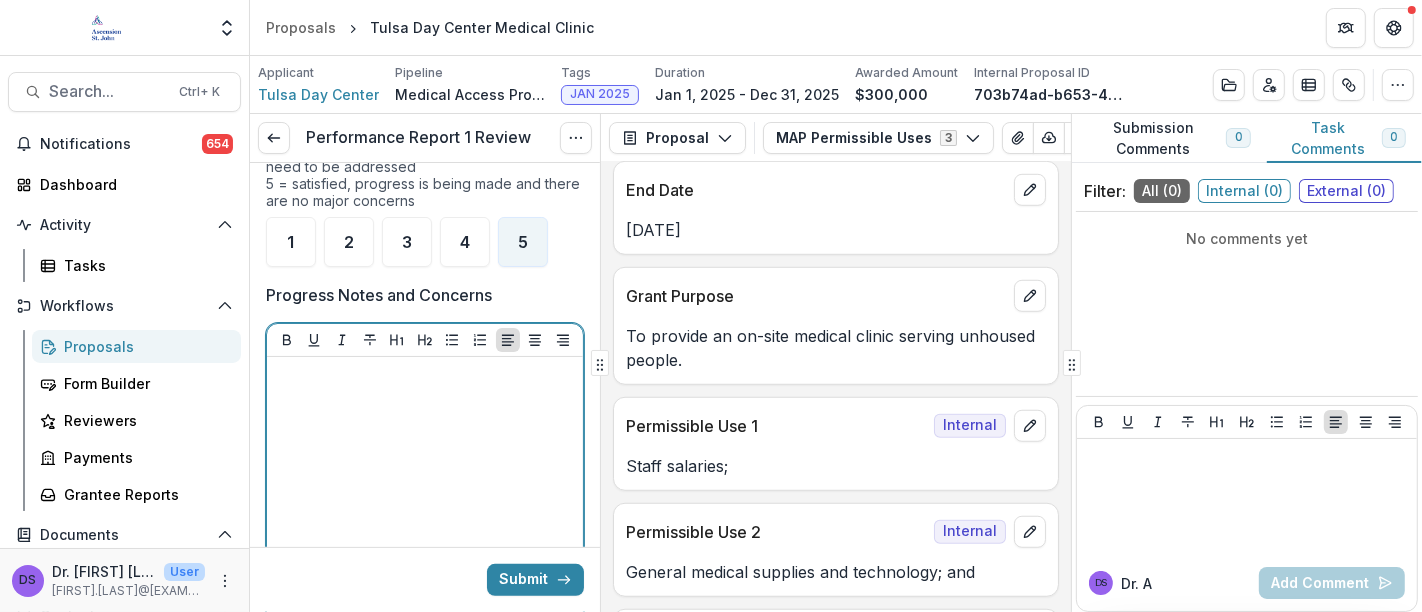 click at bounding box center (425, 515) 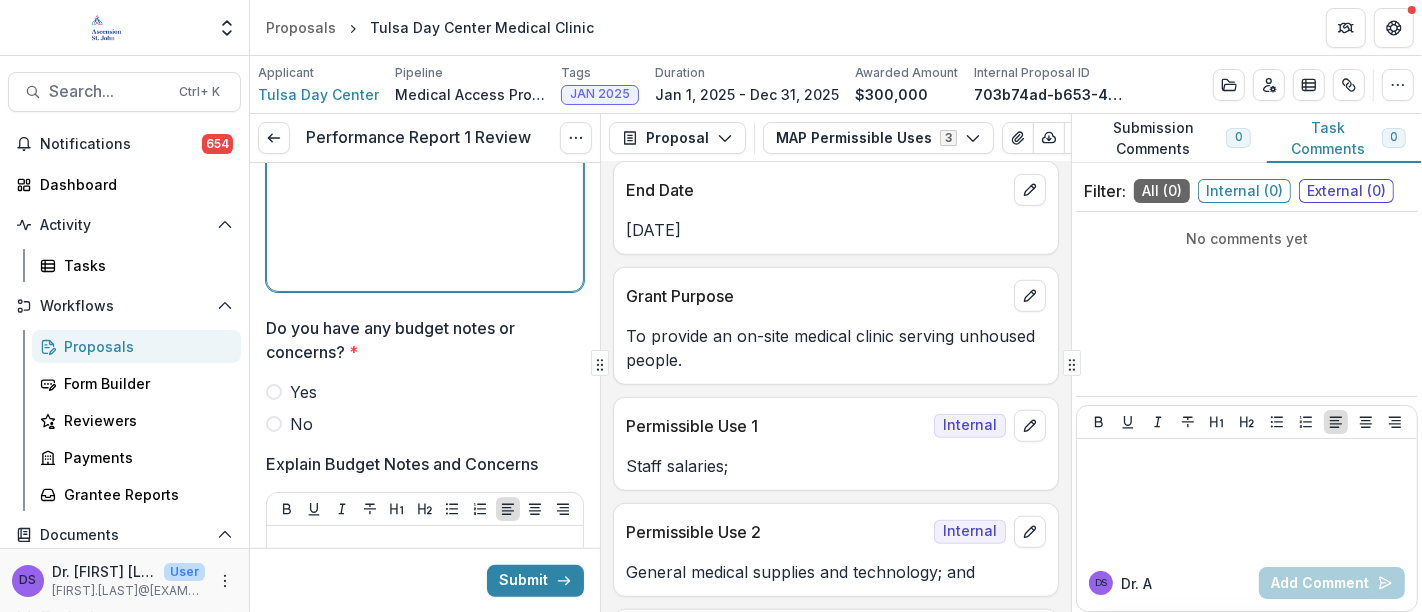 scroll, scrollTop: 885, scrollLeft: 0, axis: vertical 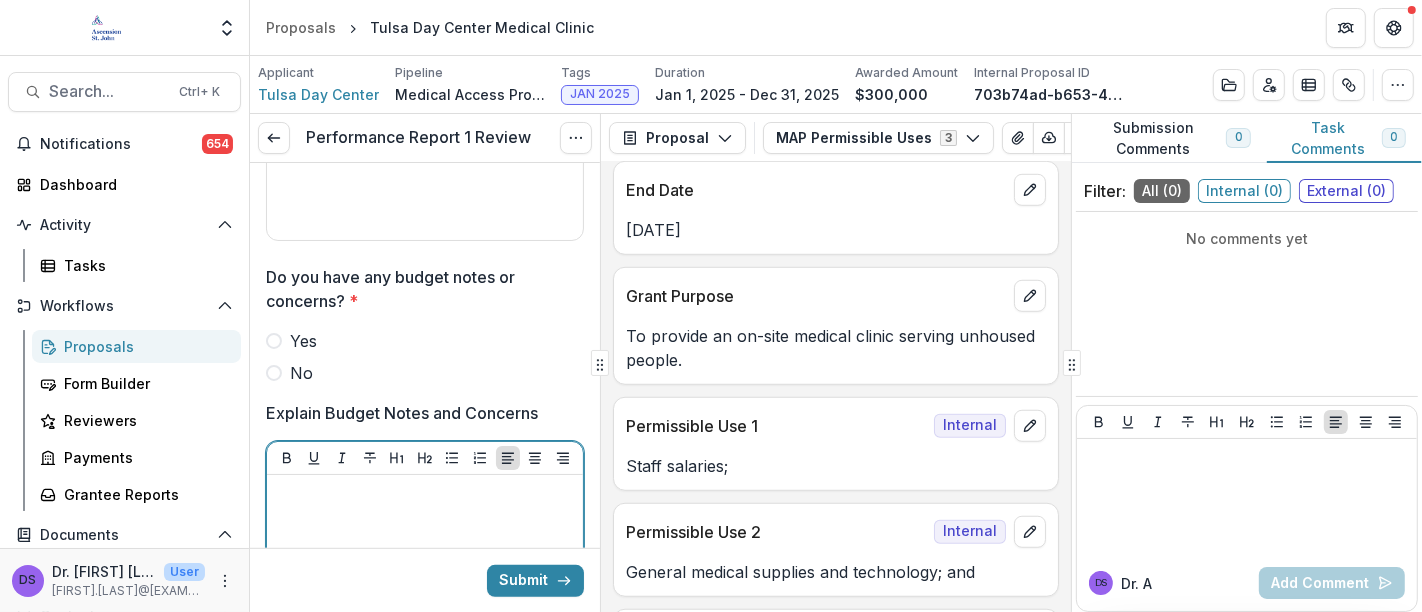 drag, startPoint x: 501, startPoint y: 455, endPoint x: 280, endPoint y: 370, distance: 236.78261 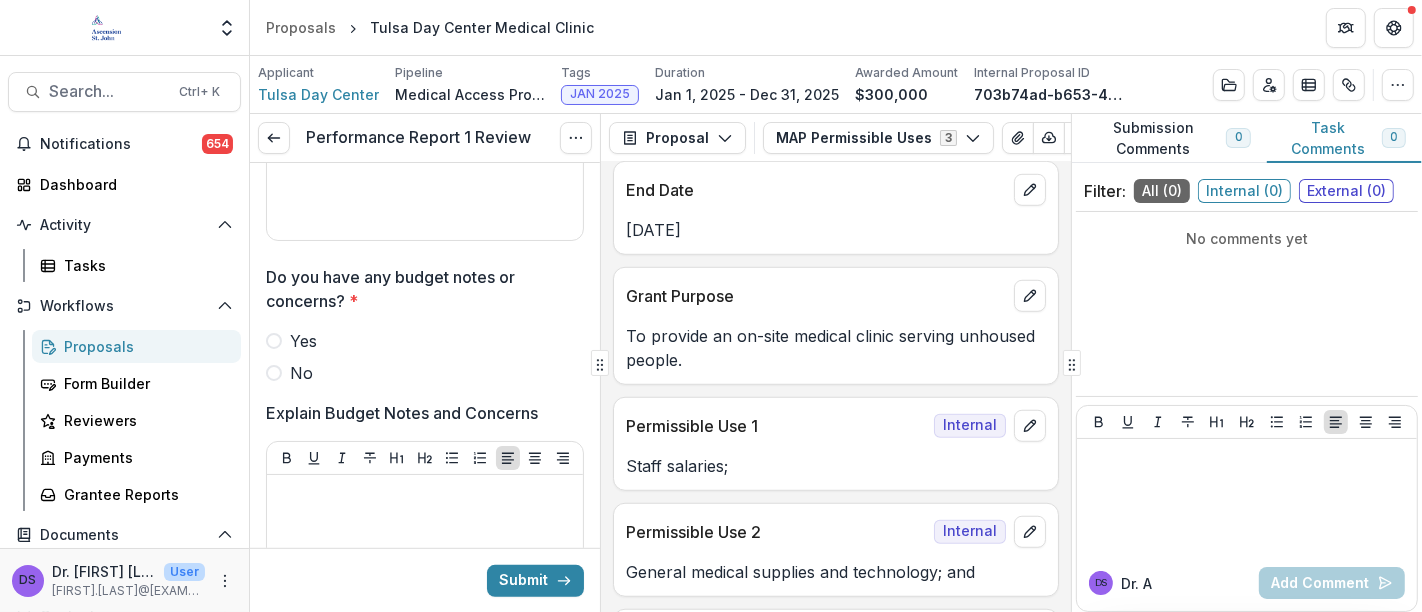click at bounding box center [274, 373] 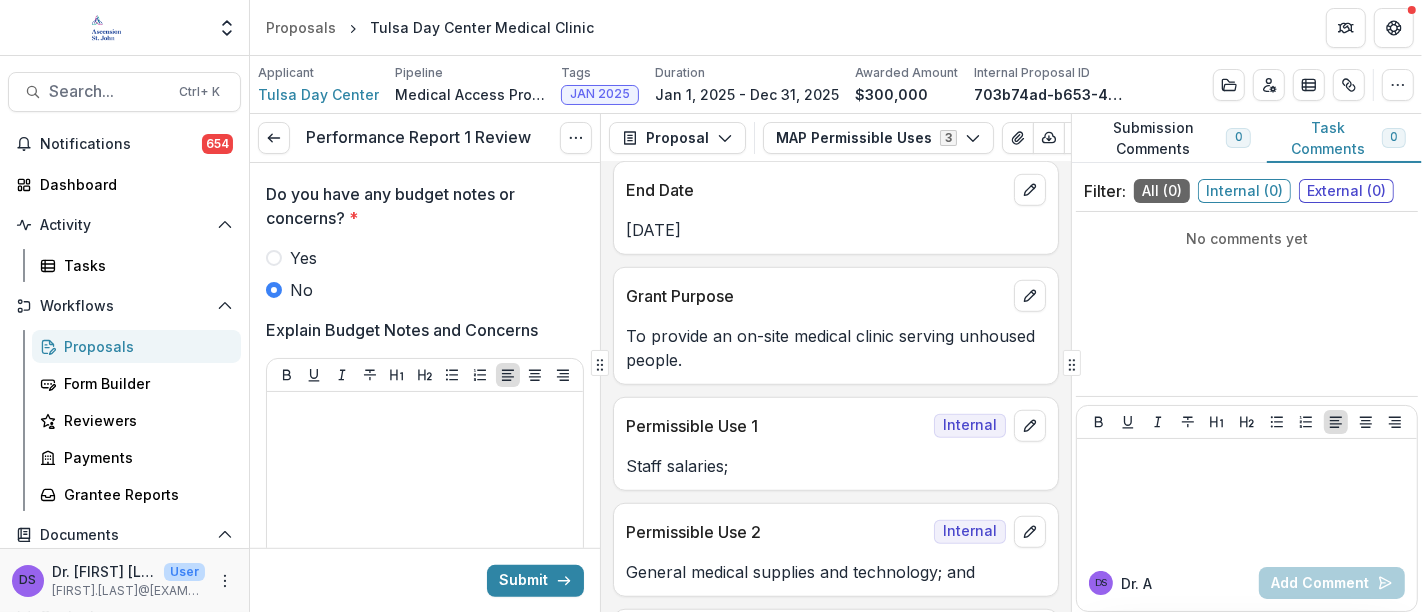 scroll, scrollTop: 970, scrollLeft: 0, axis: vertical 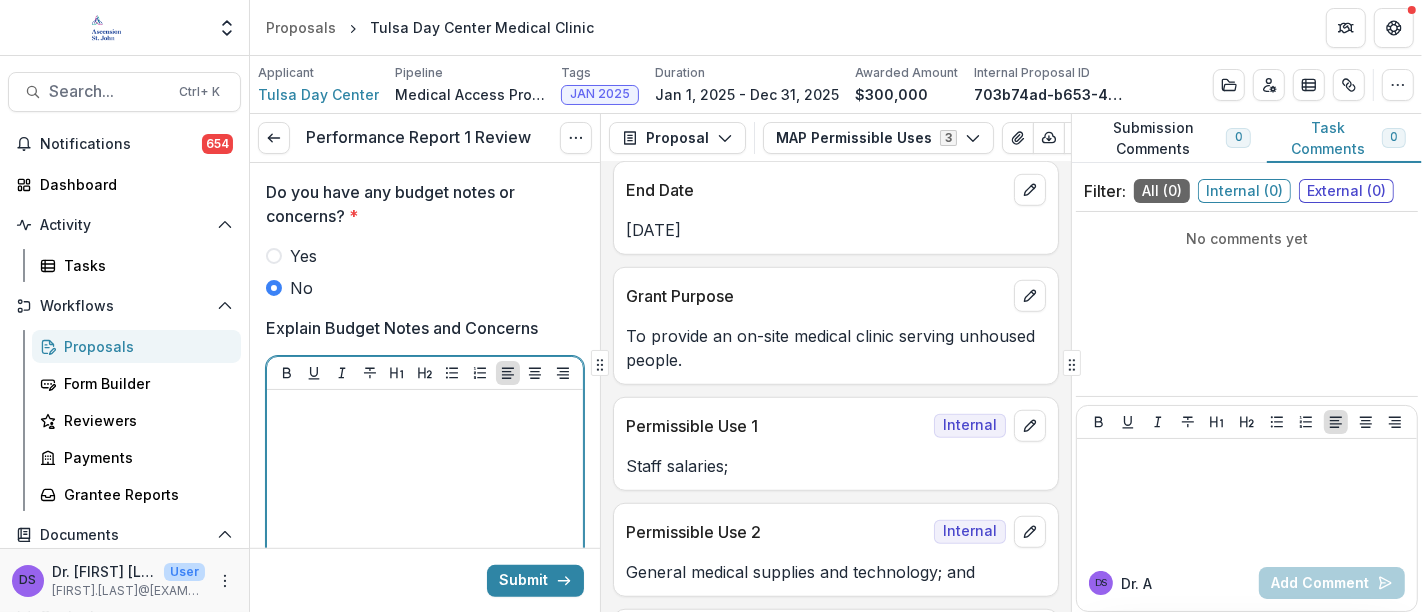 click at bounding box center [425, 548] 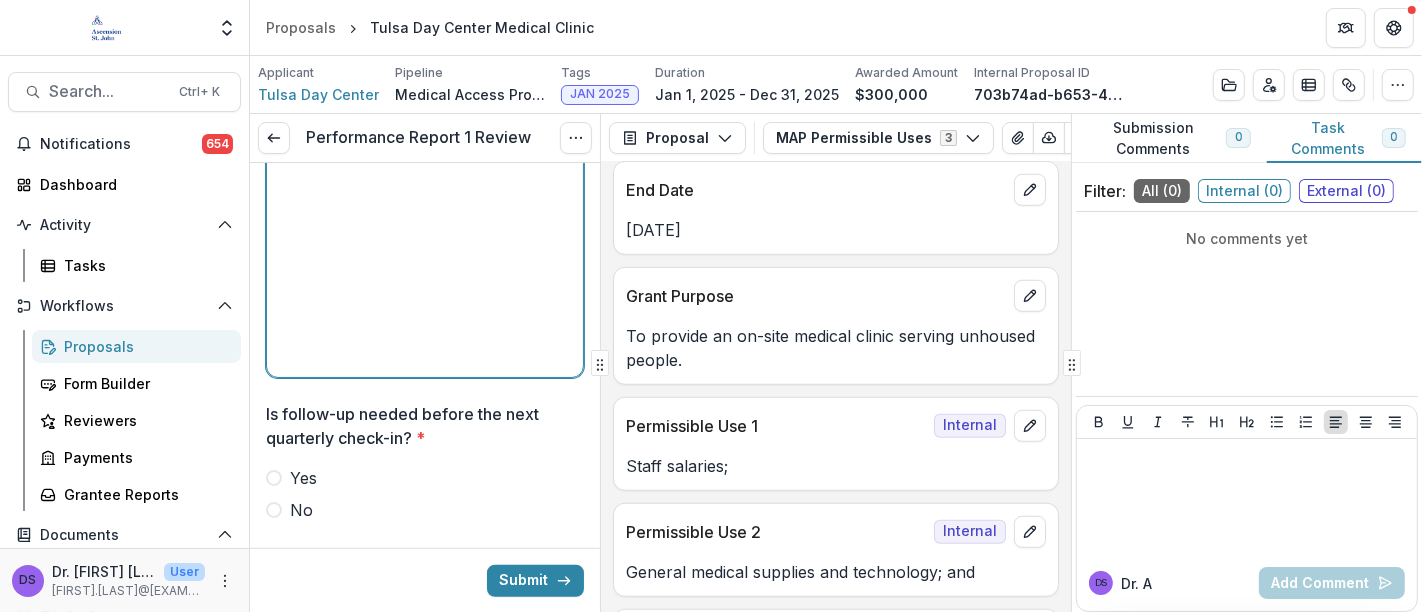 scroll, scrollTop: 1334, scrollLeft: 0, axis: vertical 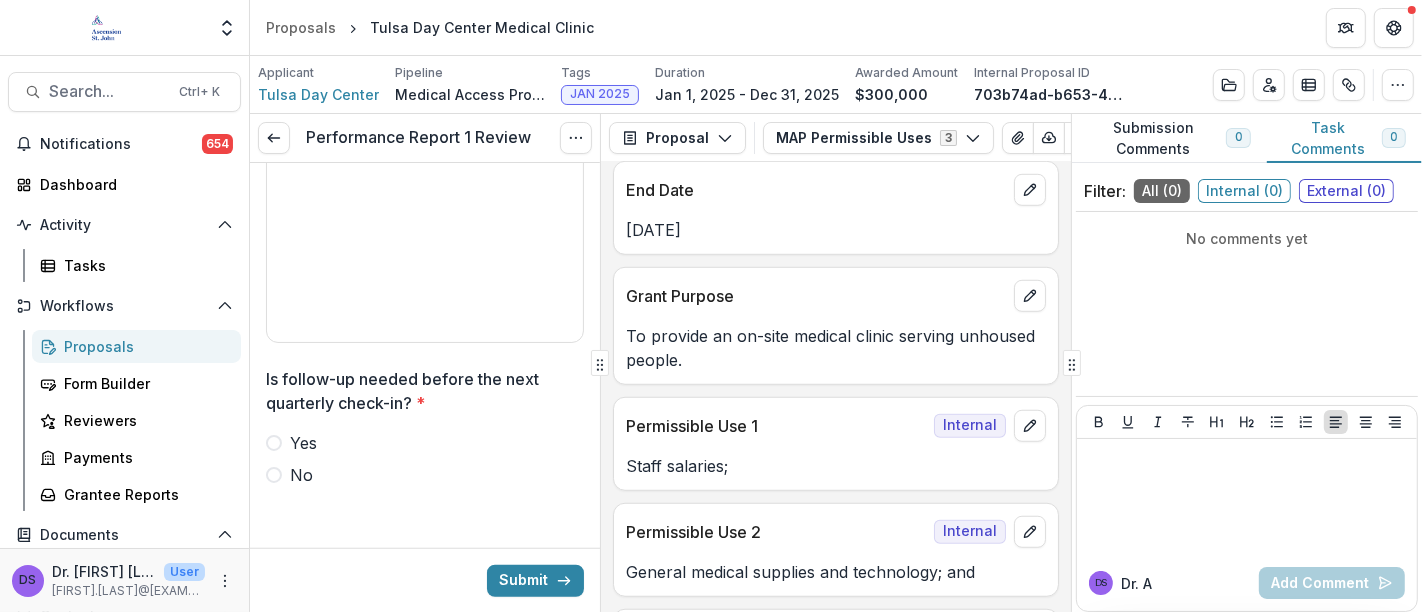 click on "No" at bounding box center (425, 475) 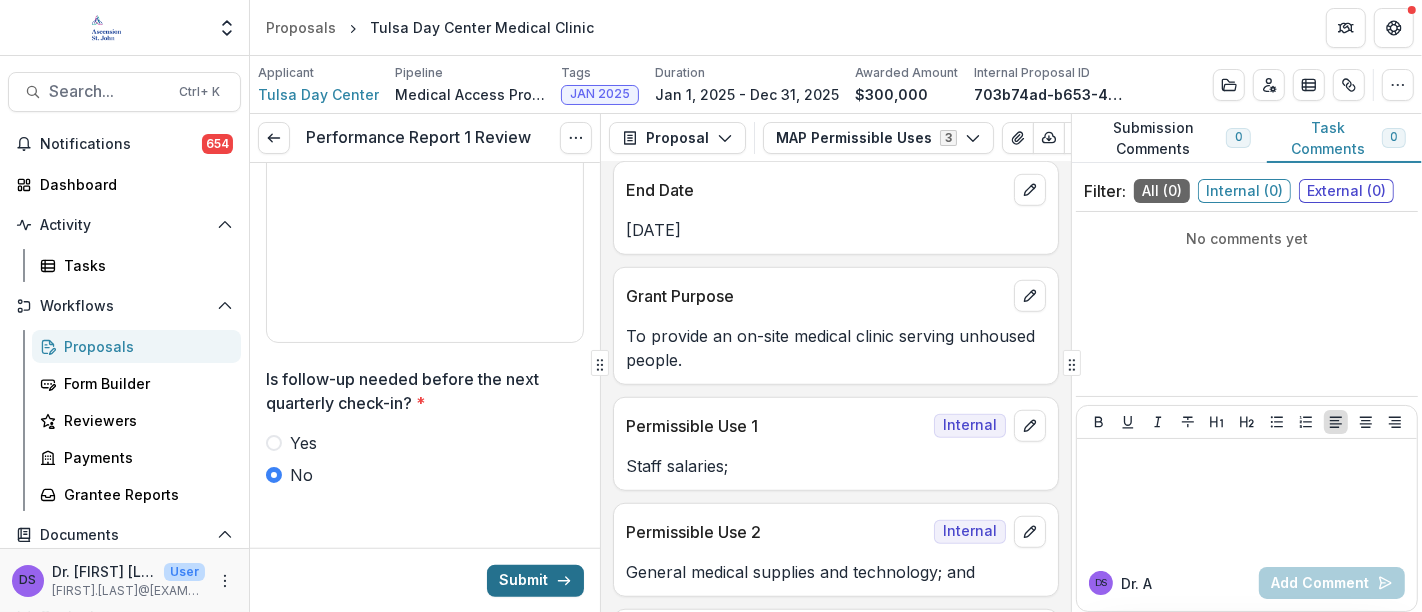 click on "Submit" at bounding box center [535, 580] 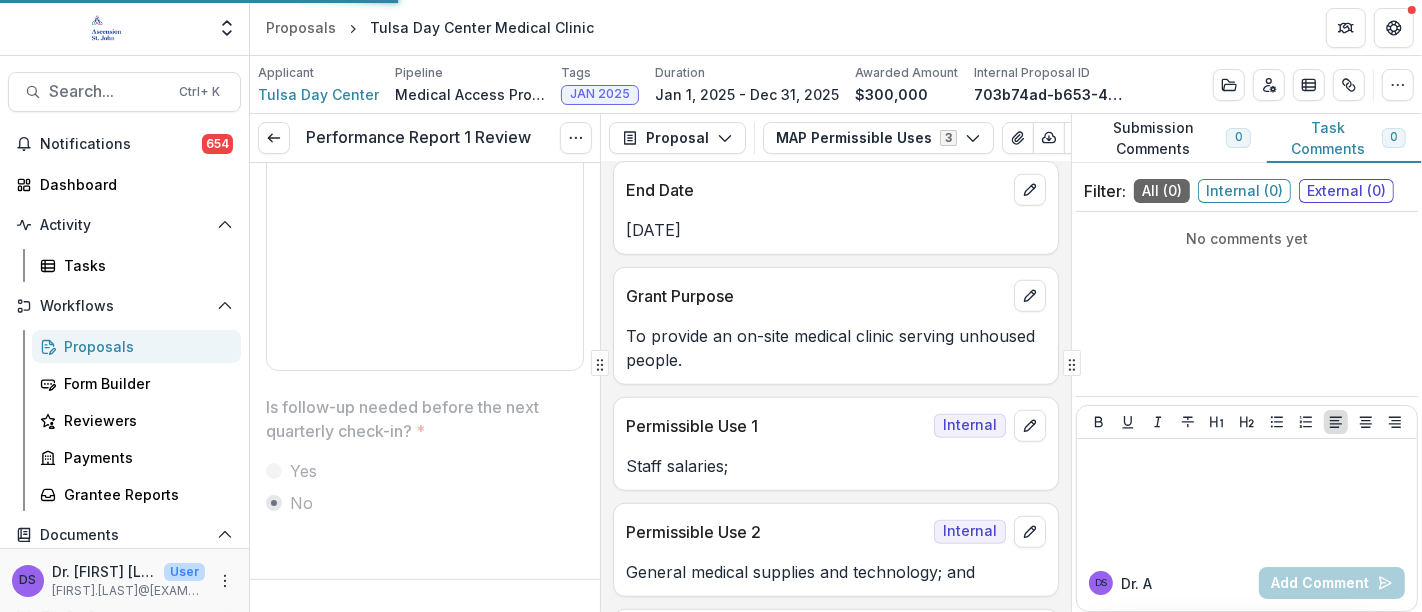 scroll, scrollTop: 1302, scrollLeft: 0, axis: vertical 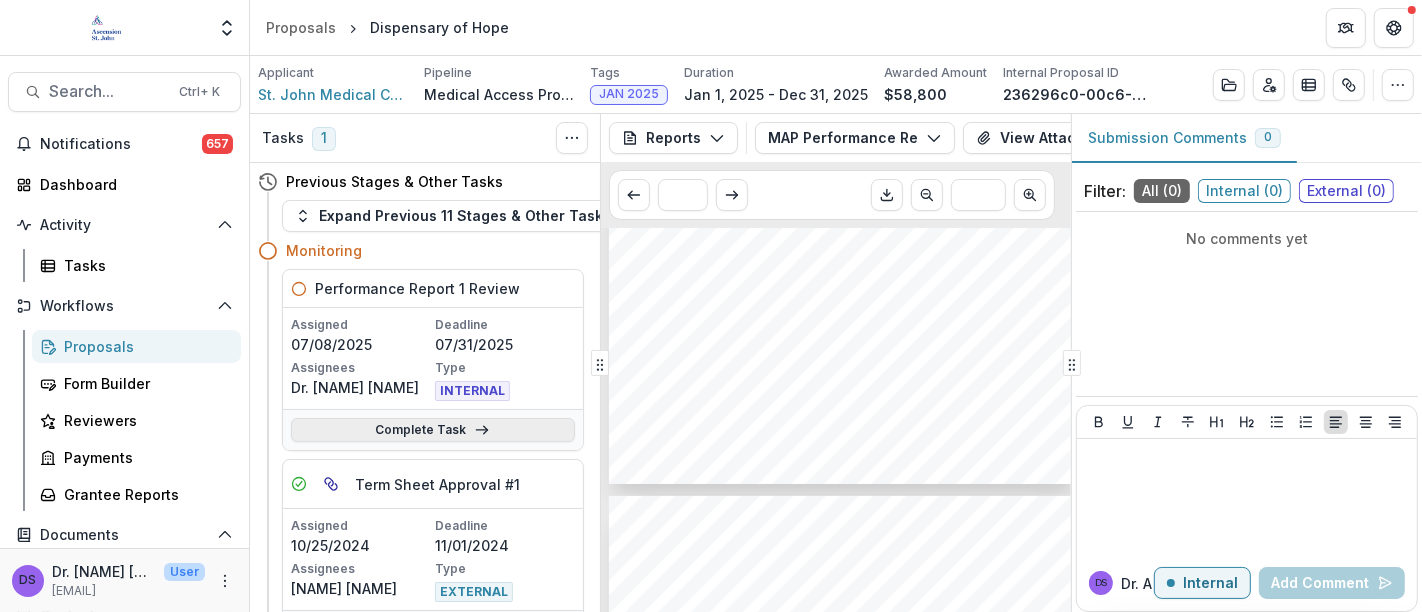 click on "Complete Task" at bounding box center (433, 430) 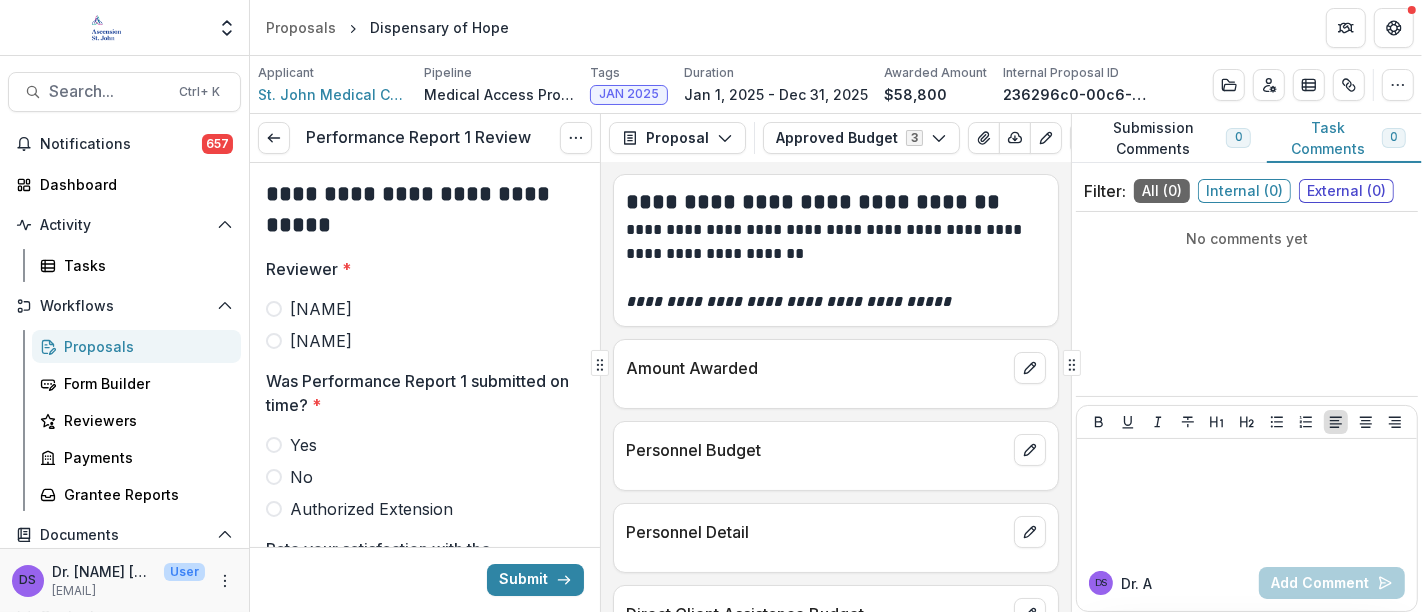 click on "[FIRST]" at bounding box center [321, 341] 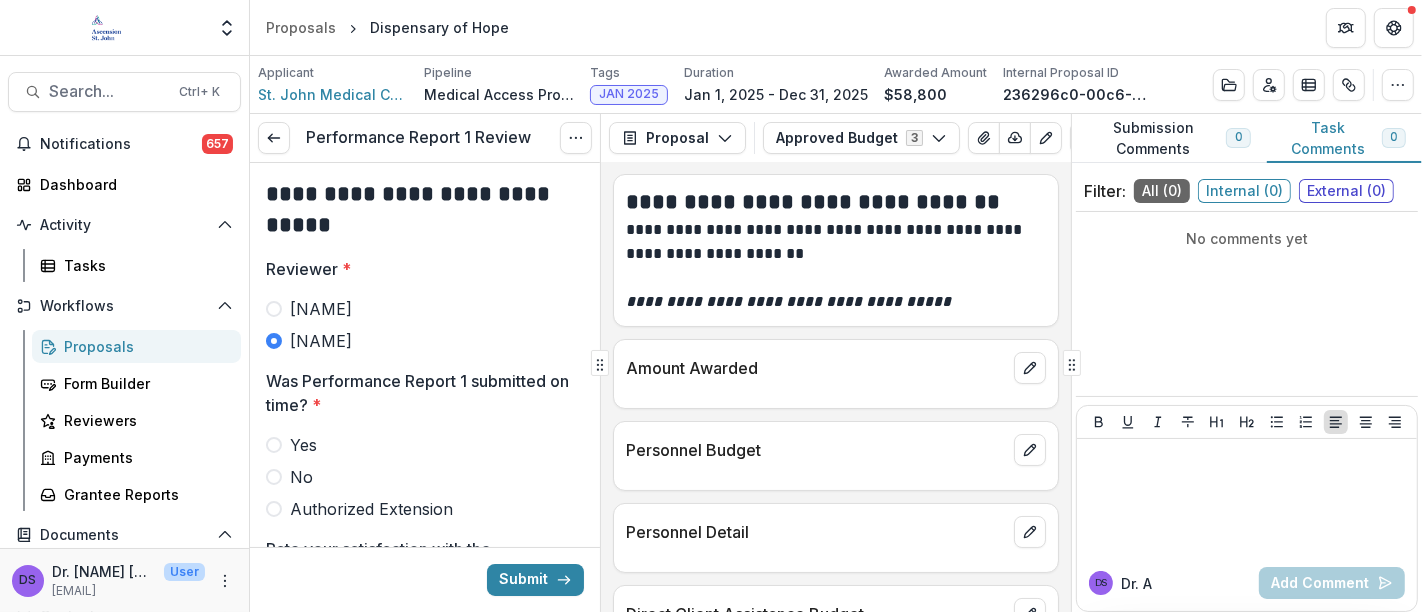 click on "Yes" at bounding box center (425, 445) 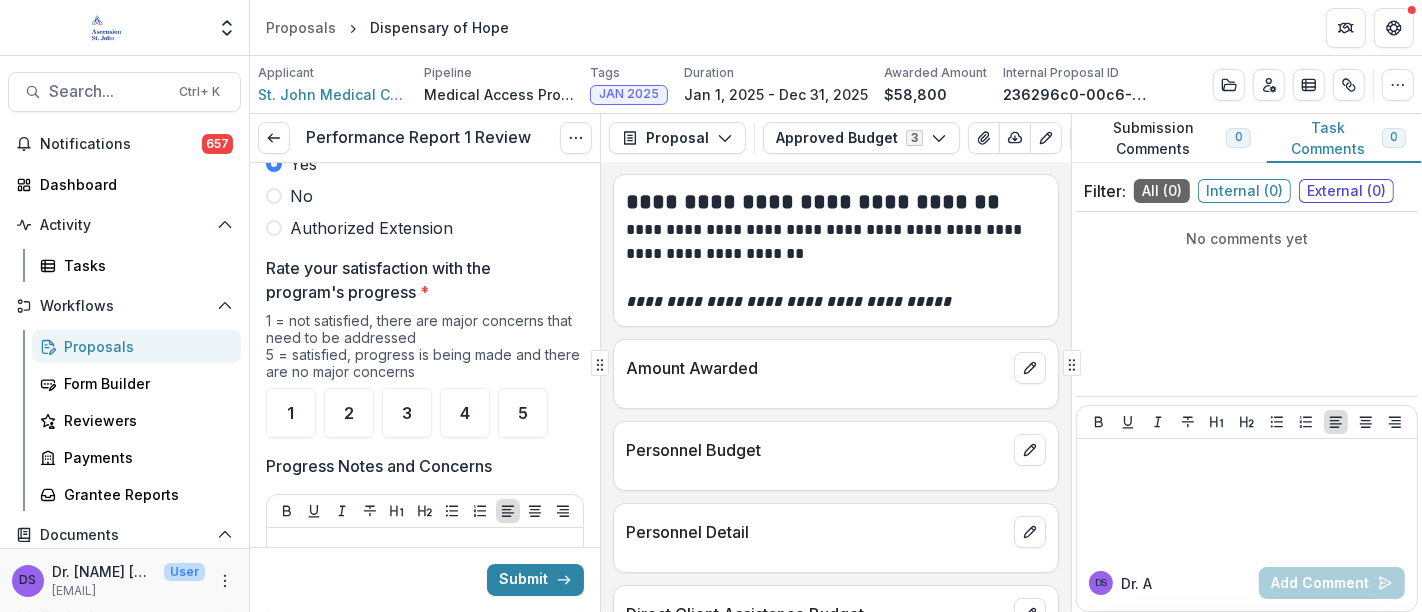 scroll, scrollTop: 282, scrollLeft: 0, axis: vertical 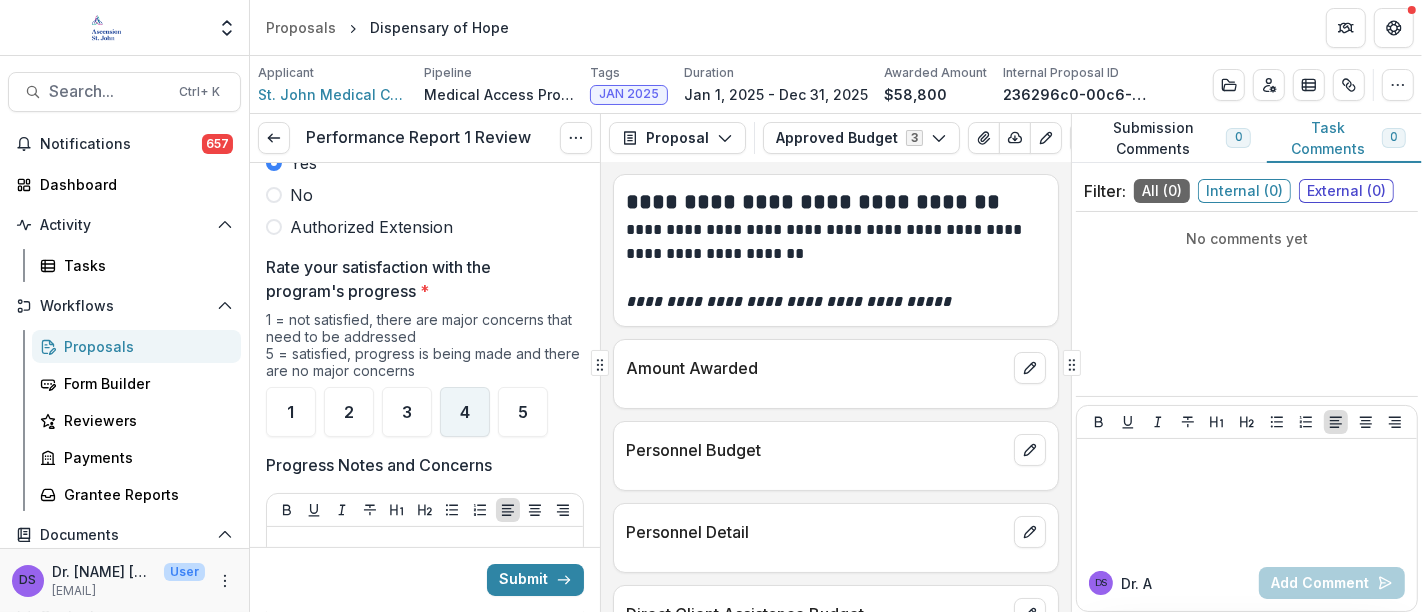 click on "4" at bounding box center [465, 412] 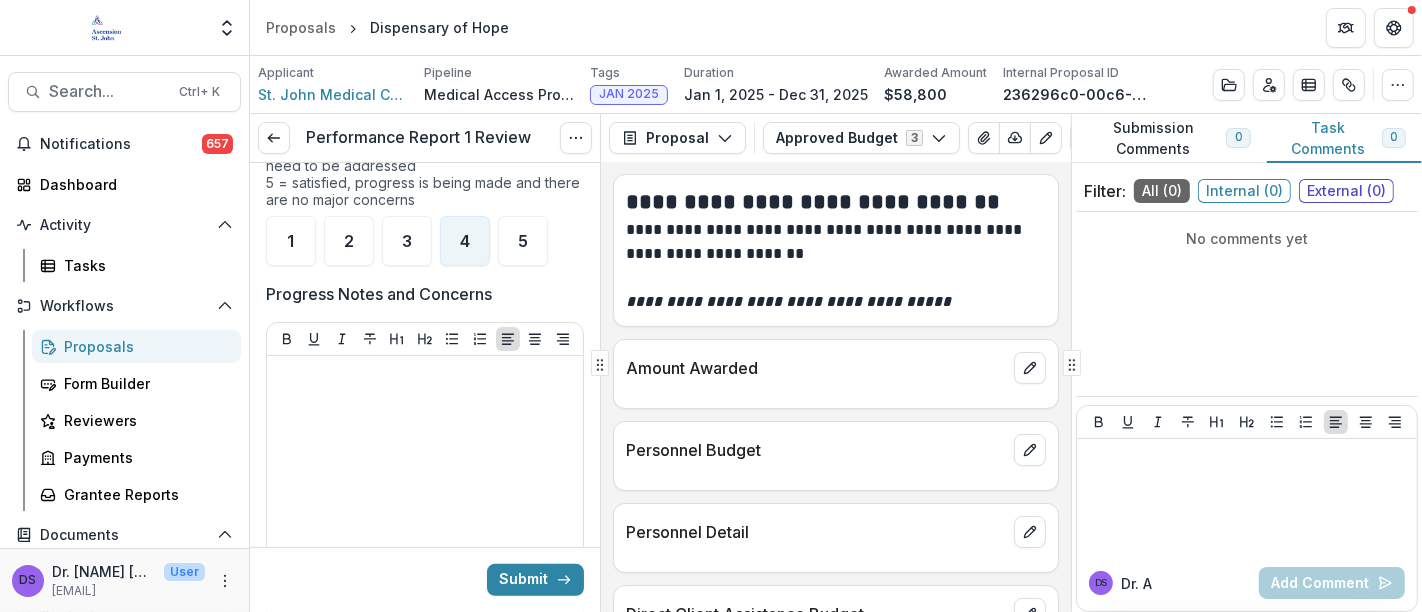 scroll, scrollTop: 474, scrollLeft: 0, axis: vertical 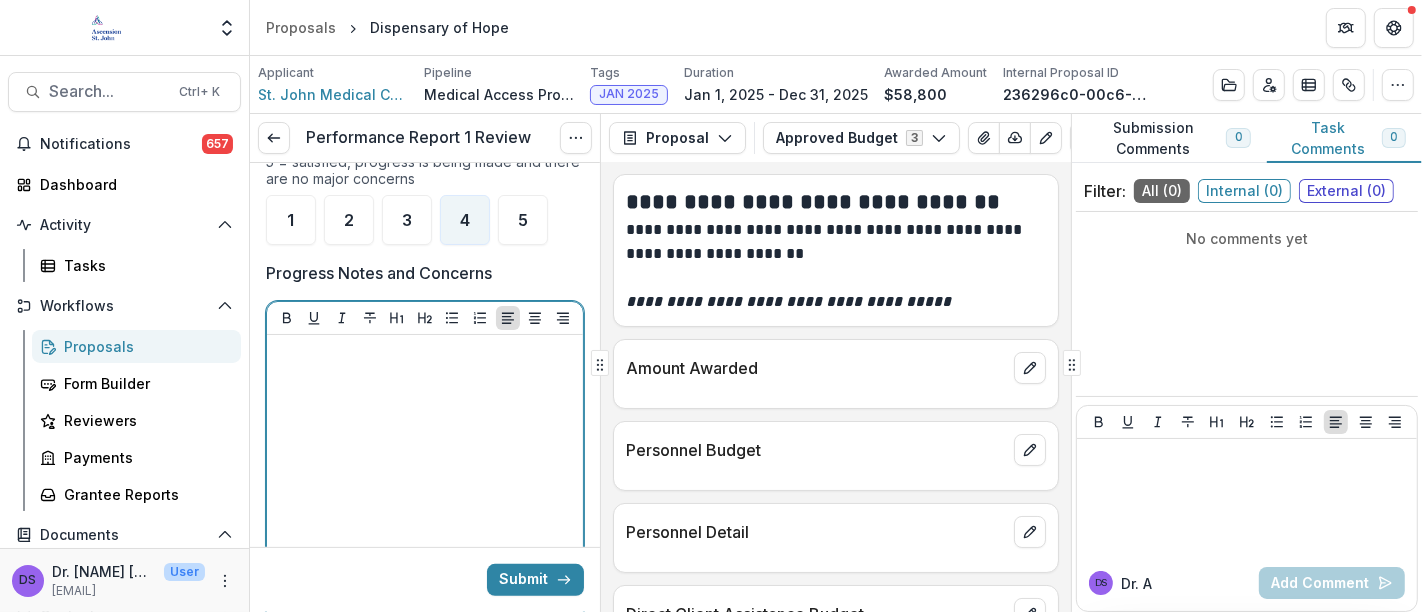 click at bounding box center [425, 493] 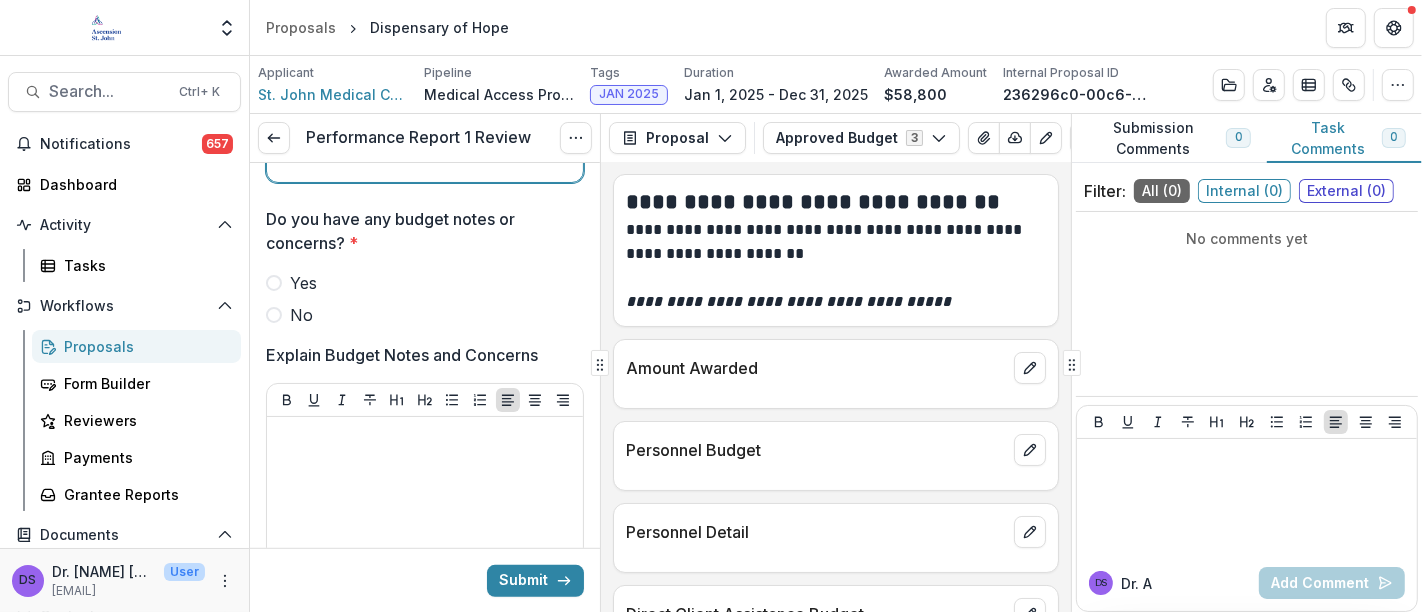 scroll, scrollTop: 934, scrollLeft: 0, axis: vertical 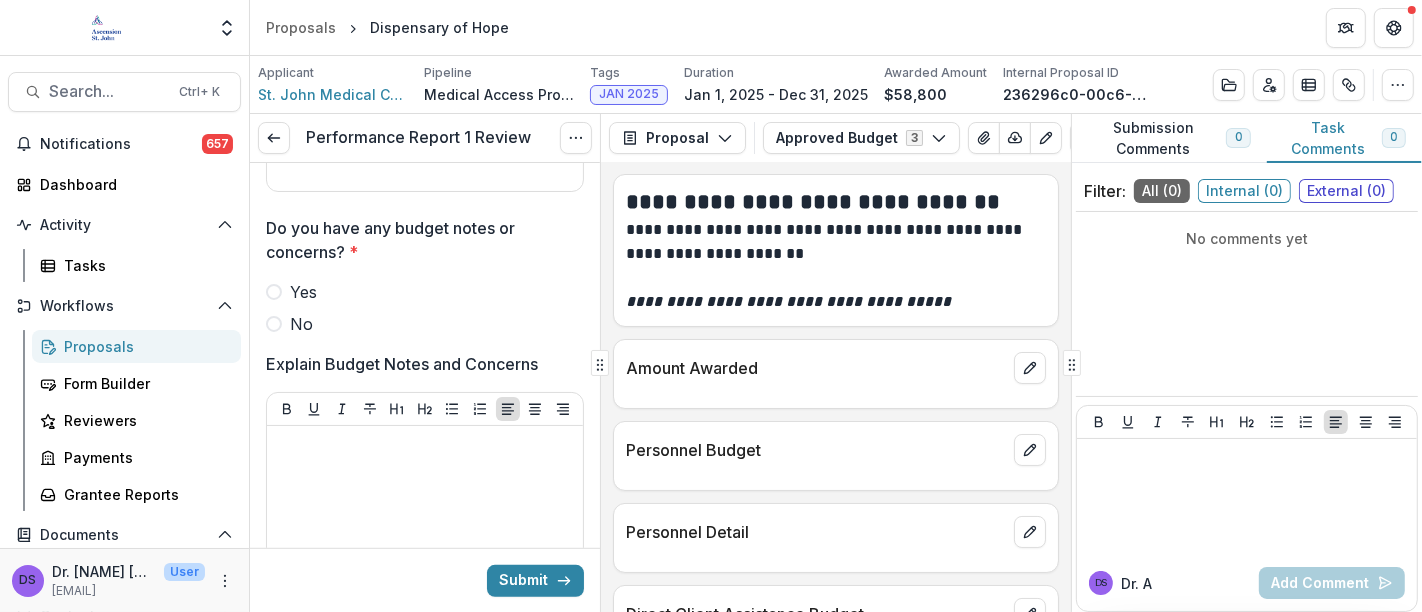 click at bounding box center (274, 324) 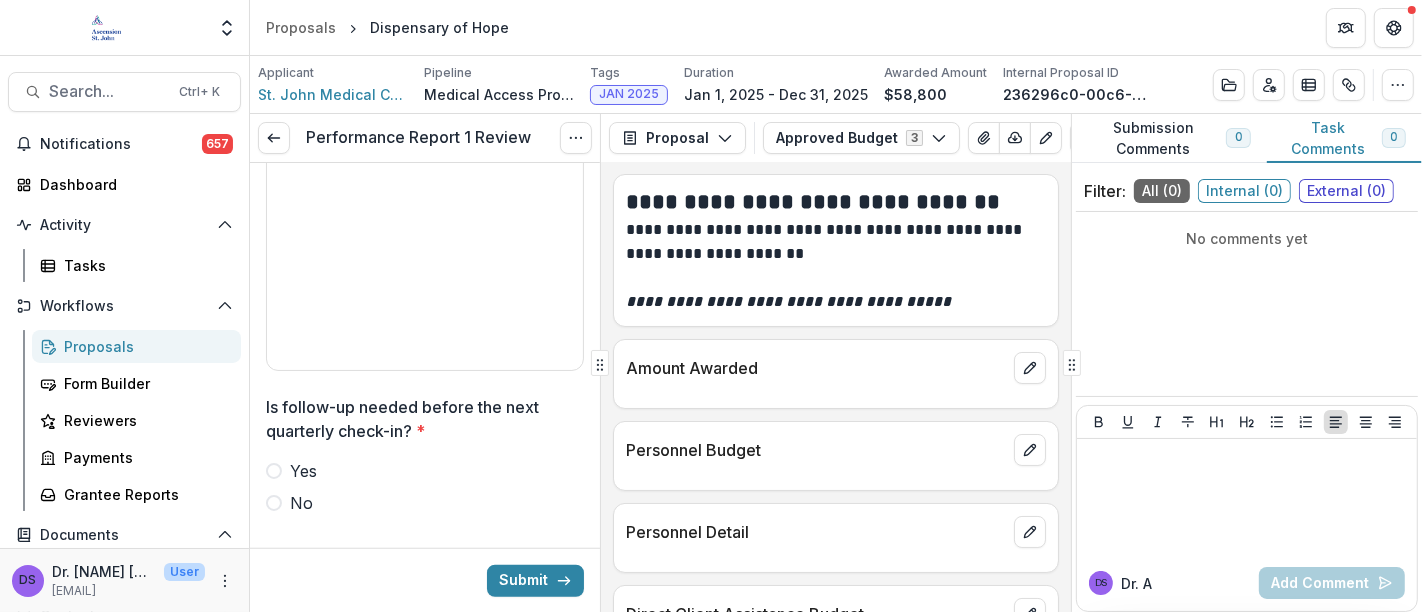 scroll, scrollTop: 1334, scrollLeft: 0, axis: vertical 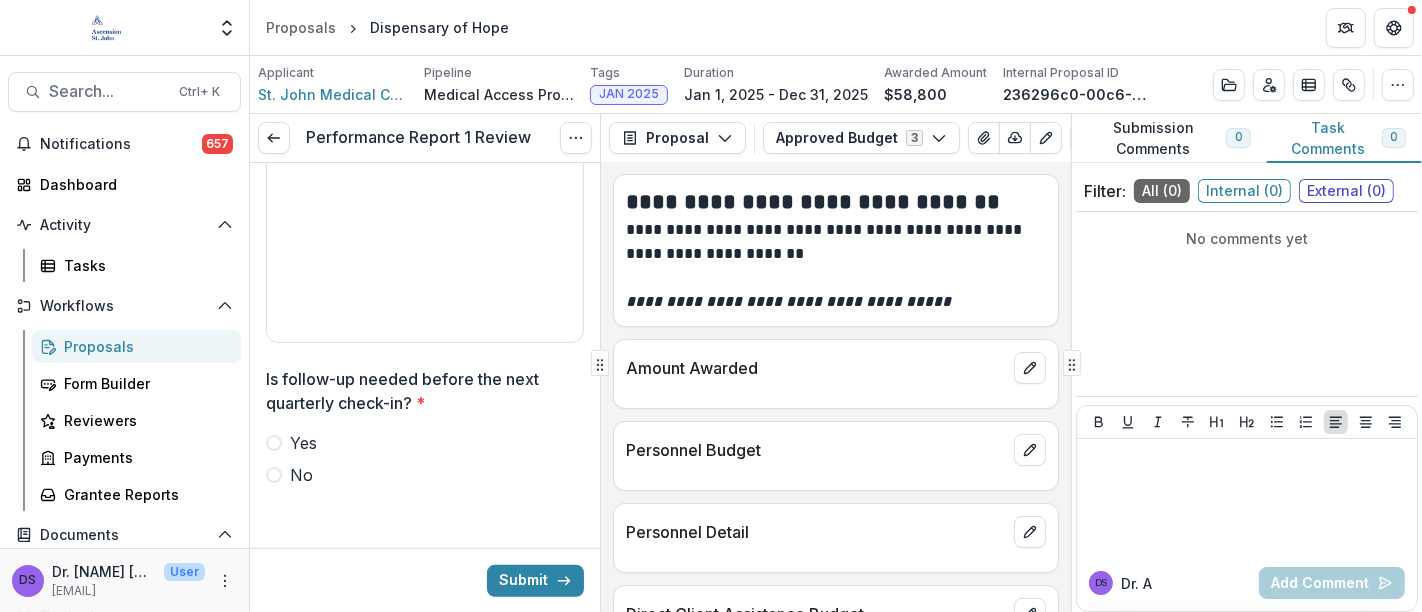click at bounding box center (274, 475) 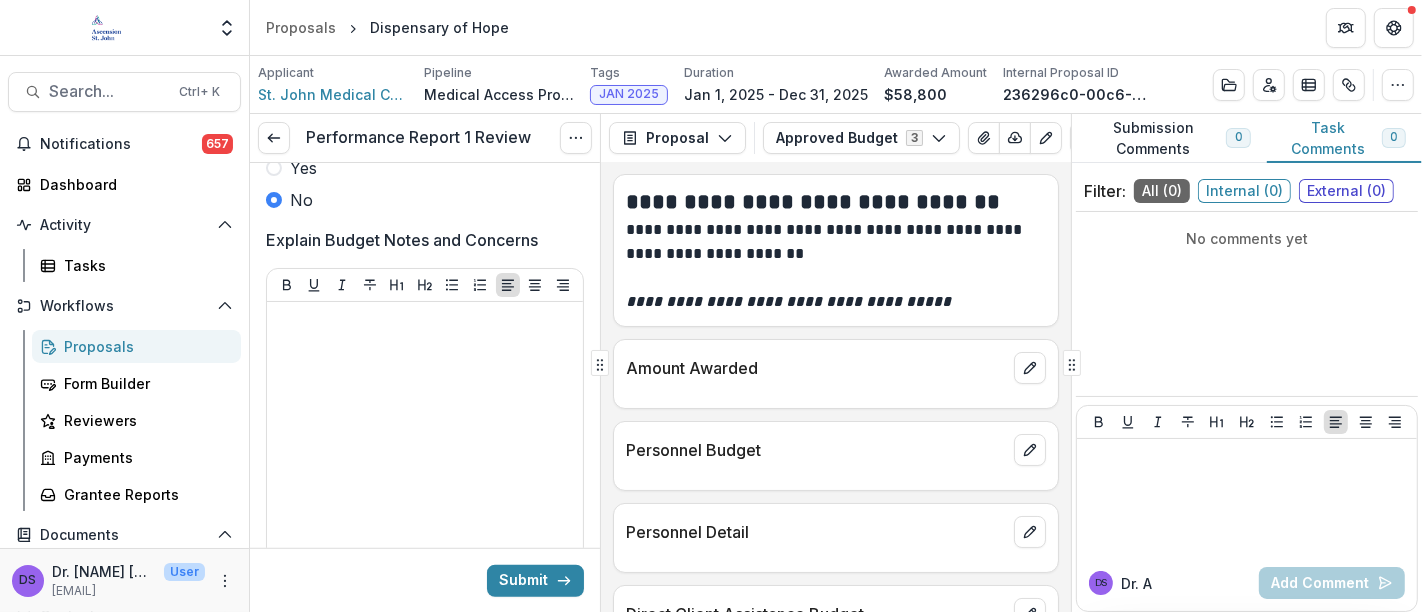 scroll, scrollTop: 1098, scrollLeft: 0, axis: vertical 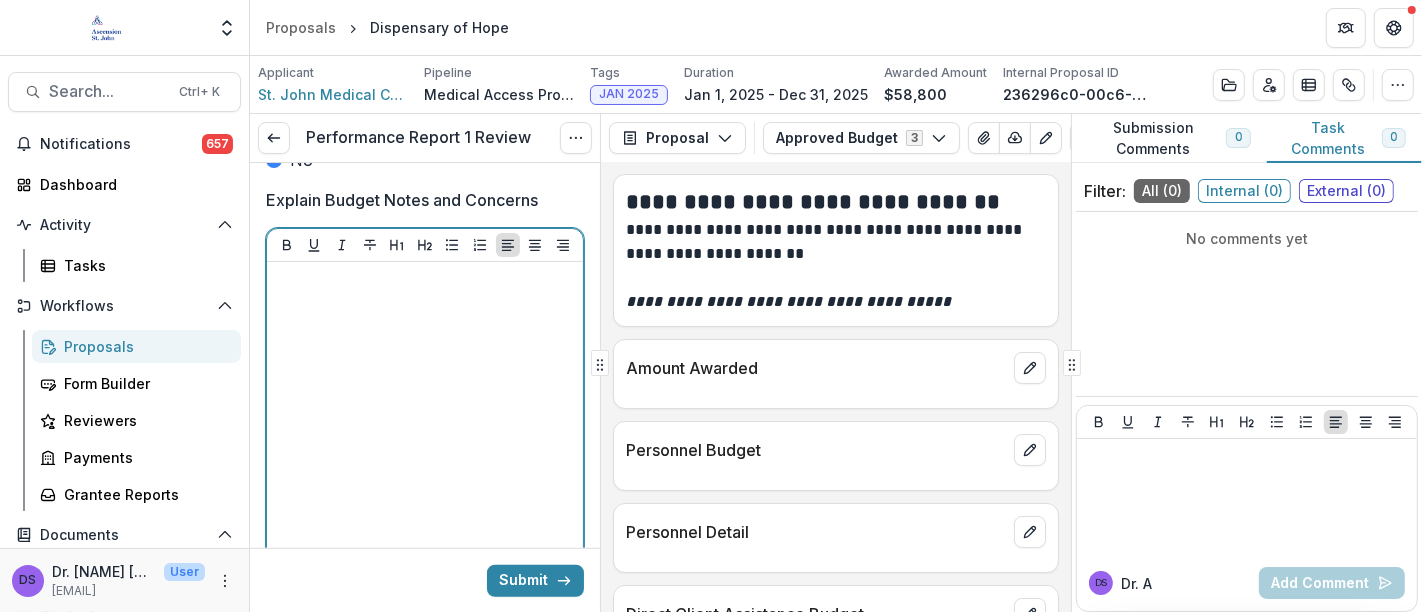 click at bounding box center (425, 420) 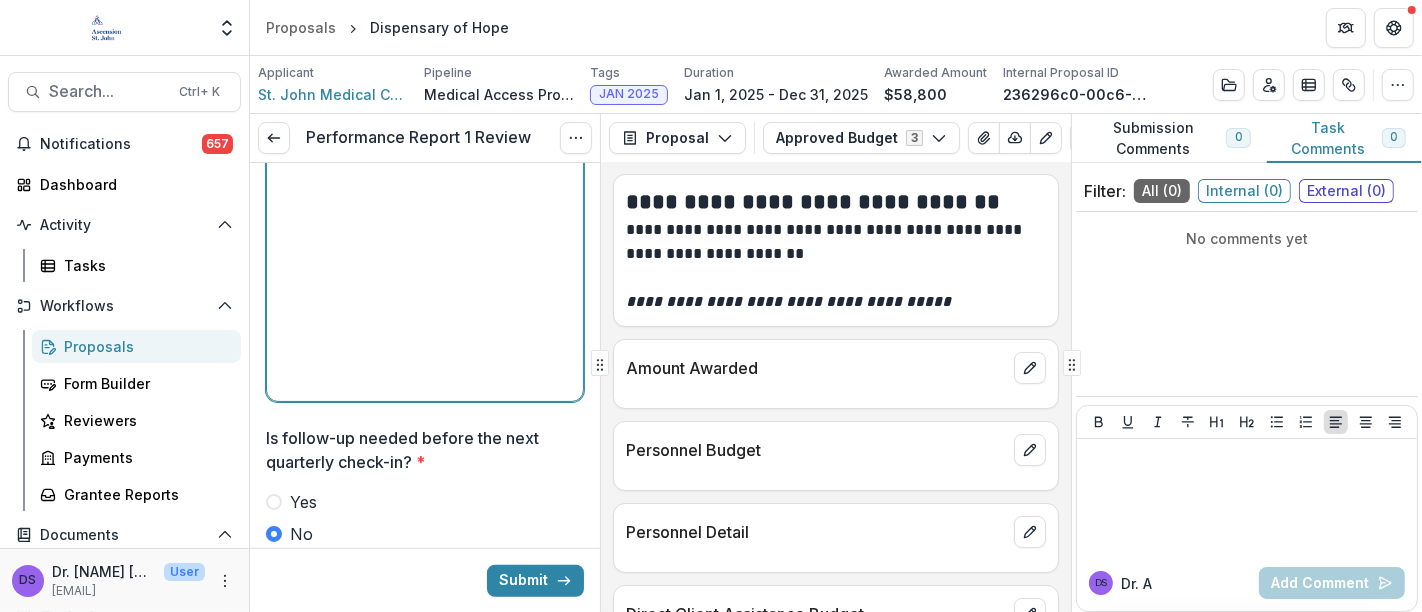 scroll, scrollTop: 1334, scrollLeft: 0, axis: vertical 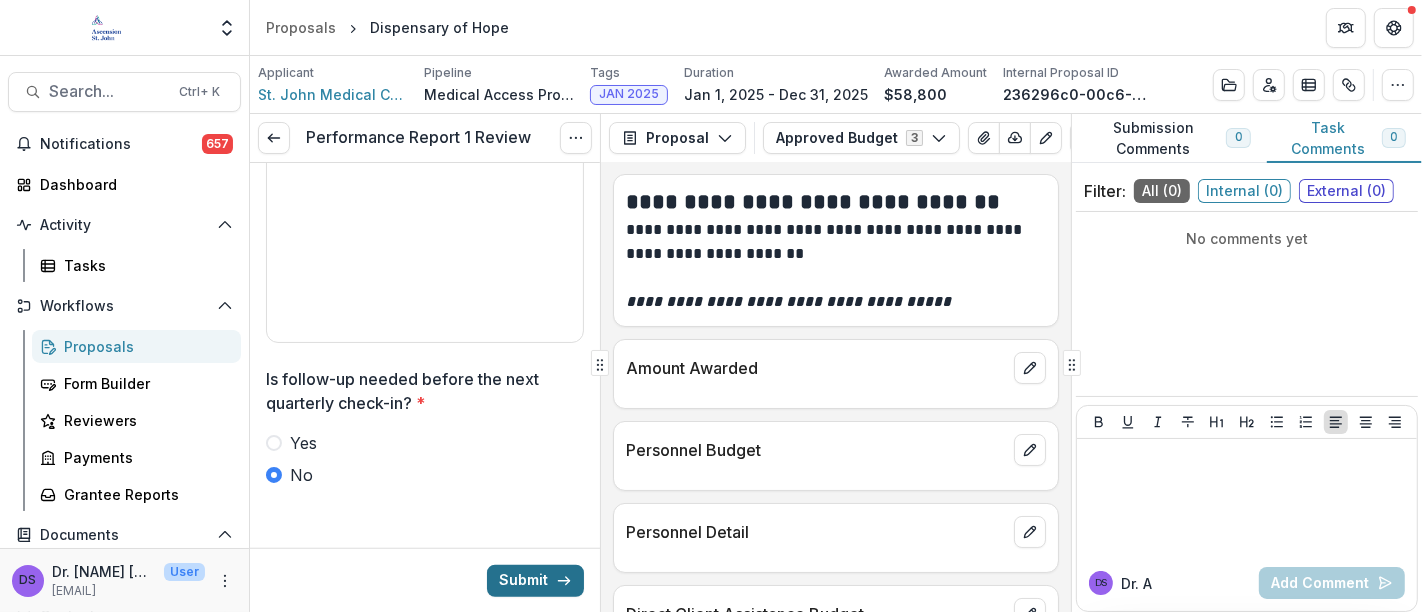 click on "Submit" at bounding box center [535, 580] 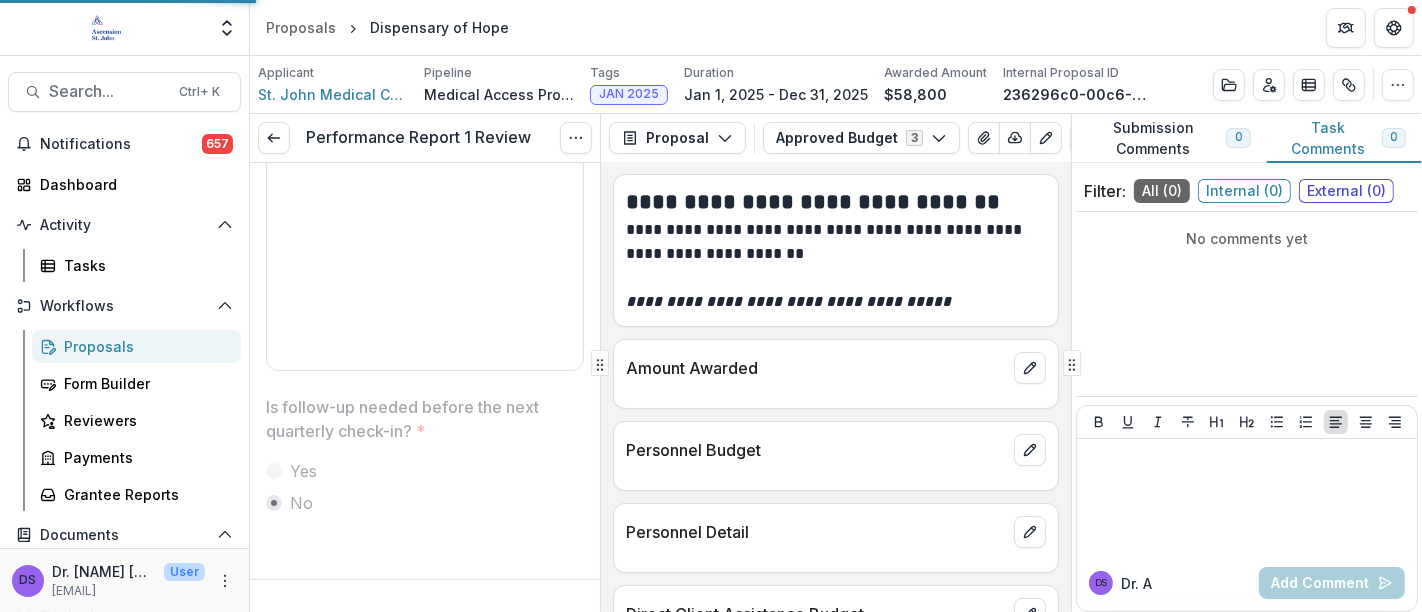 scroll, scrollTop: 1302, scrollLeft: 0, axis: vertical 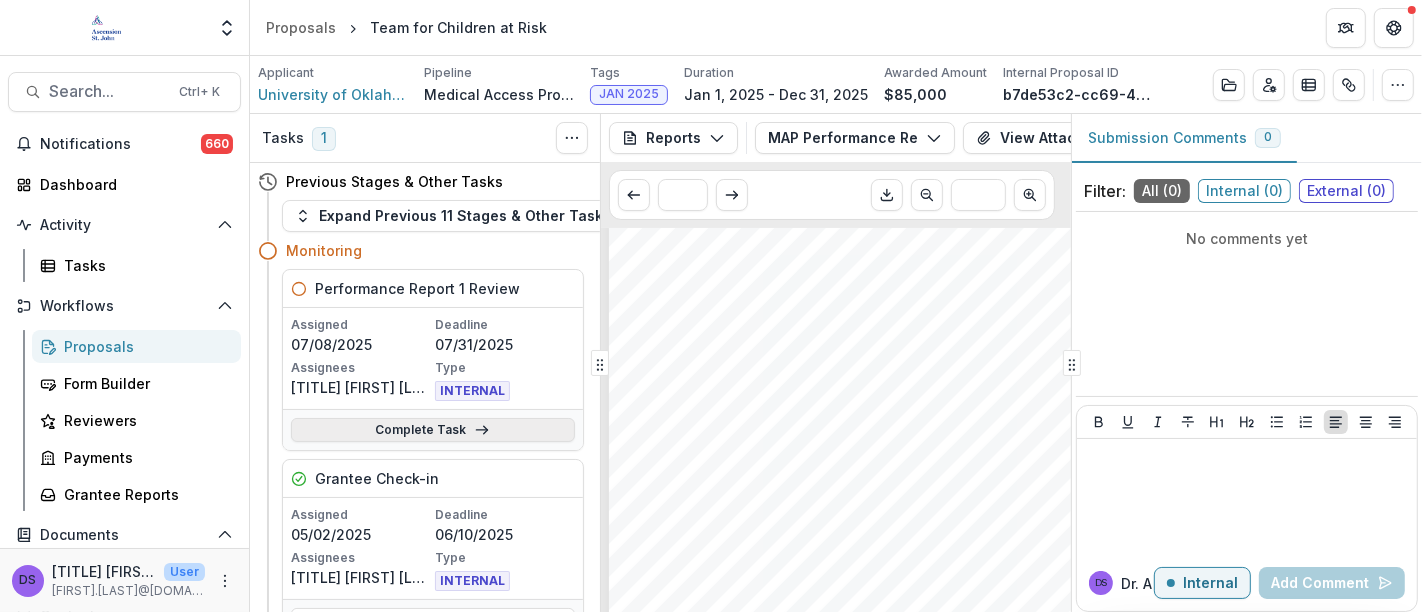 click on "Complete Task" at bounding box center (433, 430) 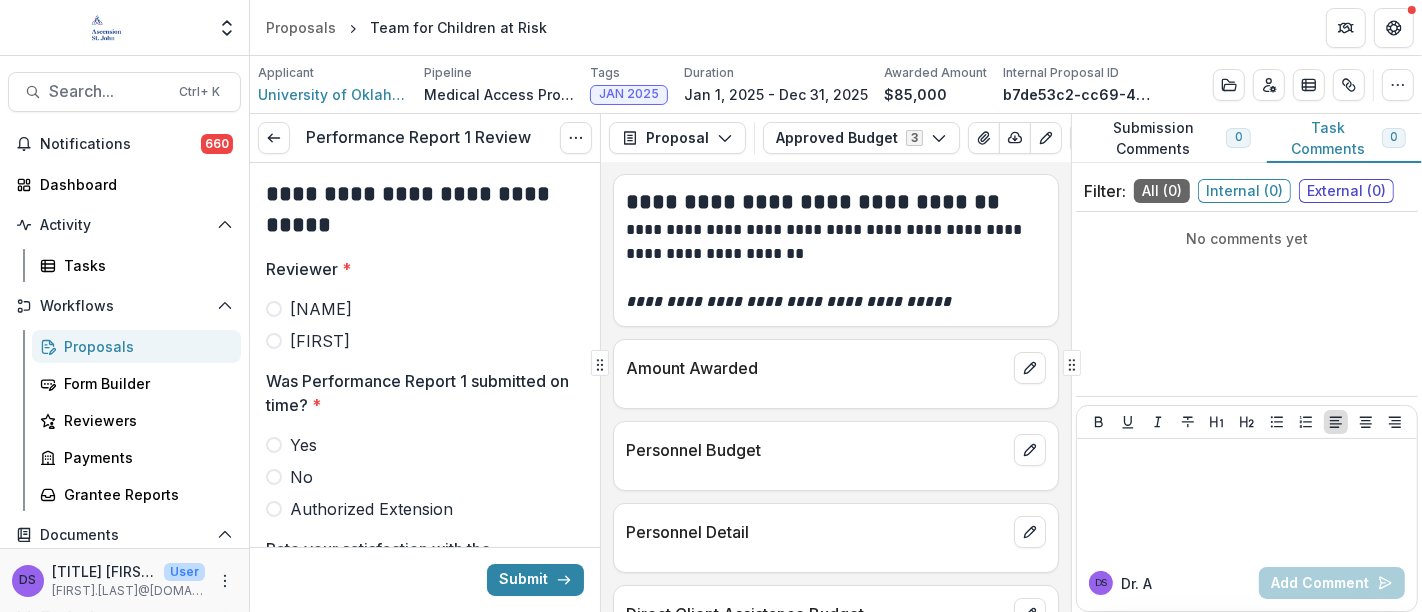 click on "[FIRST]" at bounding box center (320, 341) 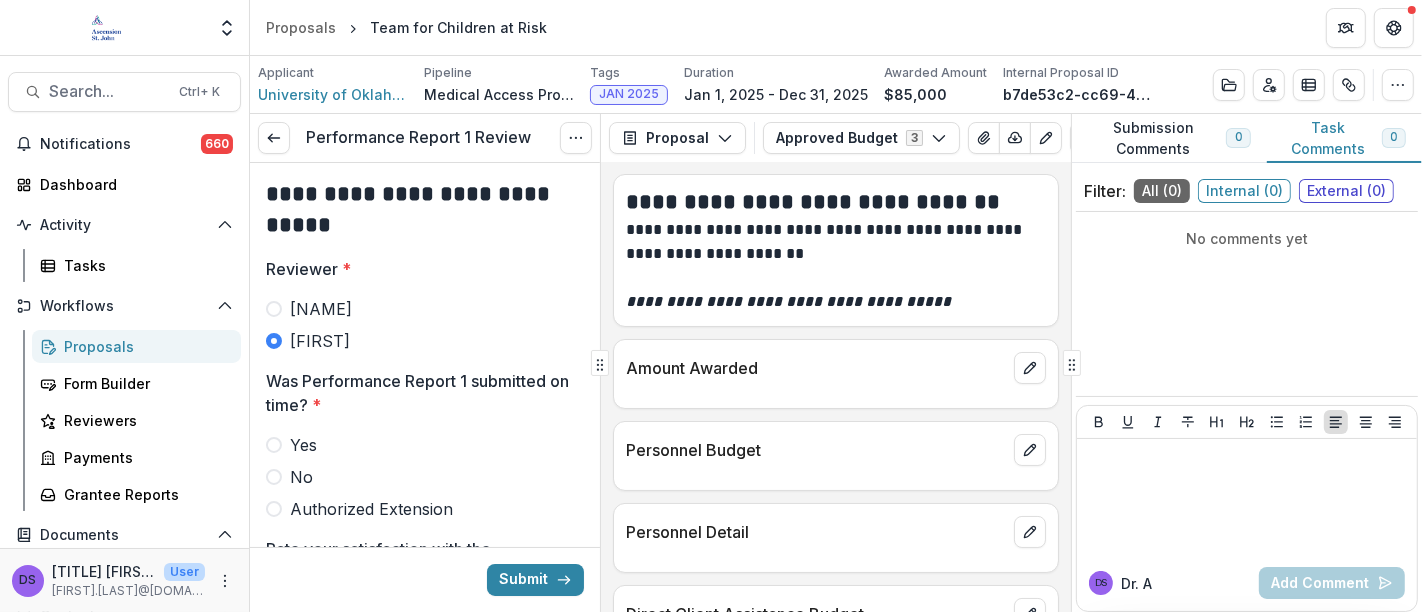 click at bounding box center [274, 445] 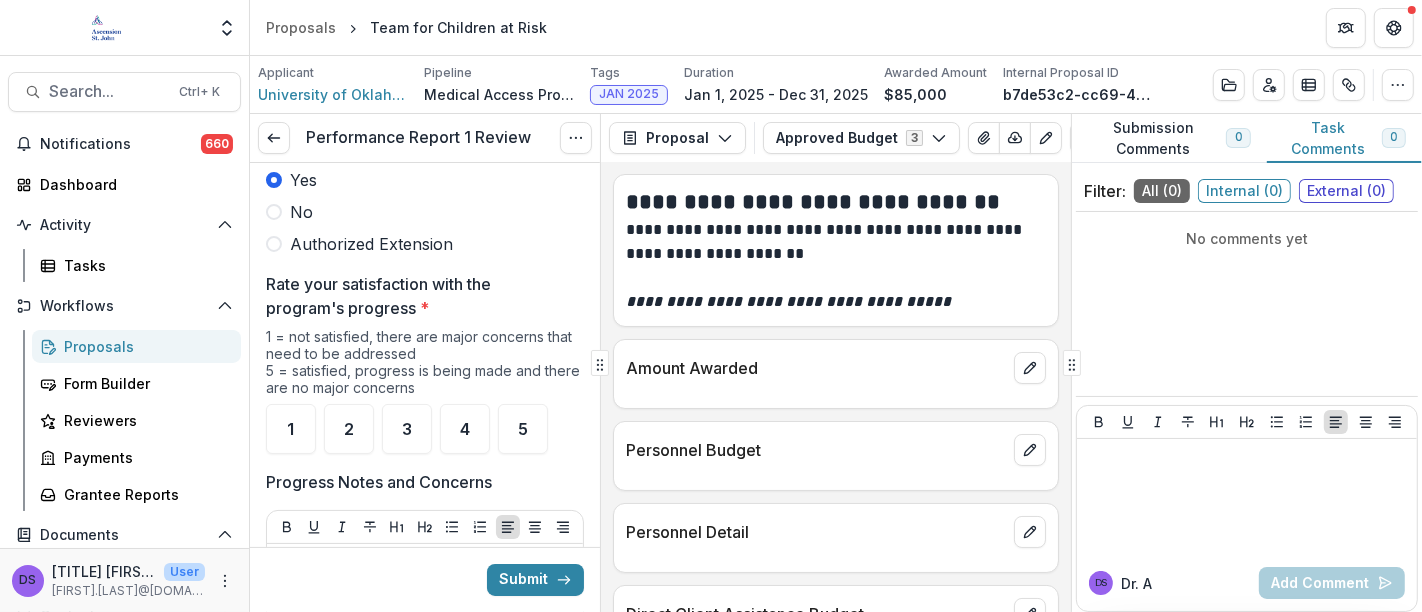 scroll, scrollTop: 266, scrollLeft: 0, axis: vertical 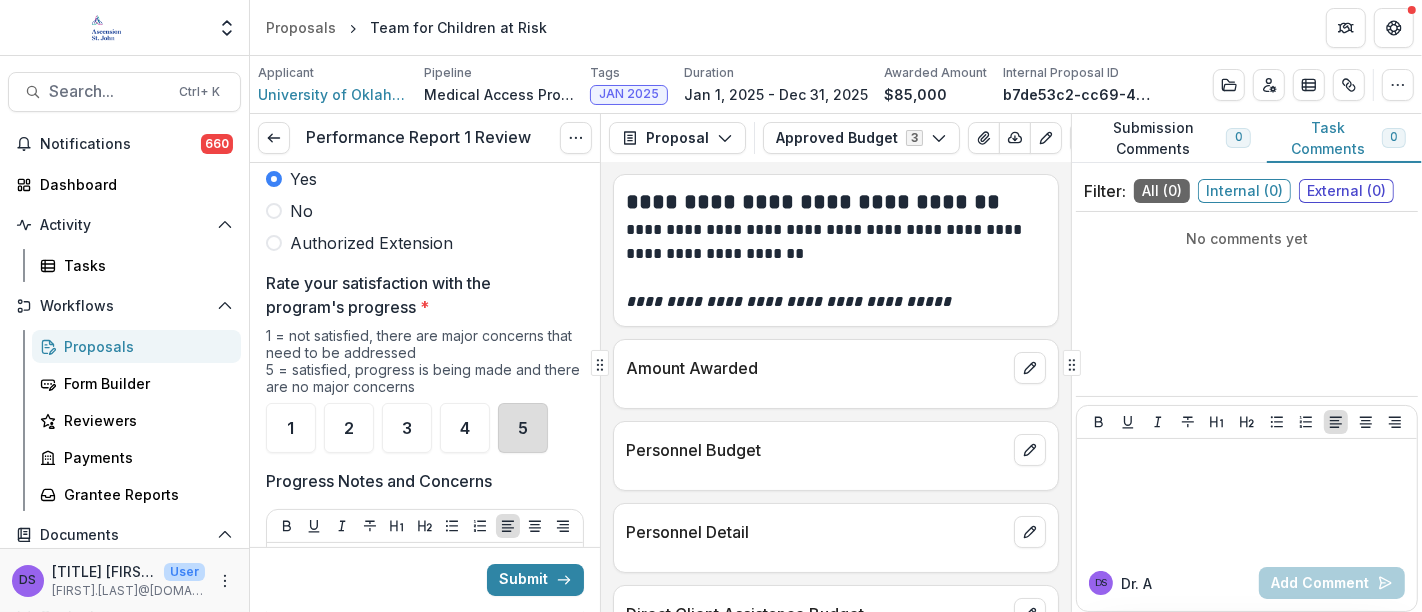 click on "5" at bounding box center [523, 428] 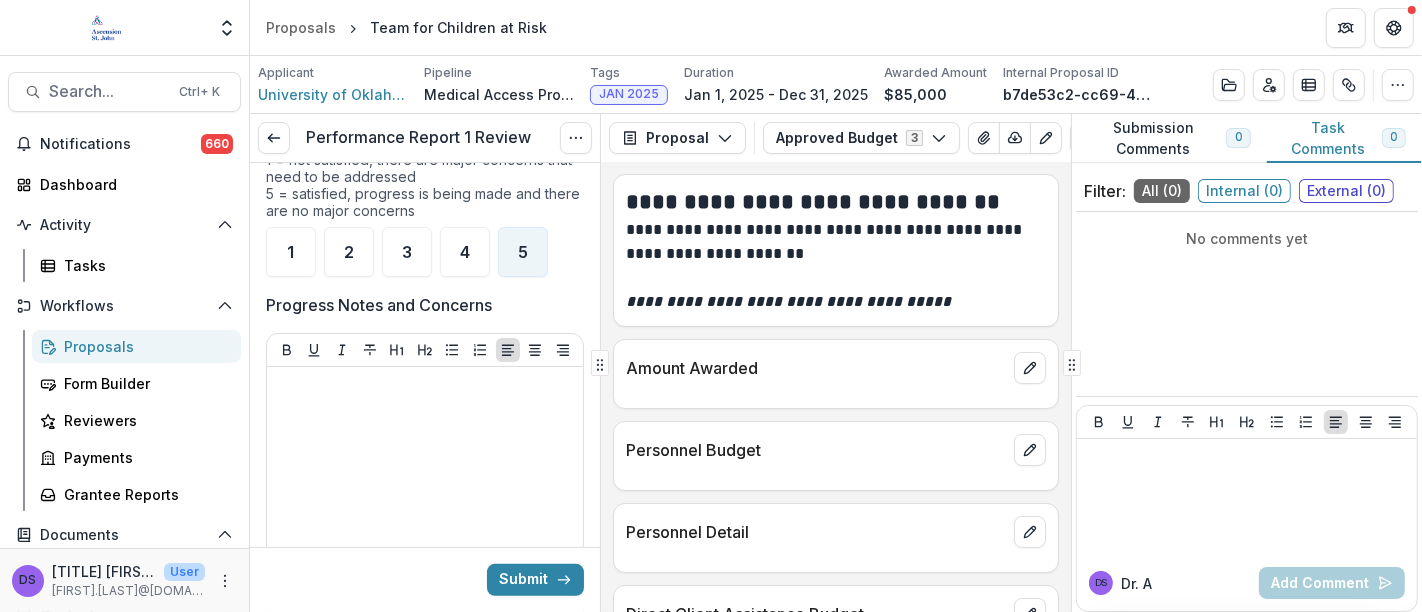 scroll, scrollTop: 446, scrollLeft: 0, axis: vertical 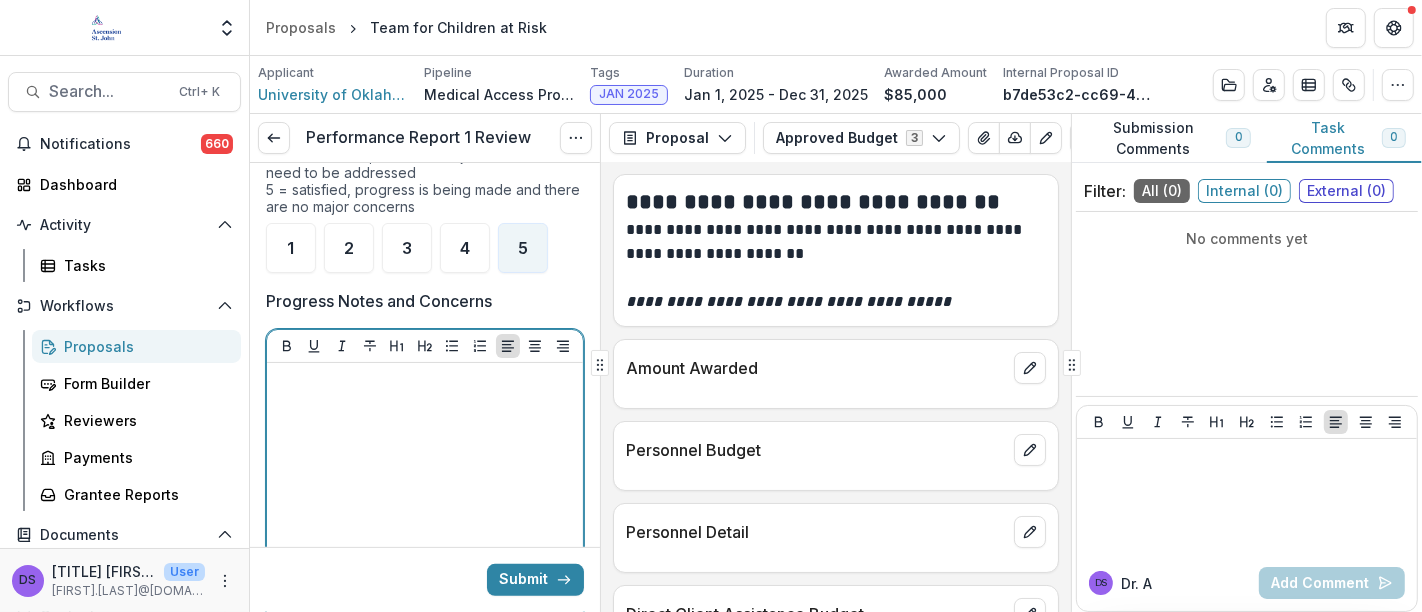 click at bounding box center [425, 521] 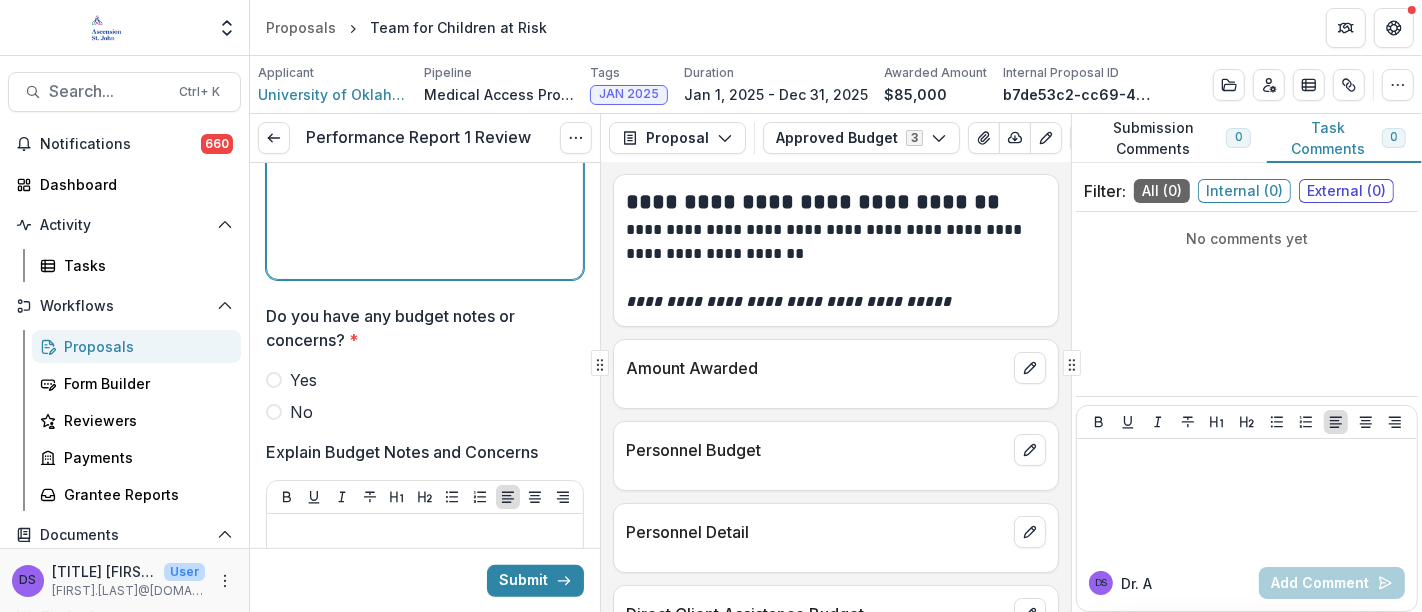 scroll, scrollTop: 852, scrollLeft: 0, axis: vertical 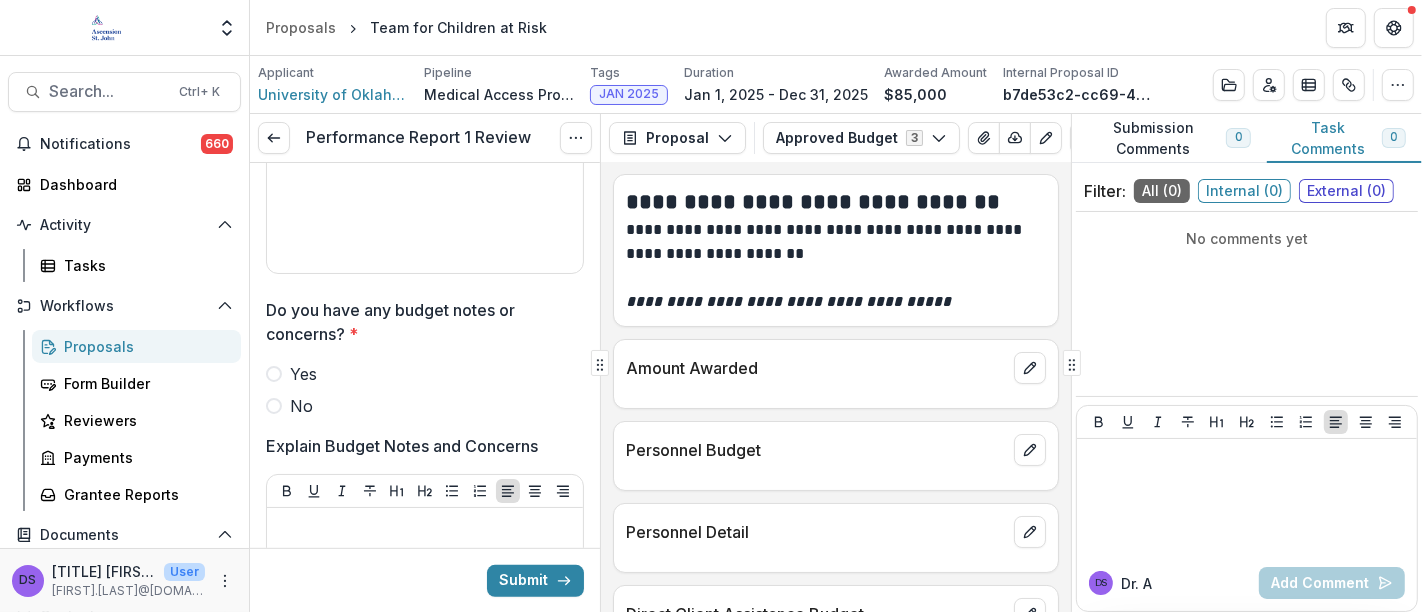 click at bounding box center (274, 406) 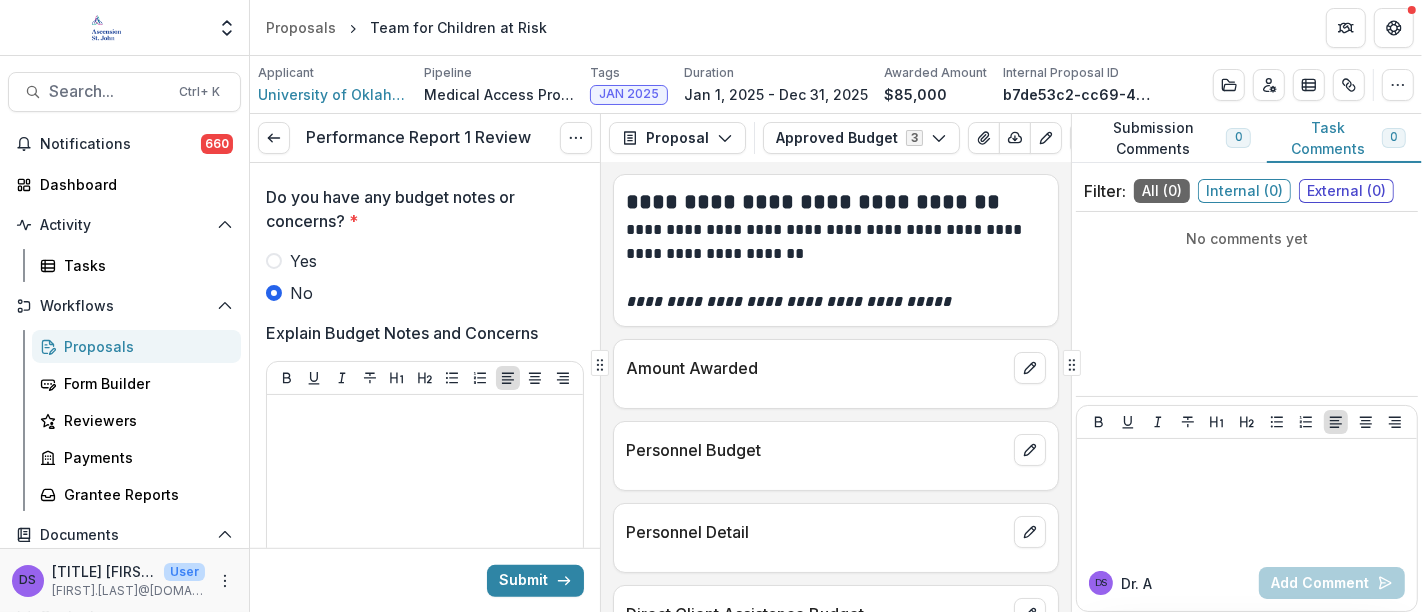 scroll, scrollTop: 961, scrollLeft: 0, axis: vertical 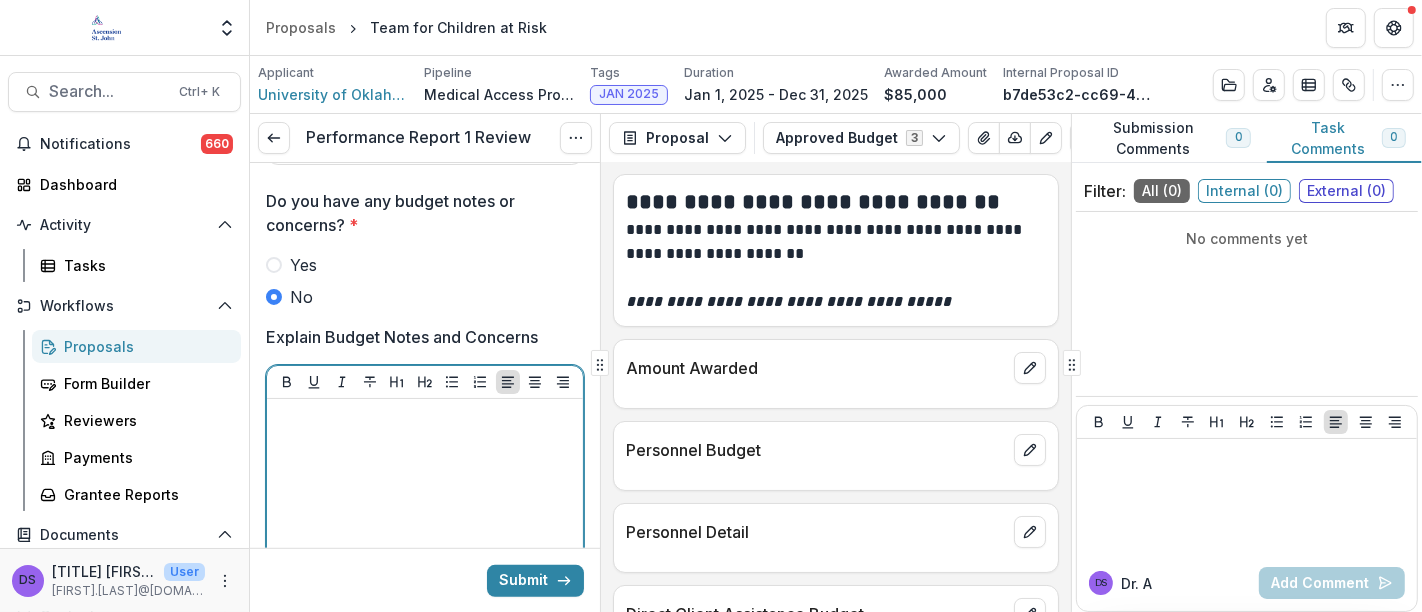 click at bounding box center (425, 557) 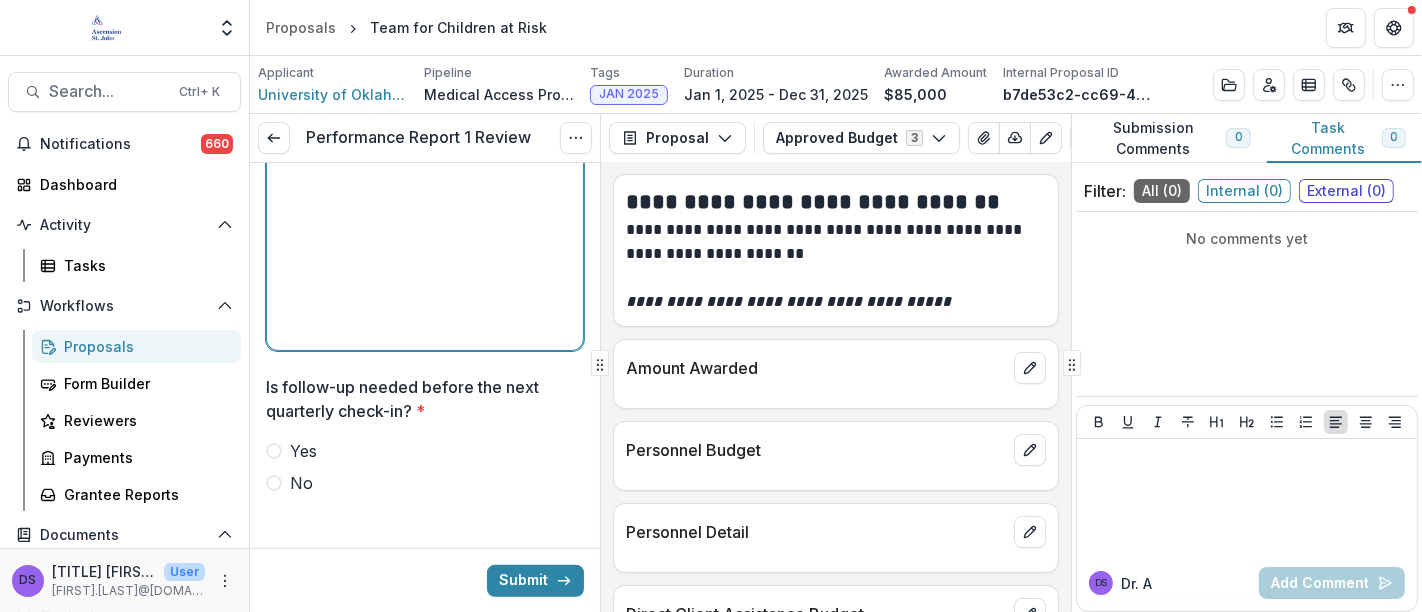 scroll, scrollTop: 1332, scrollLeft: 0, axis: vertical 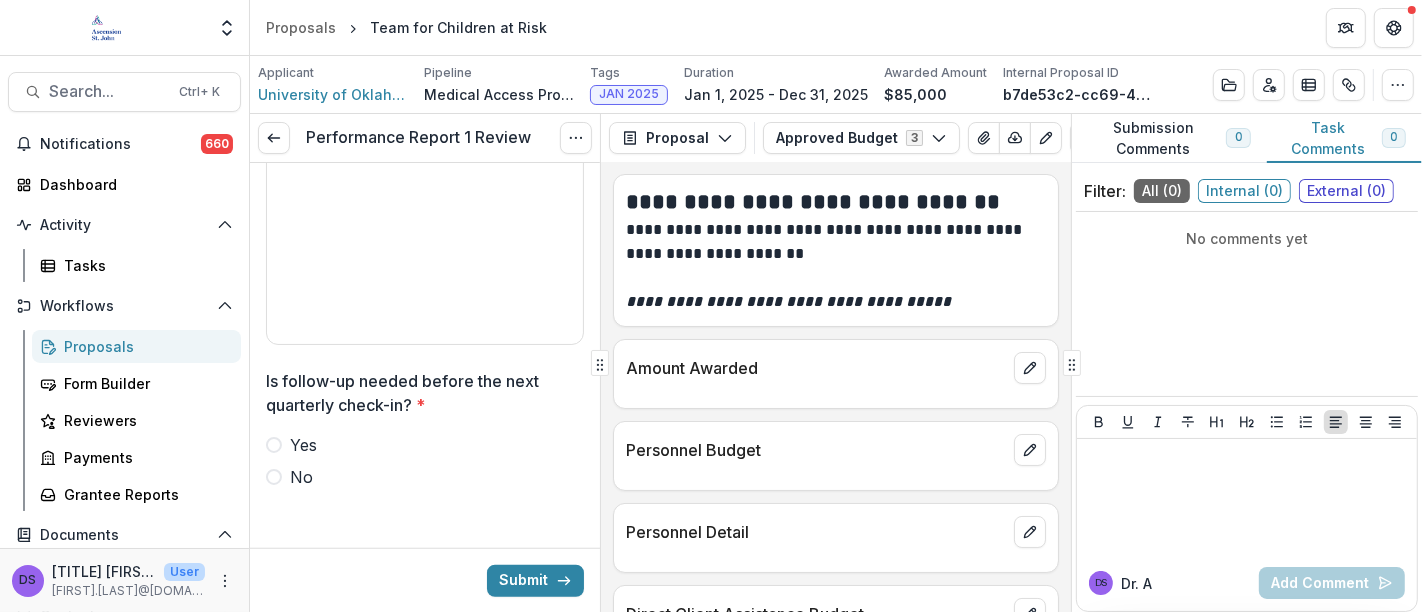 click at bounding box center [274, 477] 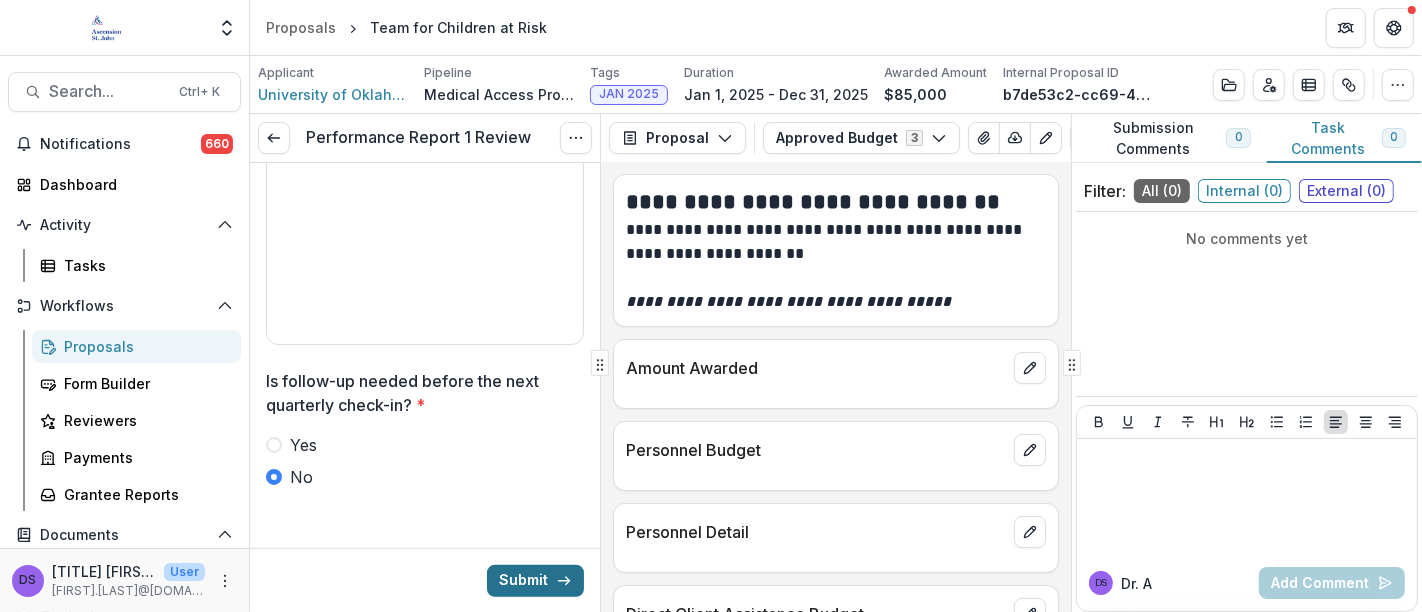 click on "Submit" at bounding box center [535, 580] 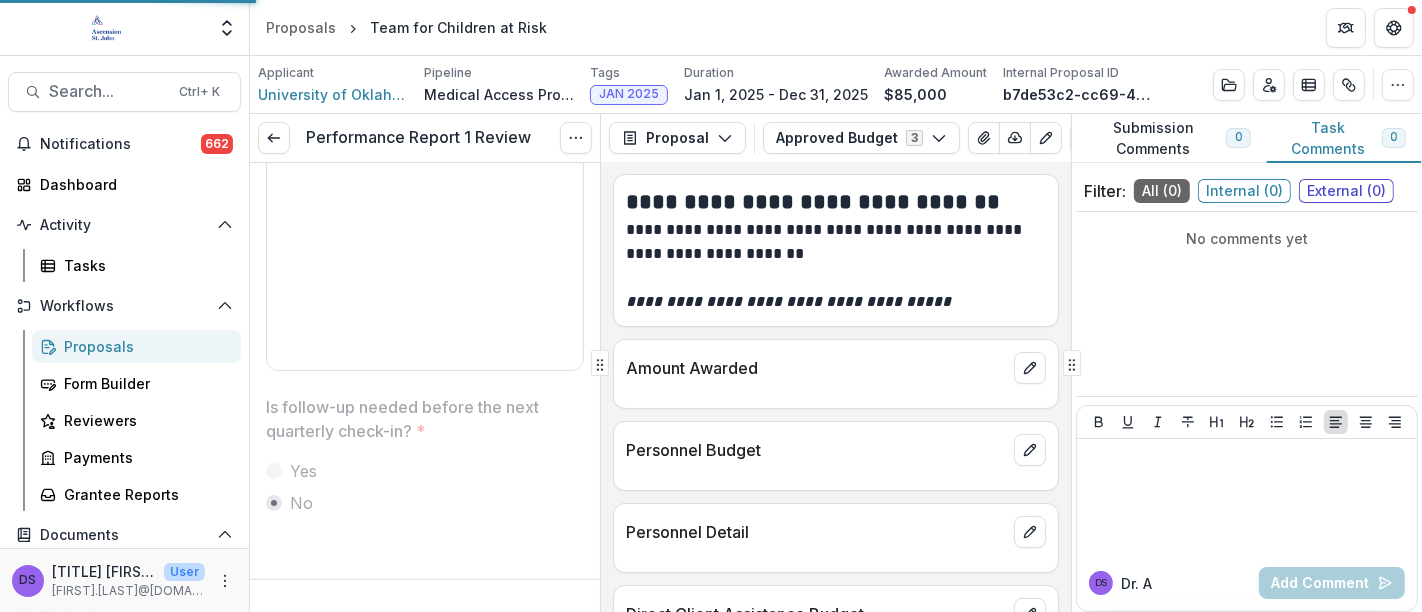 scroll, scrollTop: 1302, scrollLeft: 0, axis: vertical 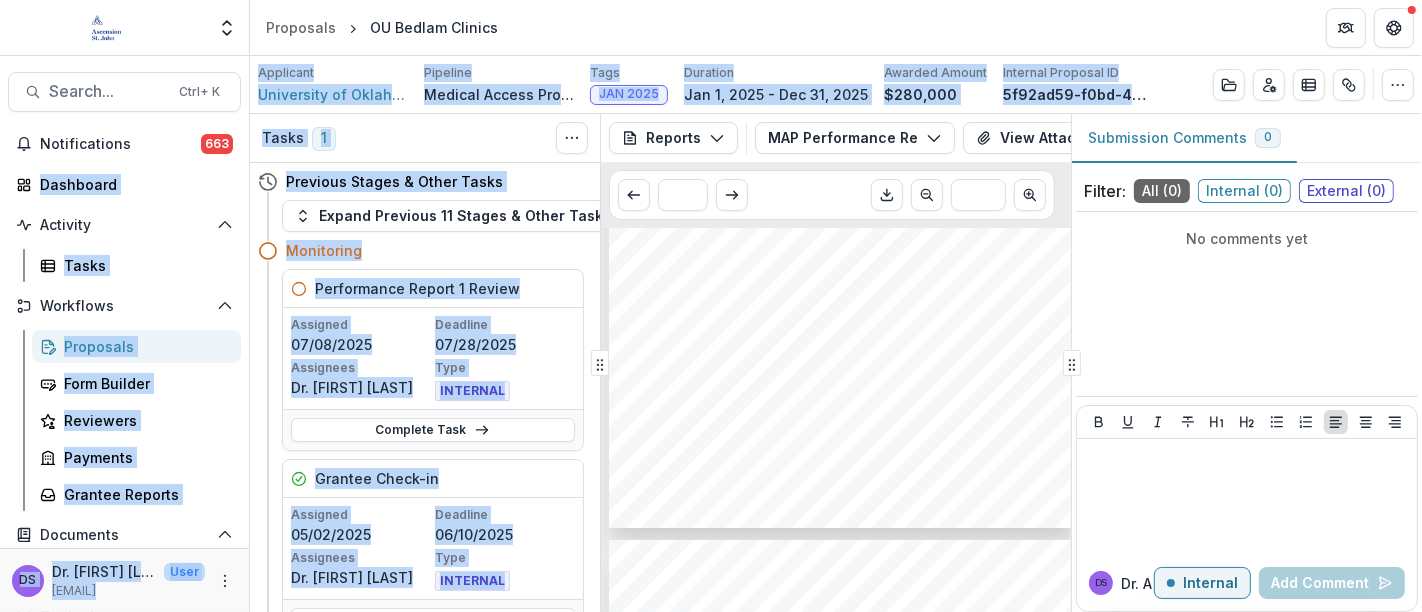 drag, startPoint x: 1009, startPoint y: 178, endPoint x: 997, endPoint y: -112, distance: 290.24817 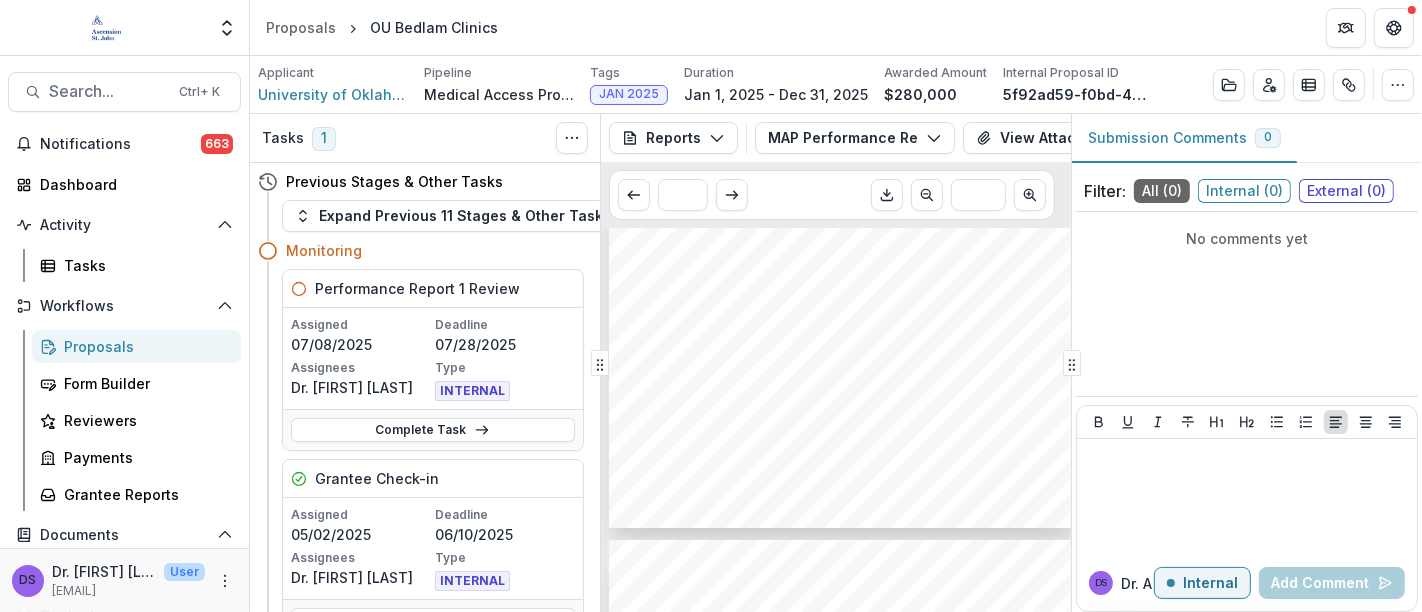 click on "Submission Responses Health Equity MAP Grant 1st Performance Report 1st PERFORMANCE REPORT DUE JULY 20, 2024 2nd PERFORMANCE REPORT DUE JANUARY 18, 2025 ______________________________________________________________________________ ___ This reporting period covers all activity from January 1st through June 30th. The second grant payment (if applicable) will be issued once this performance report is completed. Please submit as soon as possible but no later than the due date above. ______________________________________________________________________________ ___ Organization Name University of Oklahoma Foundation Organization Primary Contact Name Leah Brumbaugh Project Name OU Bedlam Clinics Amount Awarded (enter numbers only) 280000 Amount Received as of June 30th (enter numbers only) 140000 Amount Spent as of June 30th (enter numbers only) 140000 Outputs Please enter corresponding data from JAN 1 - JUNE 30 for each of the outputs below. Quarterly break down # of unique patients   # of new patients   Q1   687" at bounding box center (843, 197) 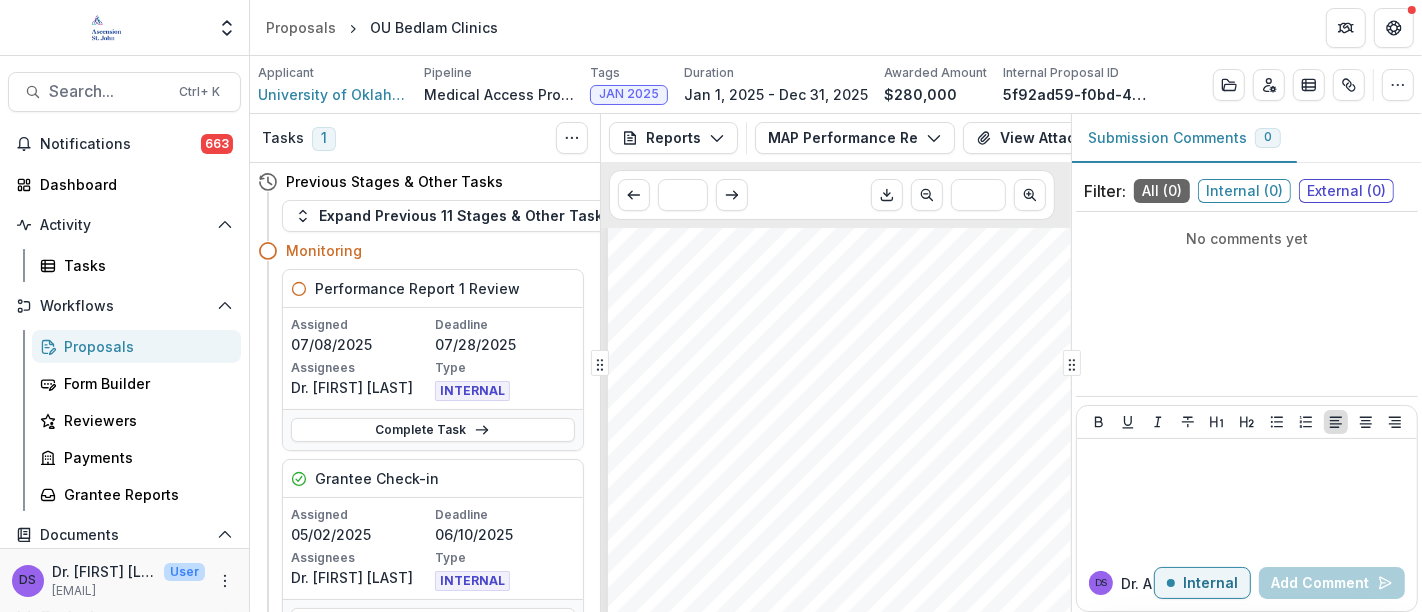 scroll, scrollTop: 710, scrollLeft: 0, axis: vertical 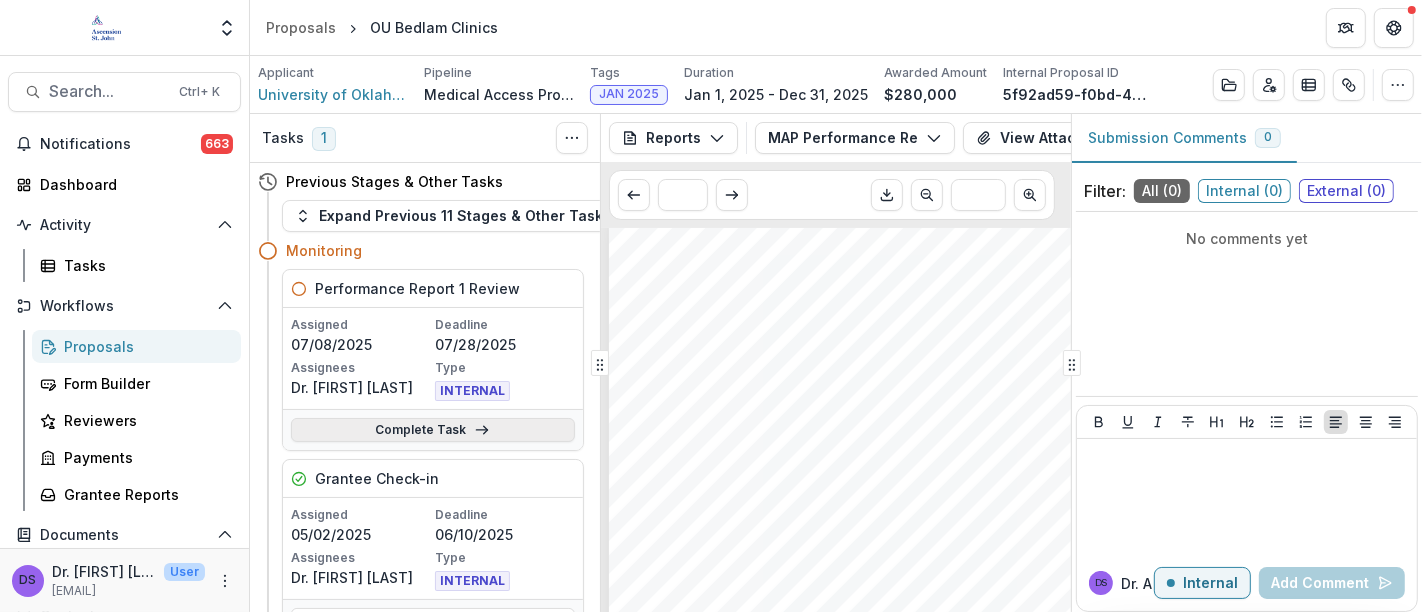 click on "Complete Task" at bounding box center [433, 430] 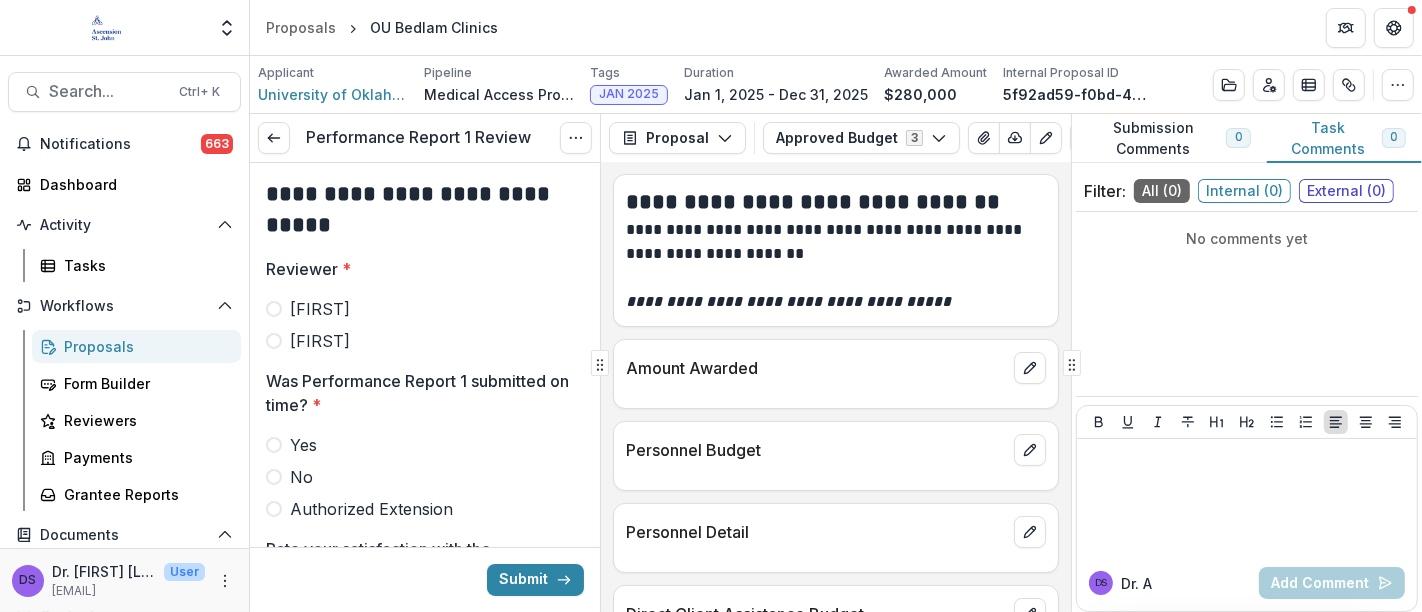 click on "[FIRST]" at bounding box center [425, 341] 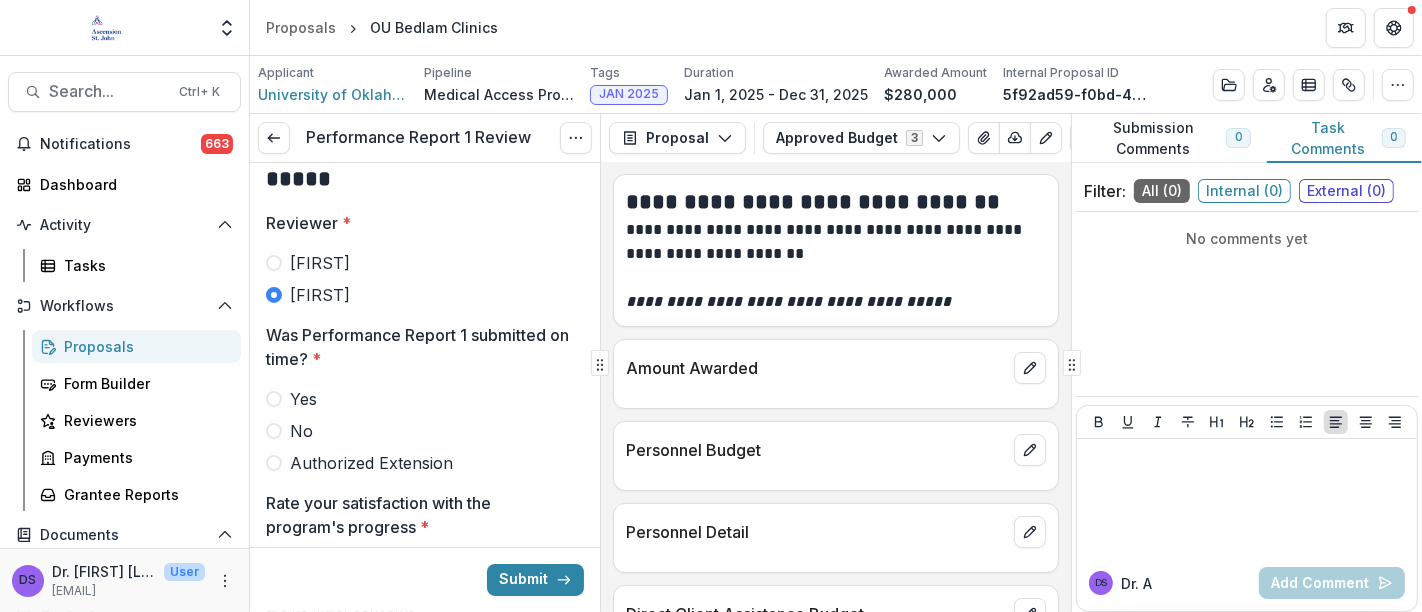 scroll, scrollTop: 57, scrollLeft: 0, axis: vertical 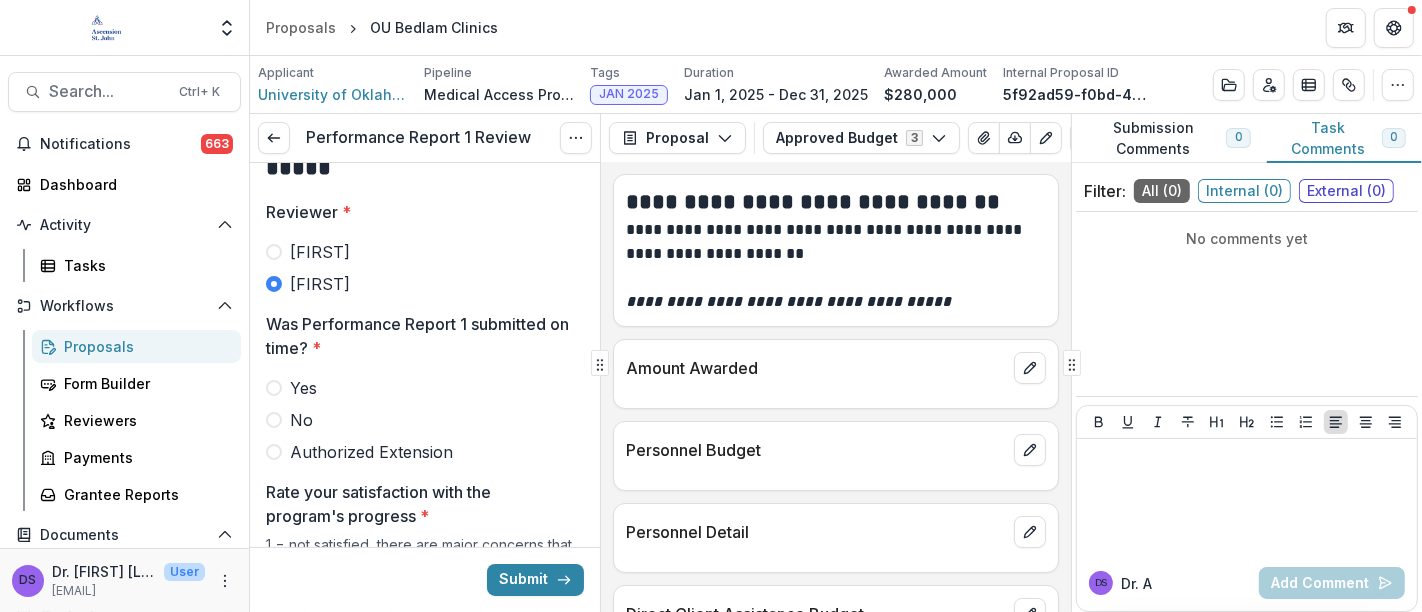 click on "Yes" at bounding box center (303, 388) 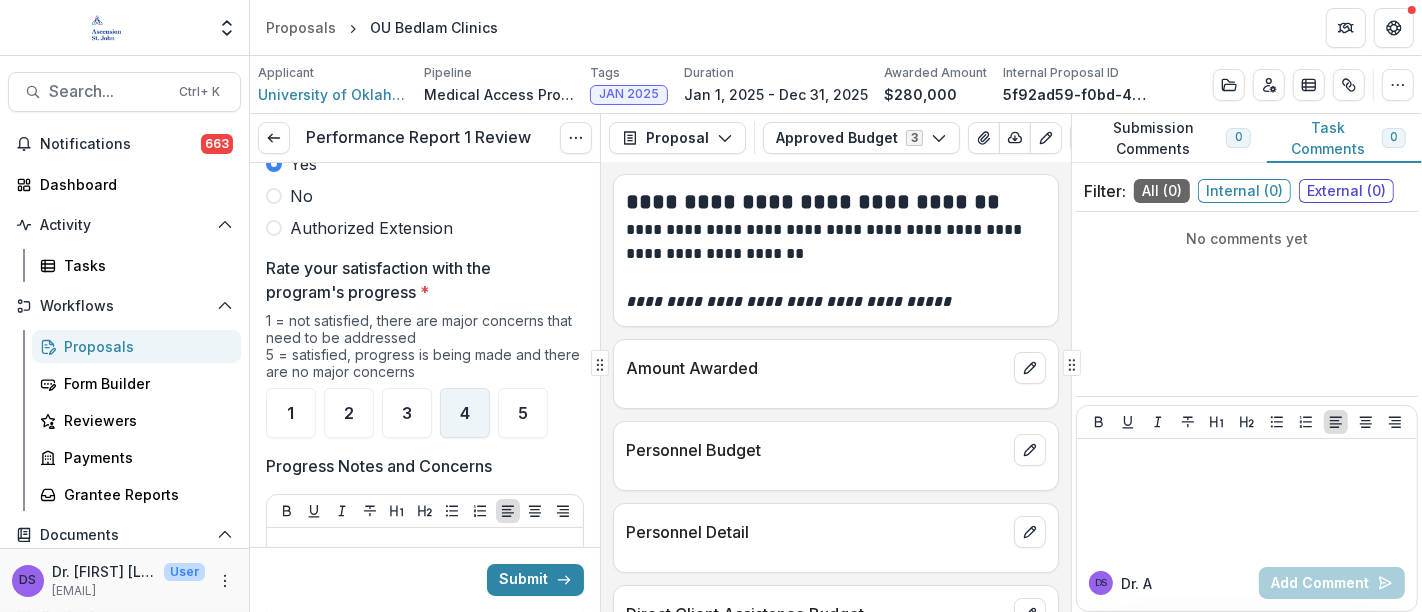 scroll, scrollTop: 280, scrollLeft: 0, axis: vertical 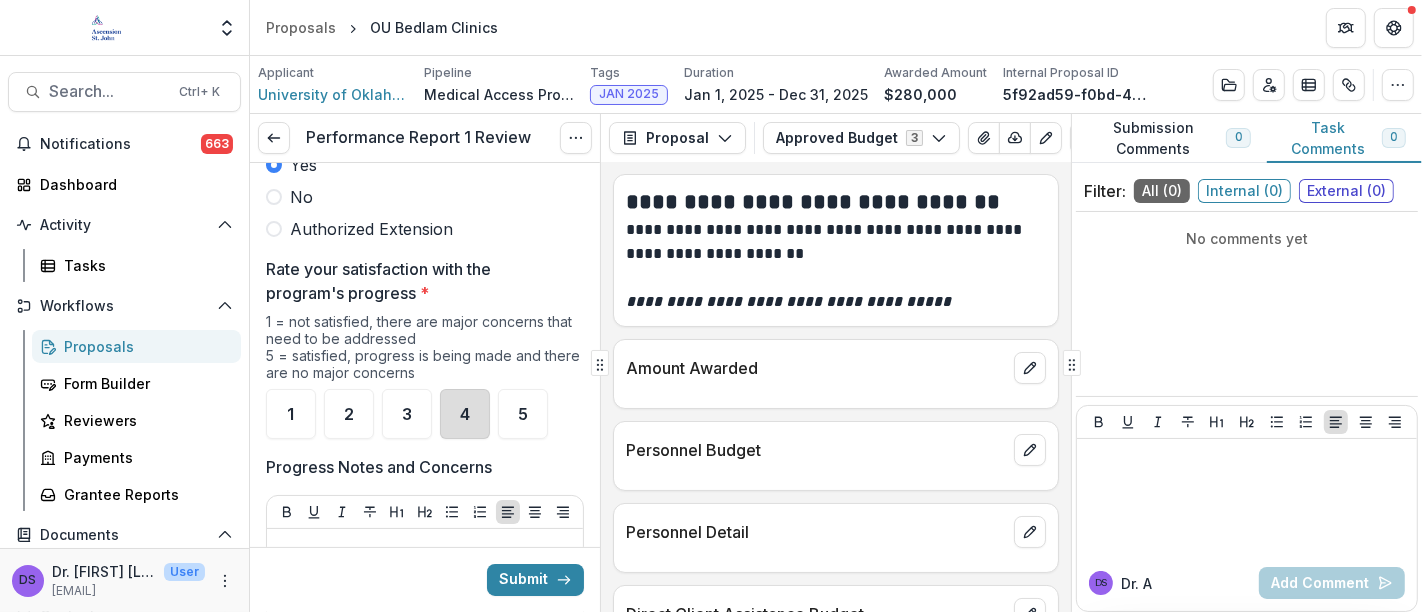 click on "4" at bounding box center (465, 414) 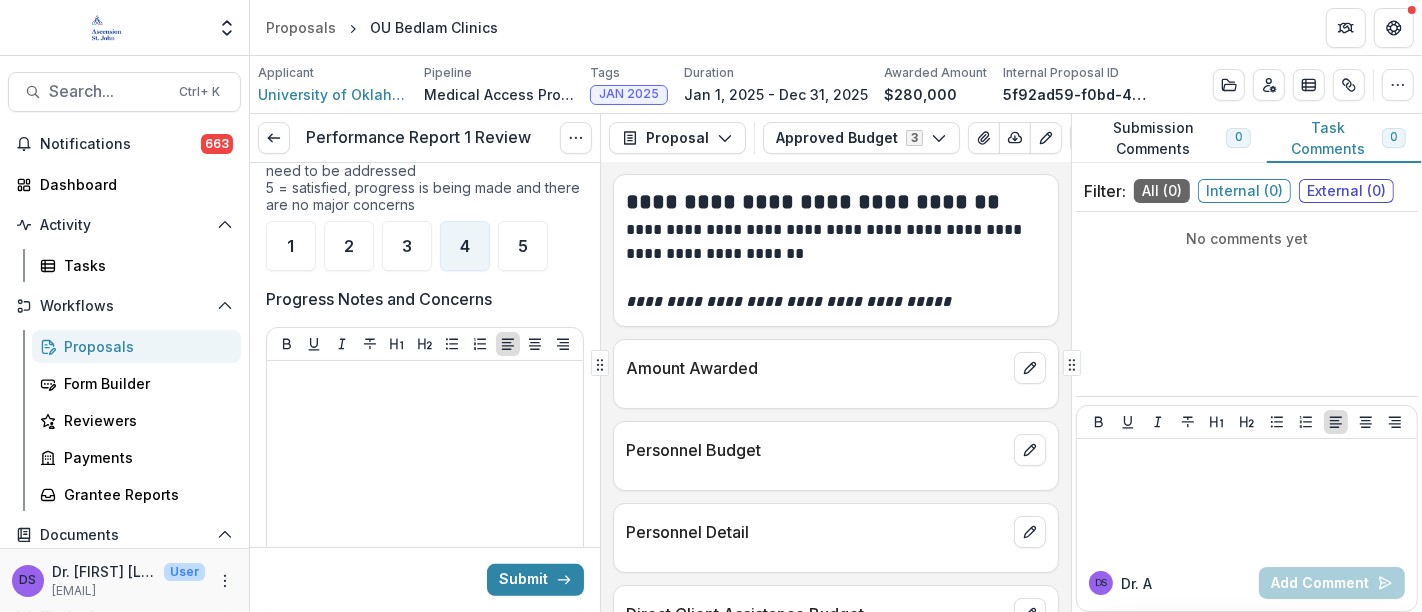 scroll, scrollTop: 466, scrollLeft: 0, axis: vertical 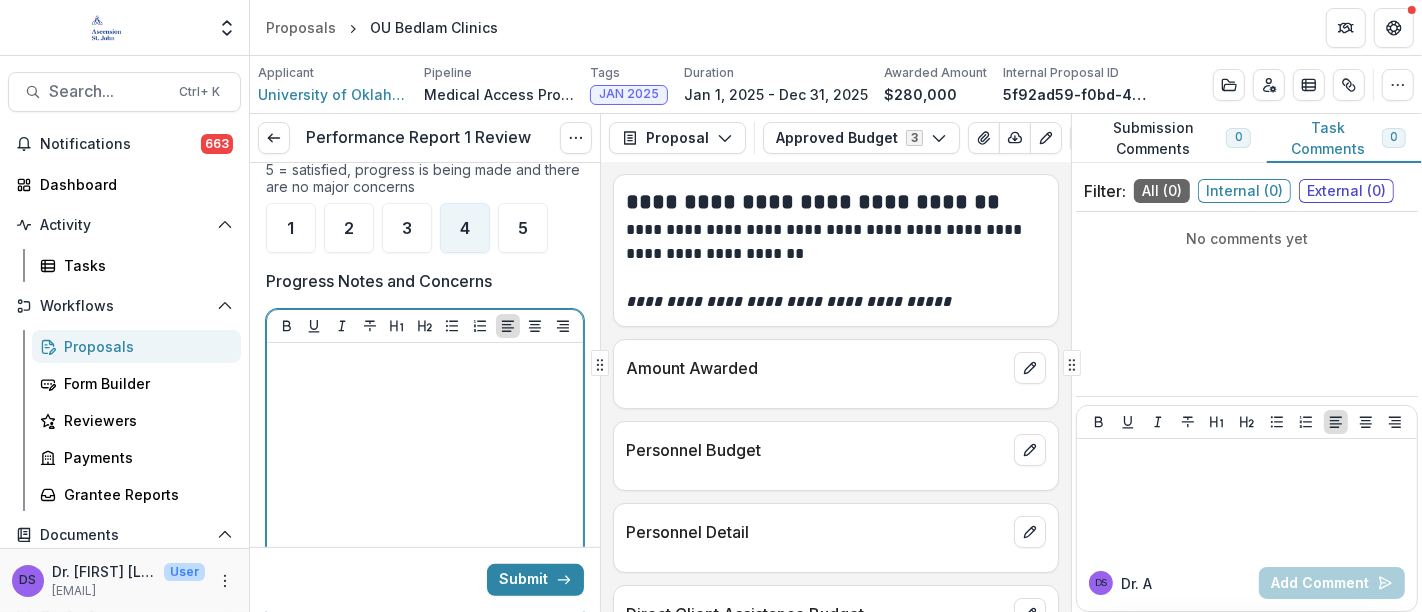 click at bounding box center [425, 501] 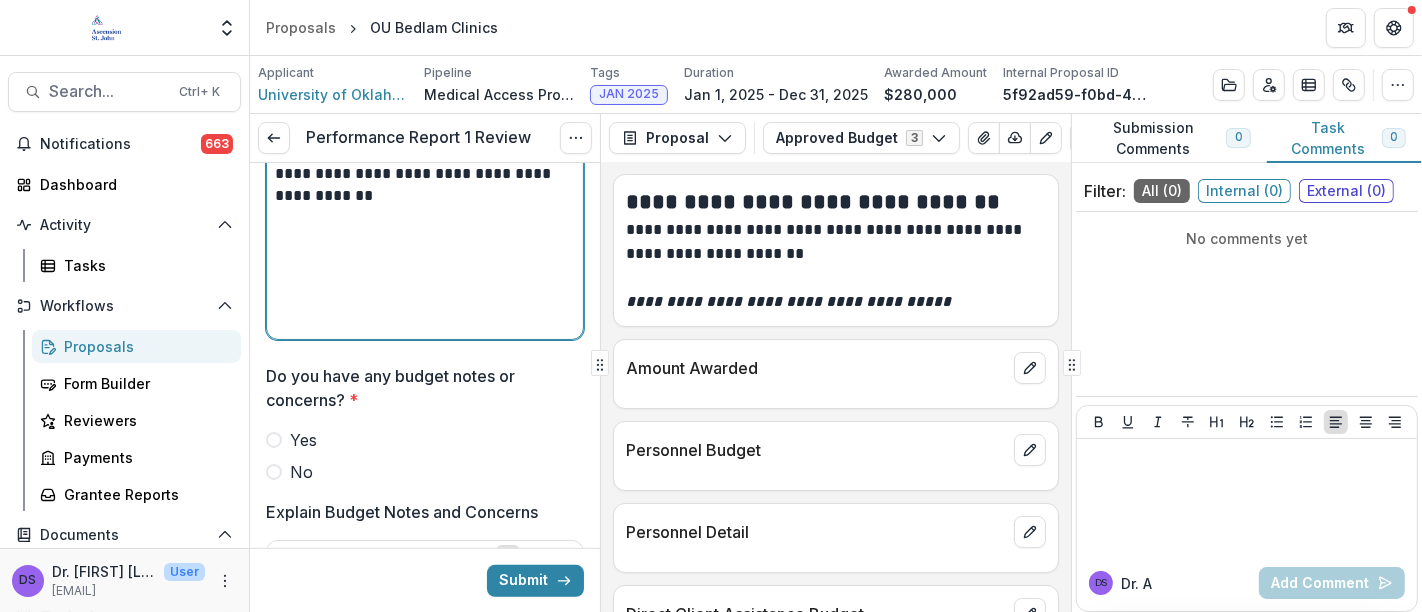 scroll, scrollTop: 788, scrollLeft: 0, axis: vertical 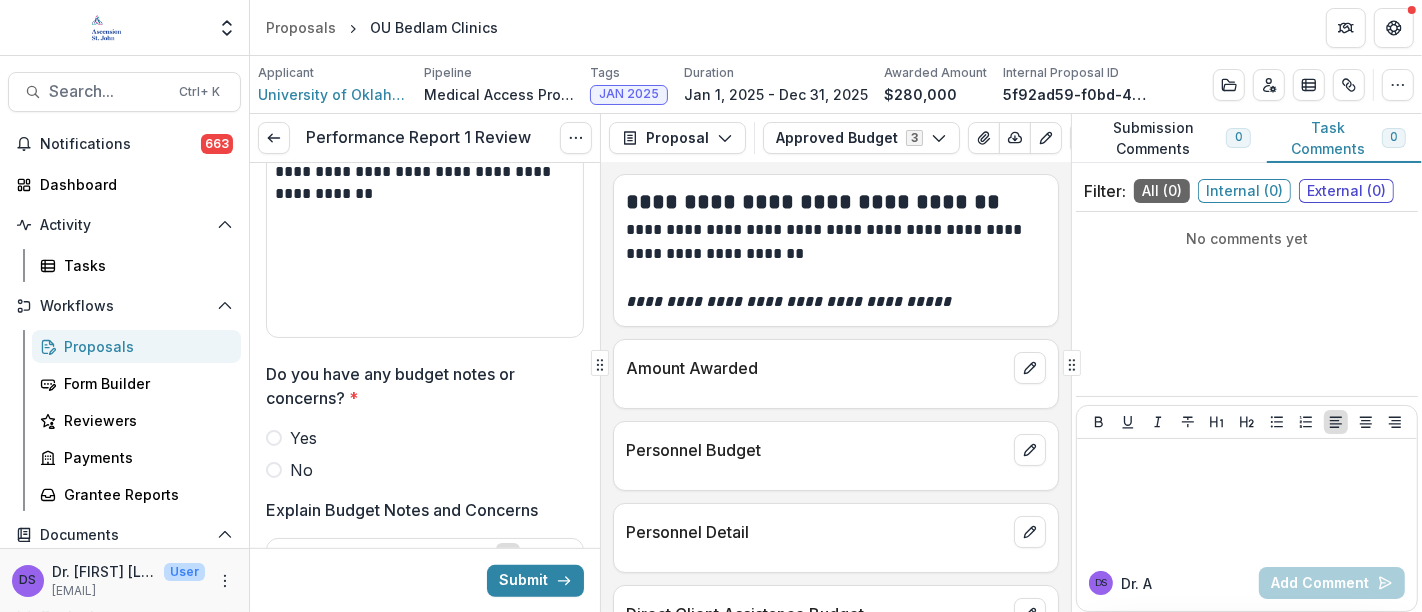 click at bounding box center (274, 470) 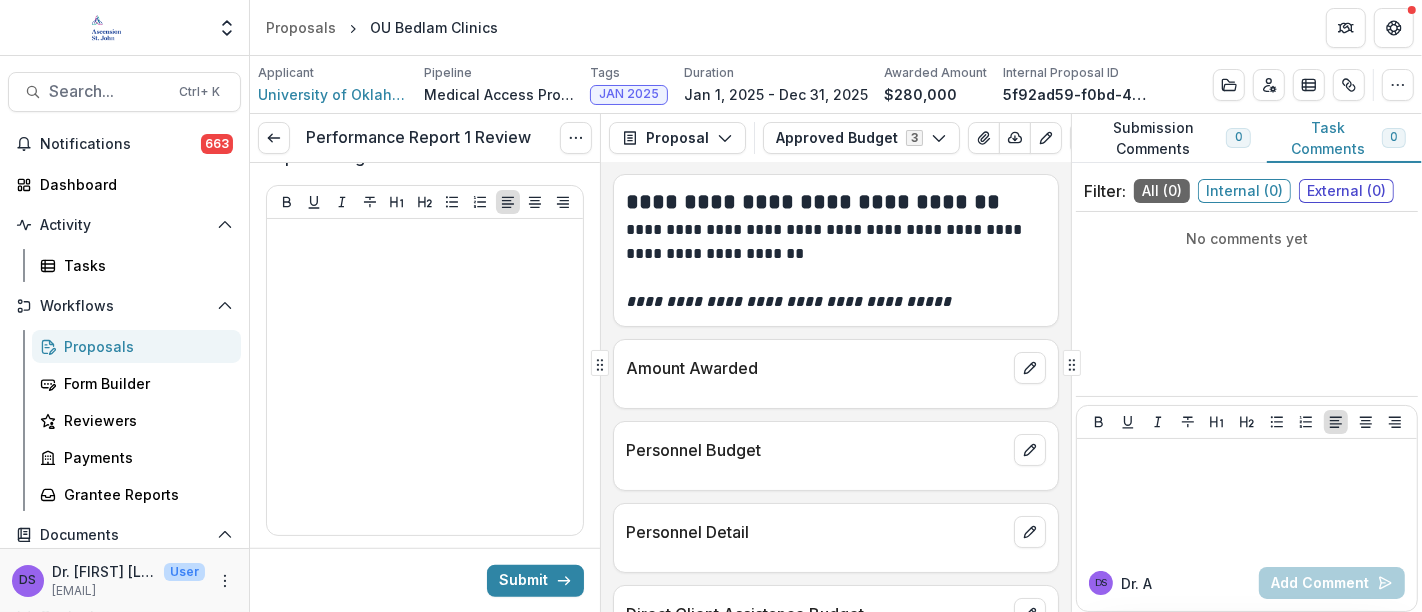 scroll, scrollTop: 1334, scrollLeft: 0, axis: vertical 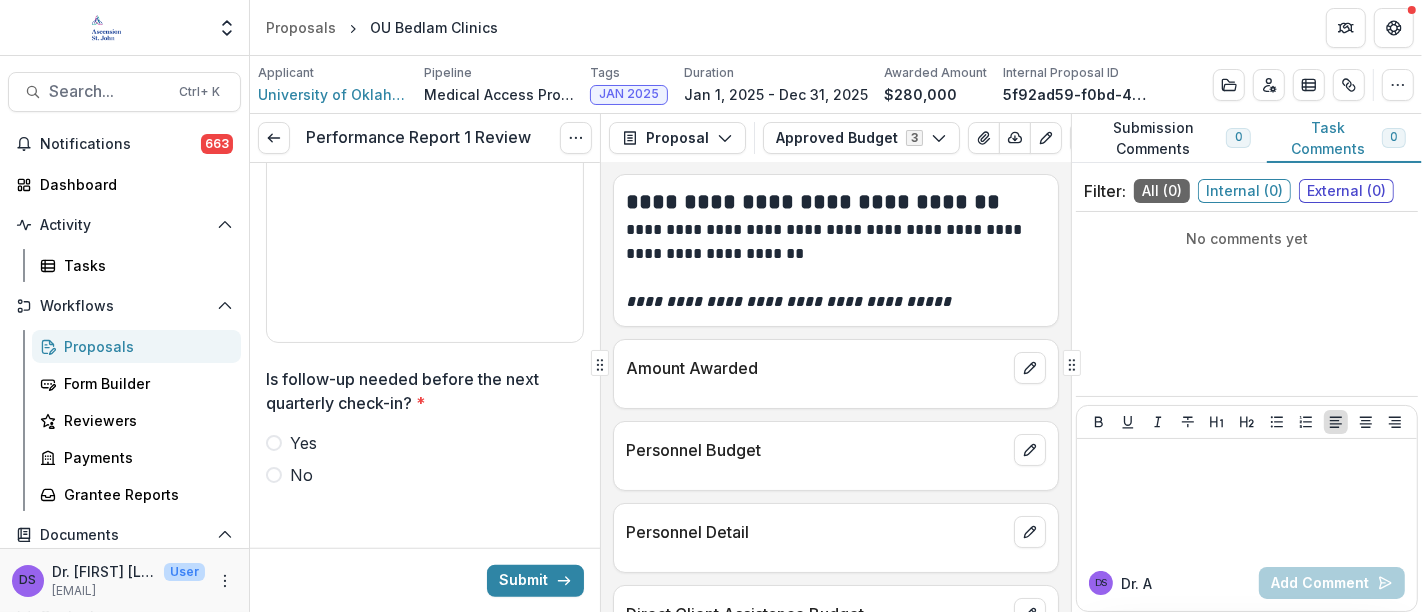 click on "Yes" at bounding box center (425, 443) 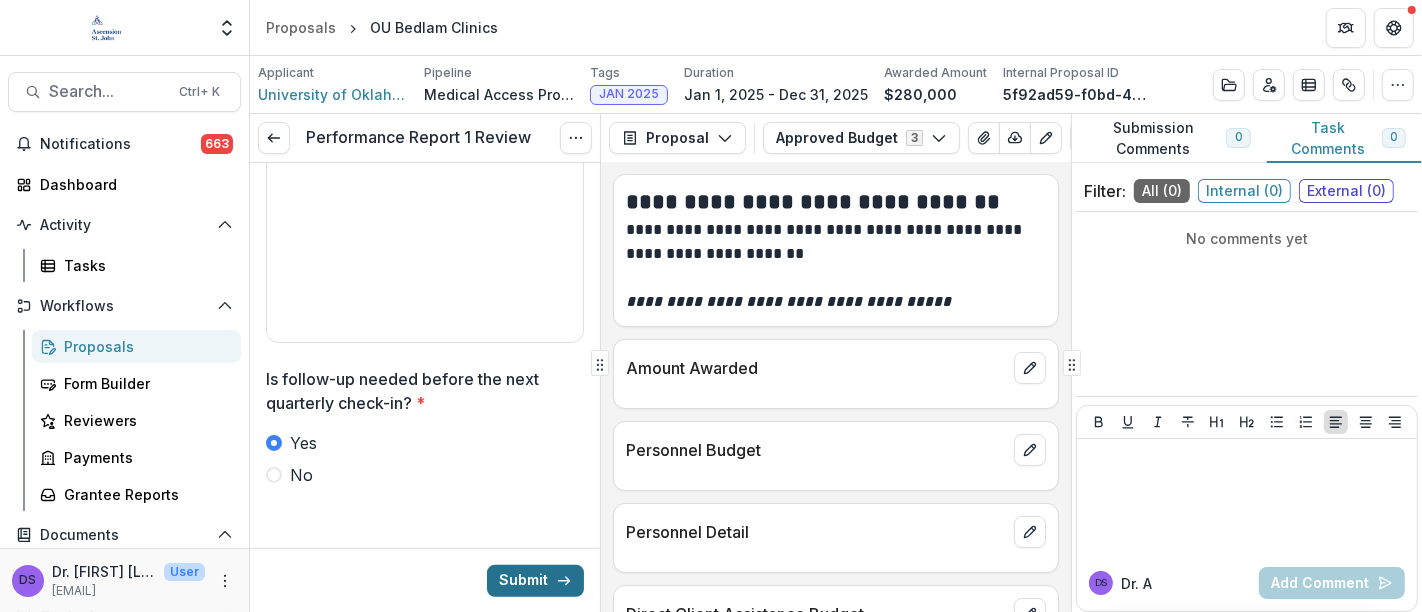 click on "Submit" at bounding box center (535, 580) 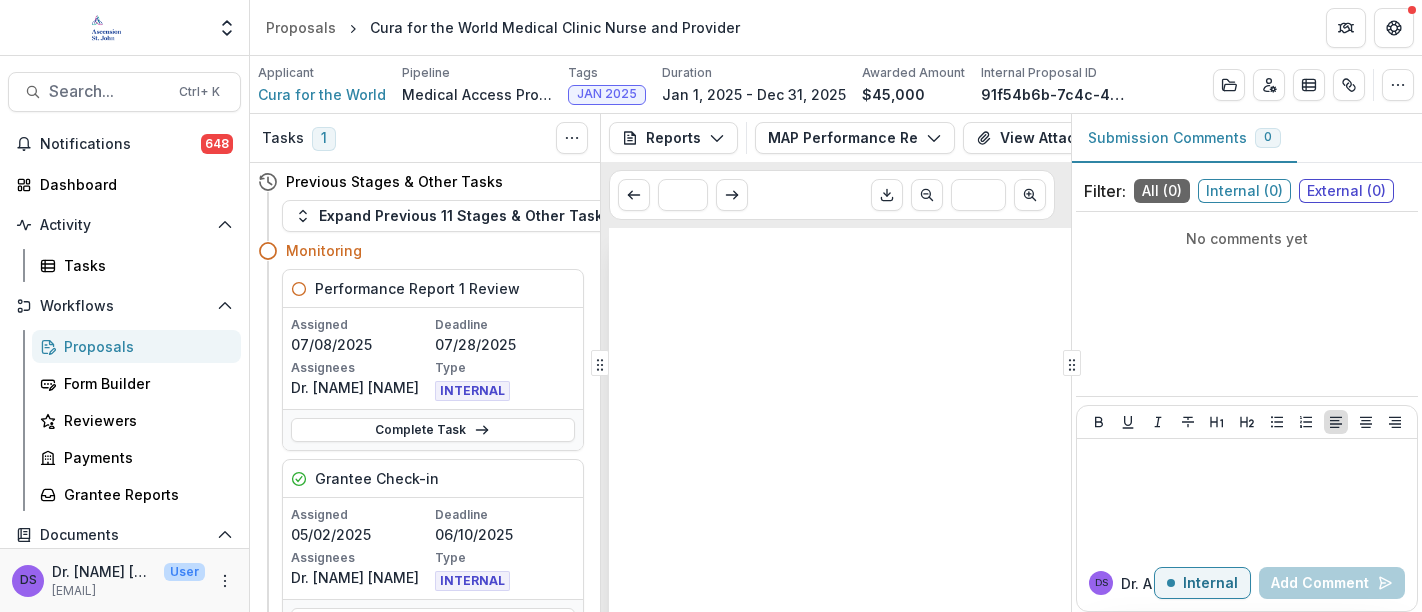 scroll, scrollTop: 0, scrollLeft: 0, axis: both 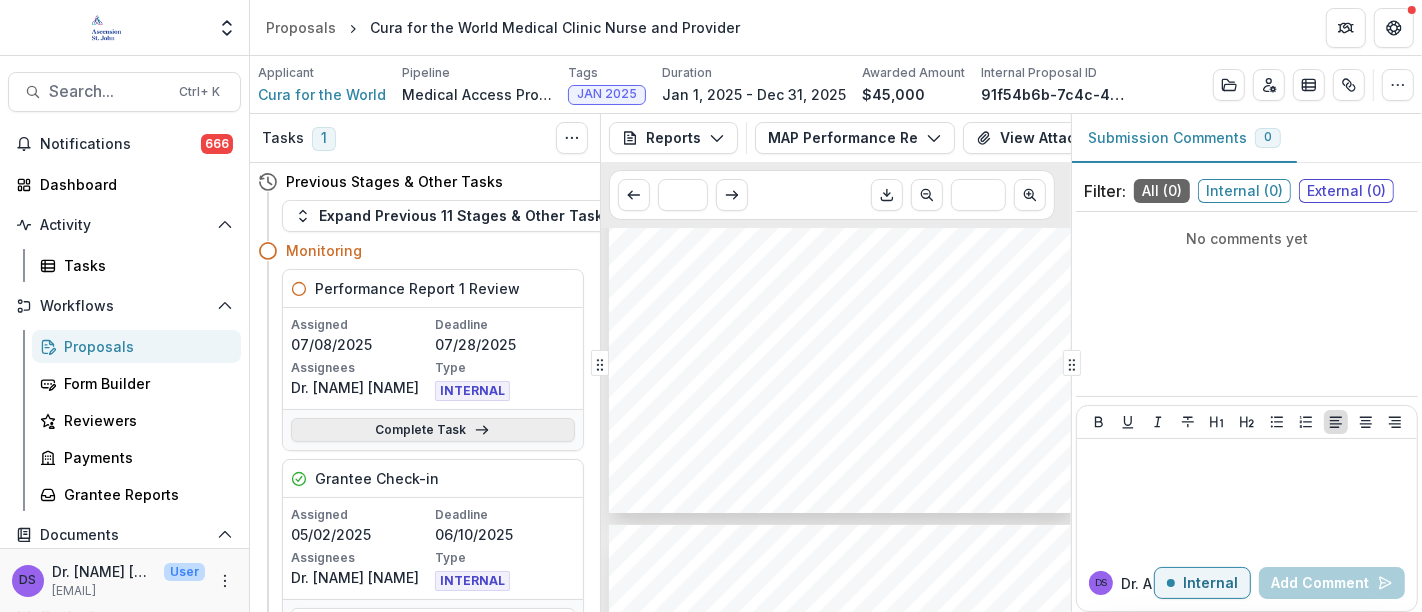 click on "Complete Task" at bounding box center (433, 430) 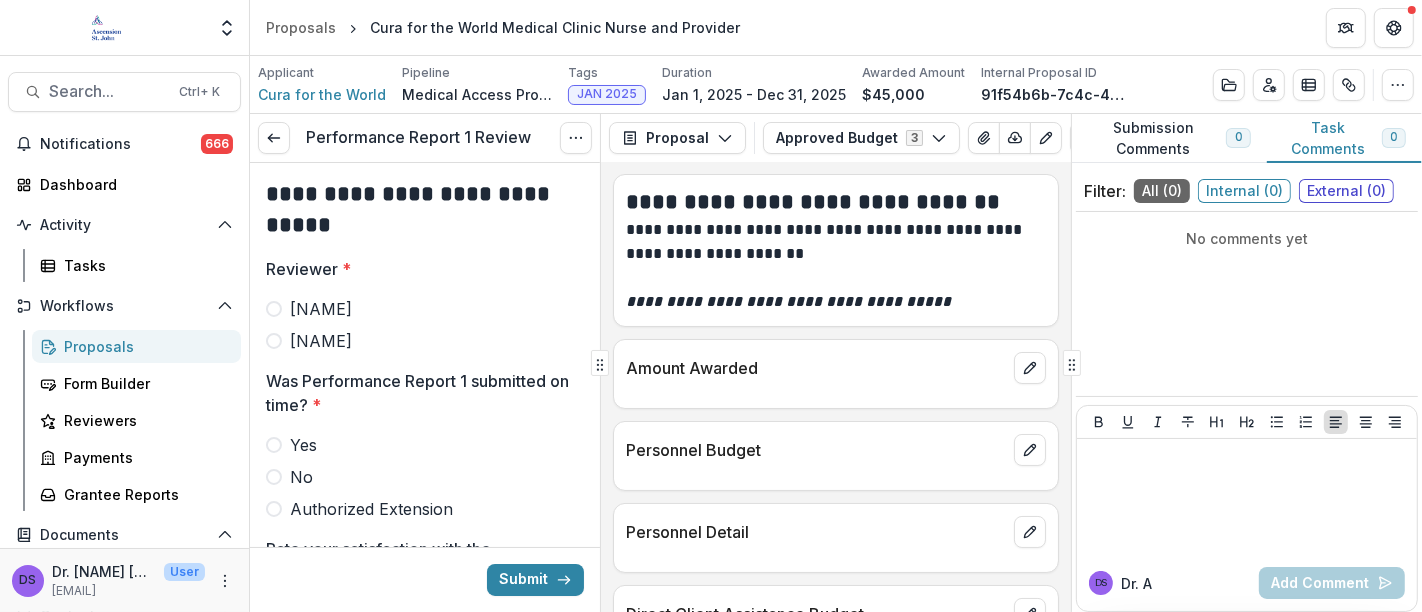 click on "[FIRST]" at bounding box center (425, 341) 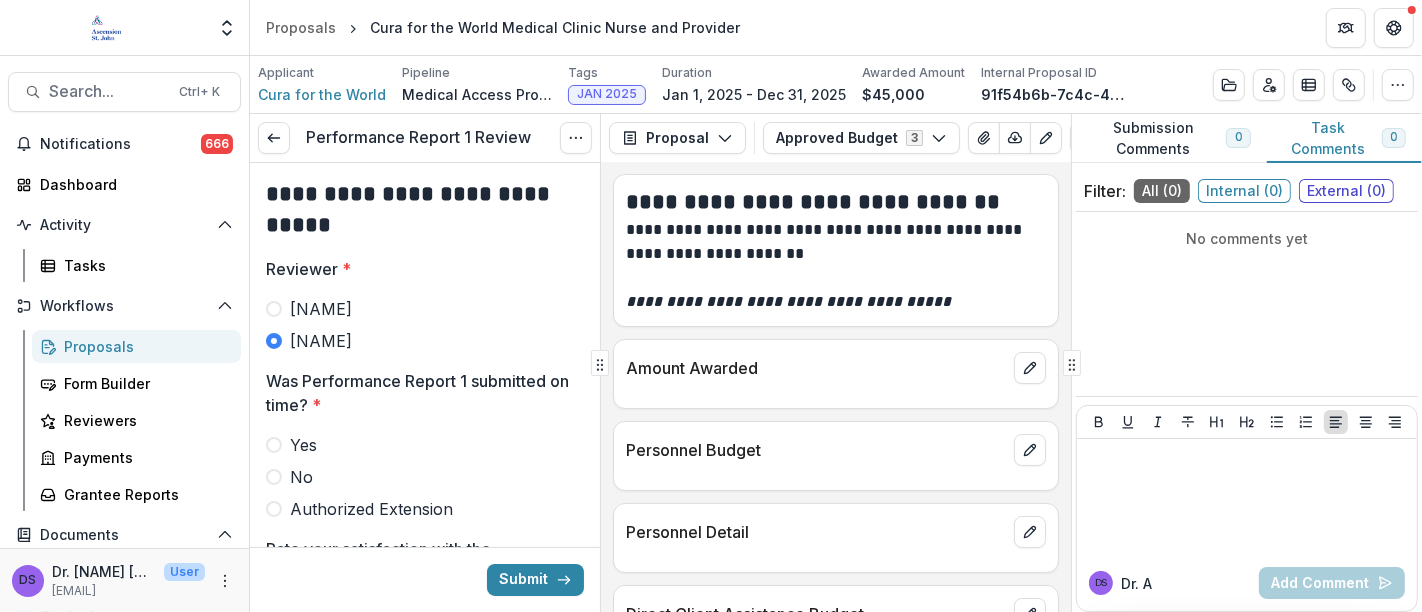 click on "Yes" at bounding box center [425, 445] 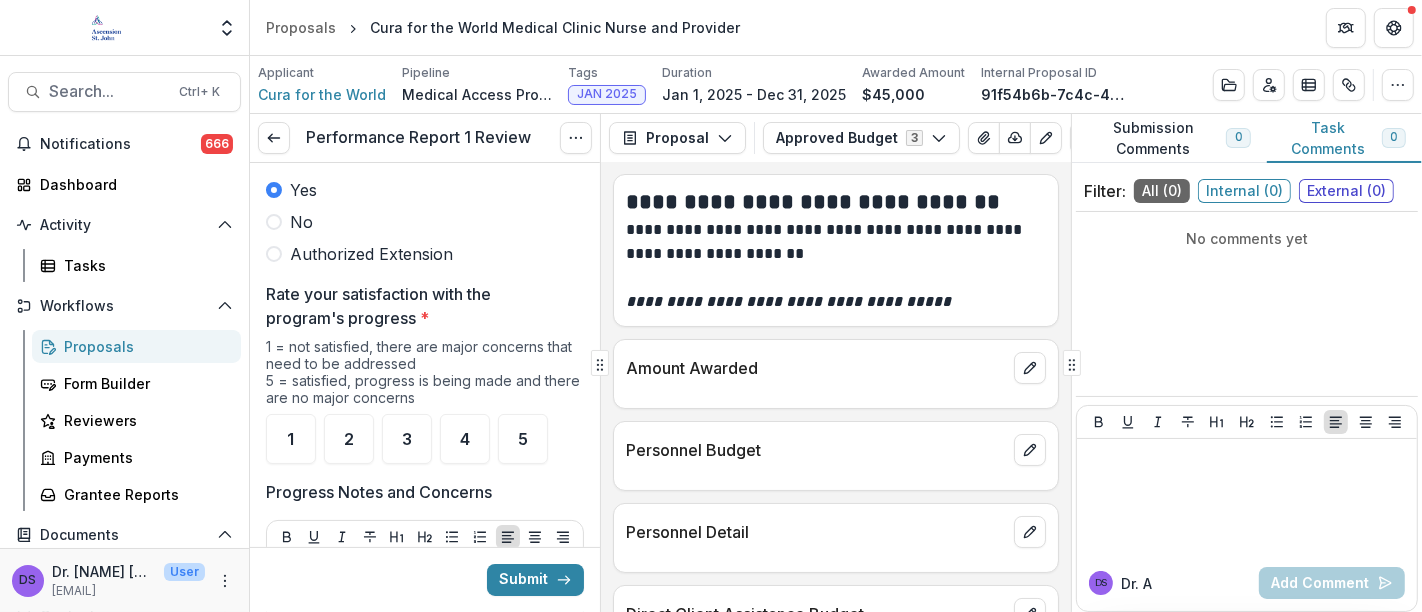 scroll, scrollTop: 257, scrollLeft: 0, axis: vertical 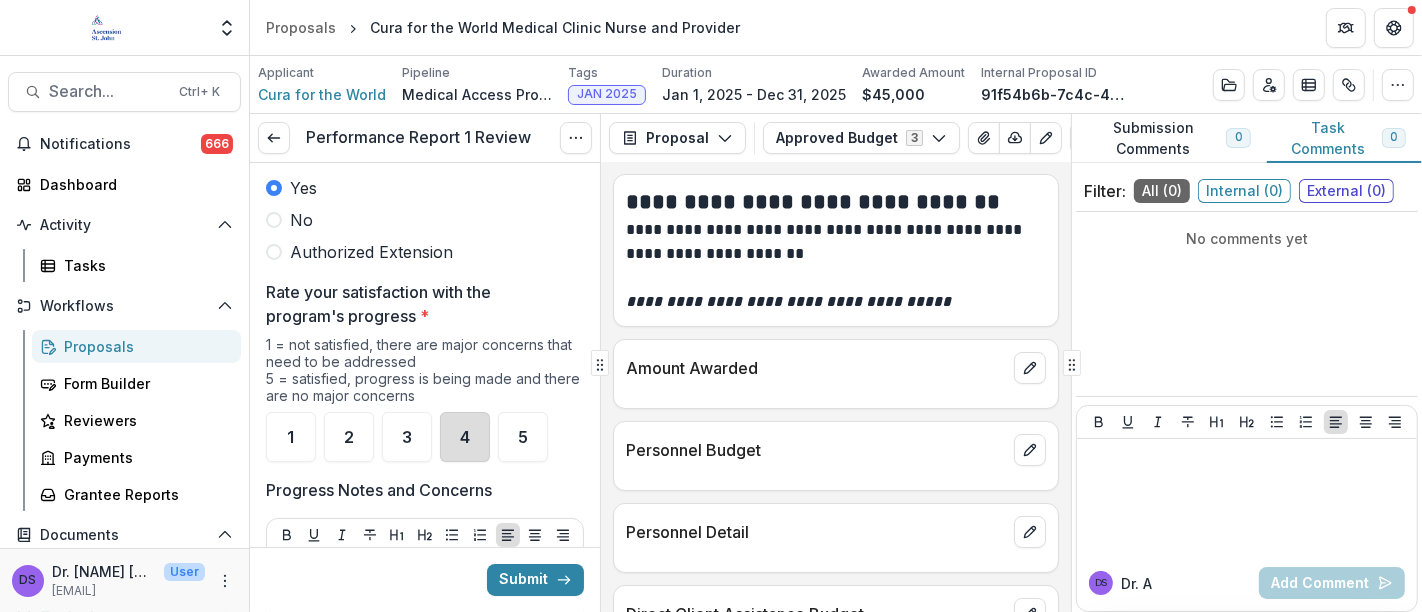 click on "4" at bounding box center (465, 437) 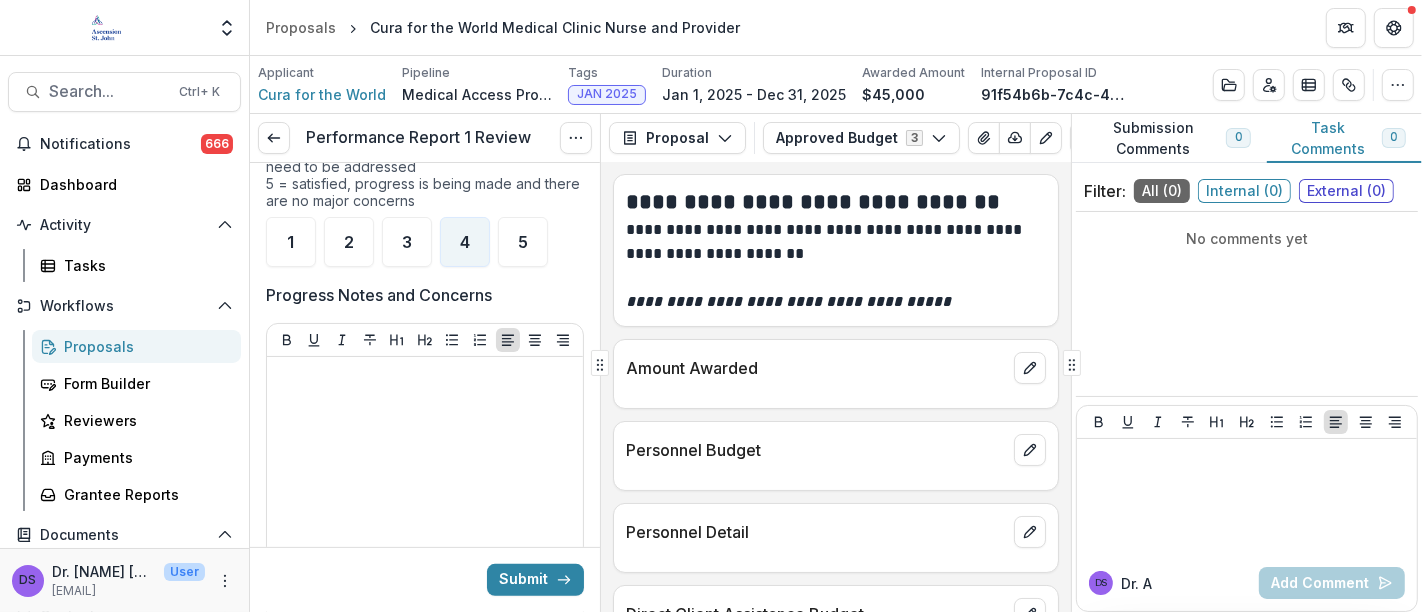 scroll, scrollTop: 470, scrollLeft: 0, axis: vertical 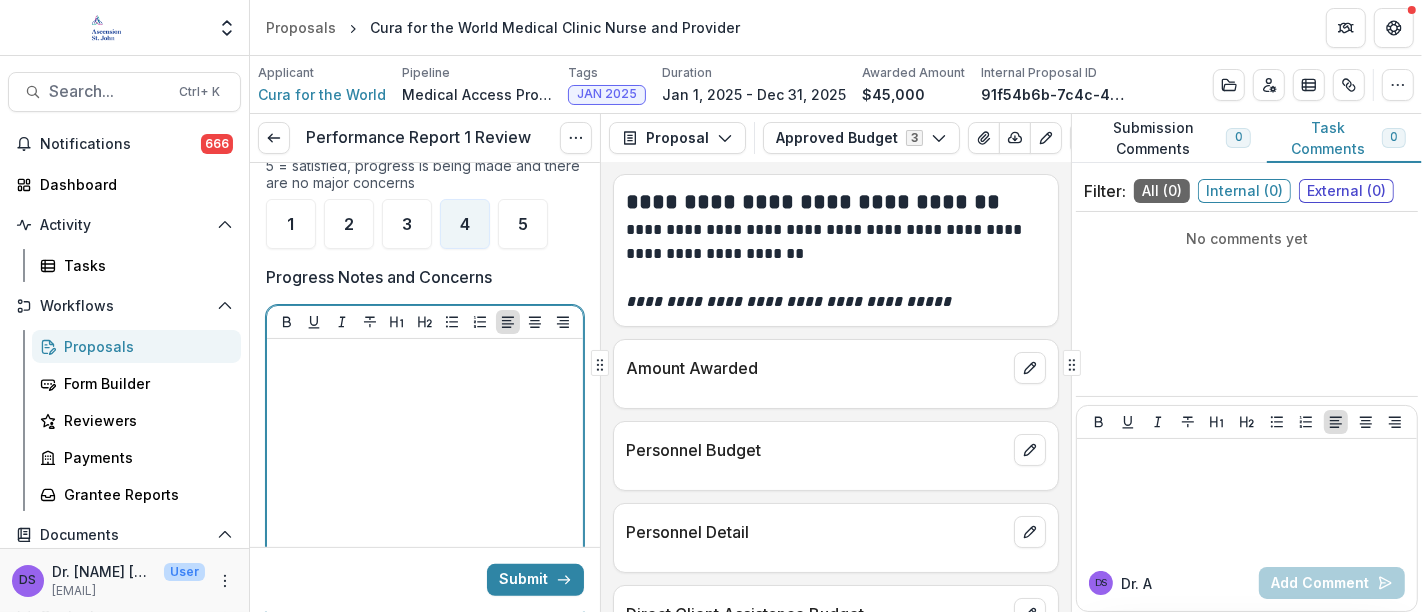click at bounding box center [425, 497] 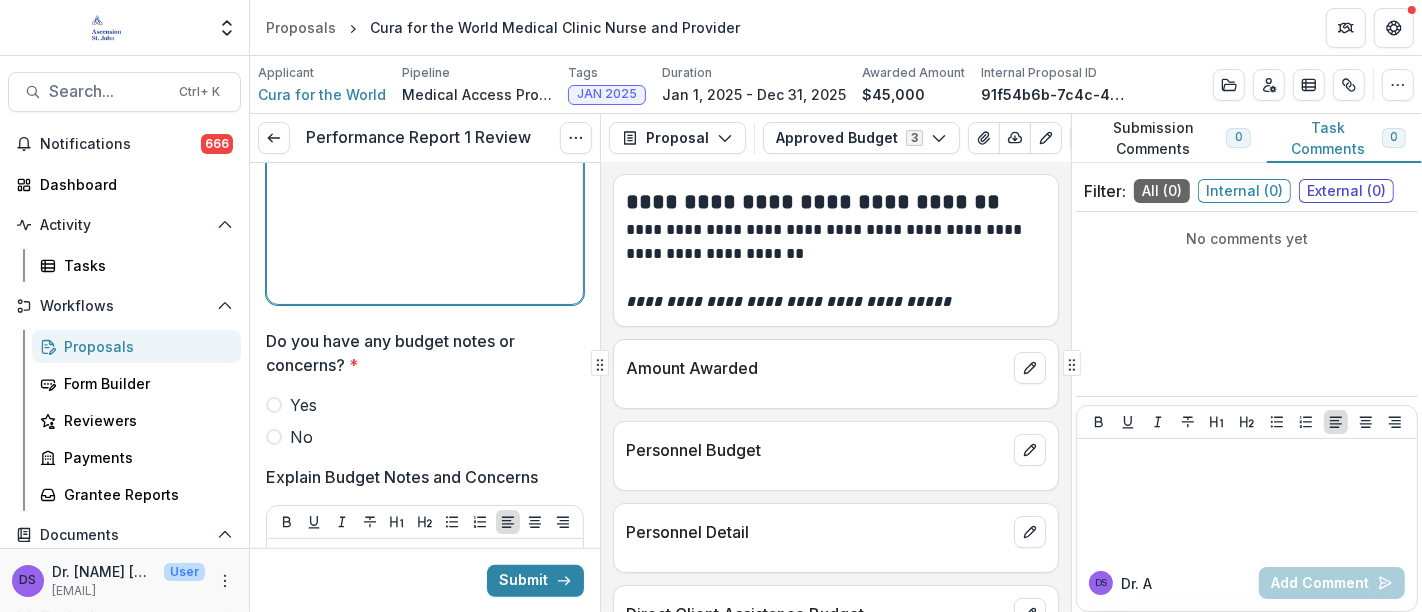 scroll, scrollTop: 828, scrollLeft: 0, axis: vertical 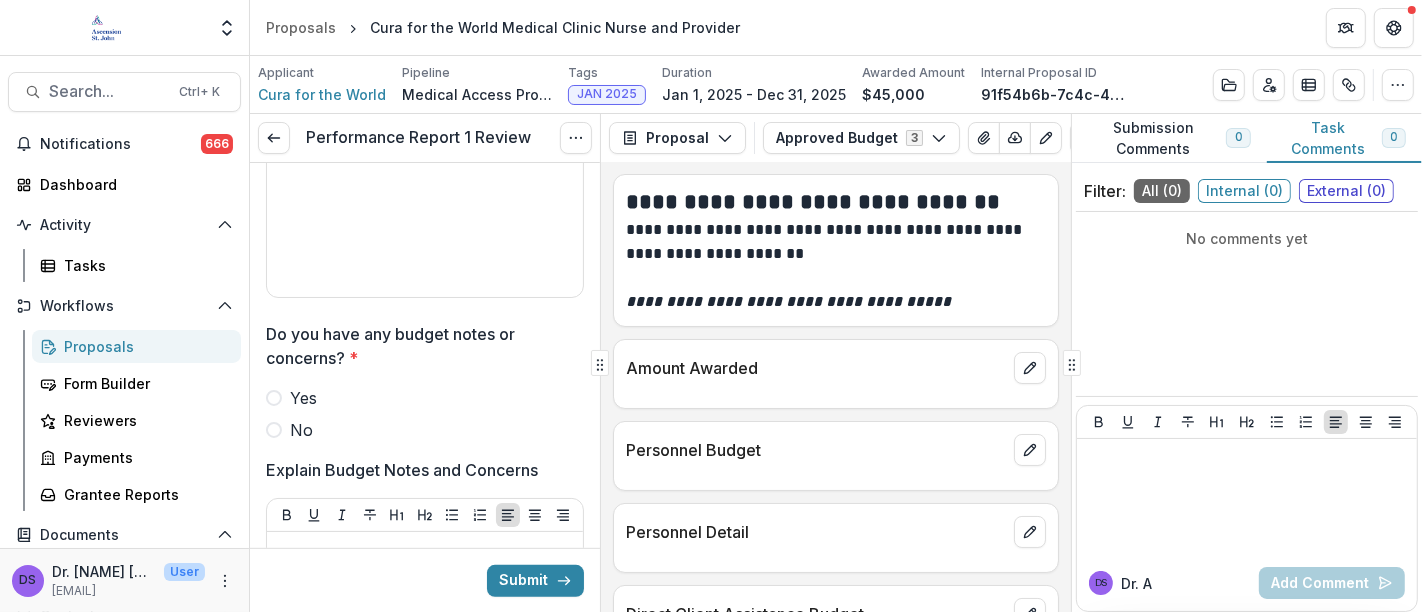 click at bounding box center (274, 430) 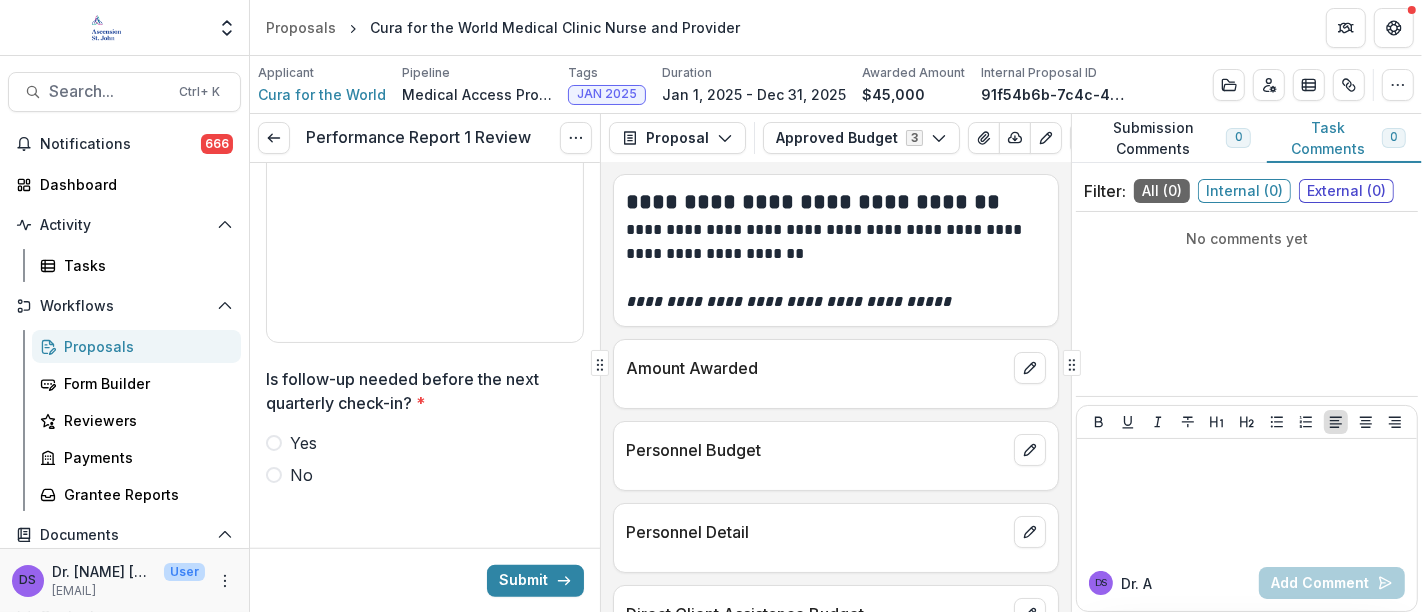 scroll, scrollTop: 1334, scrollLeft: 0, axis: vertical 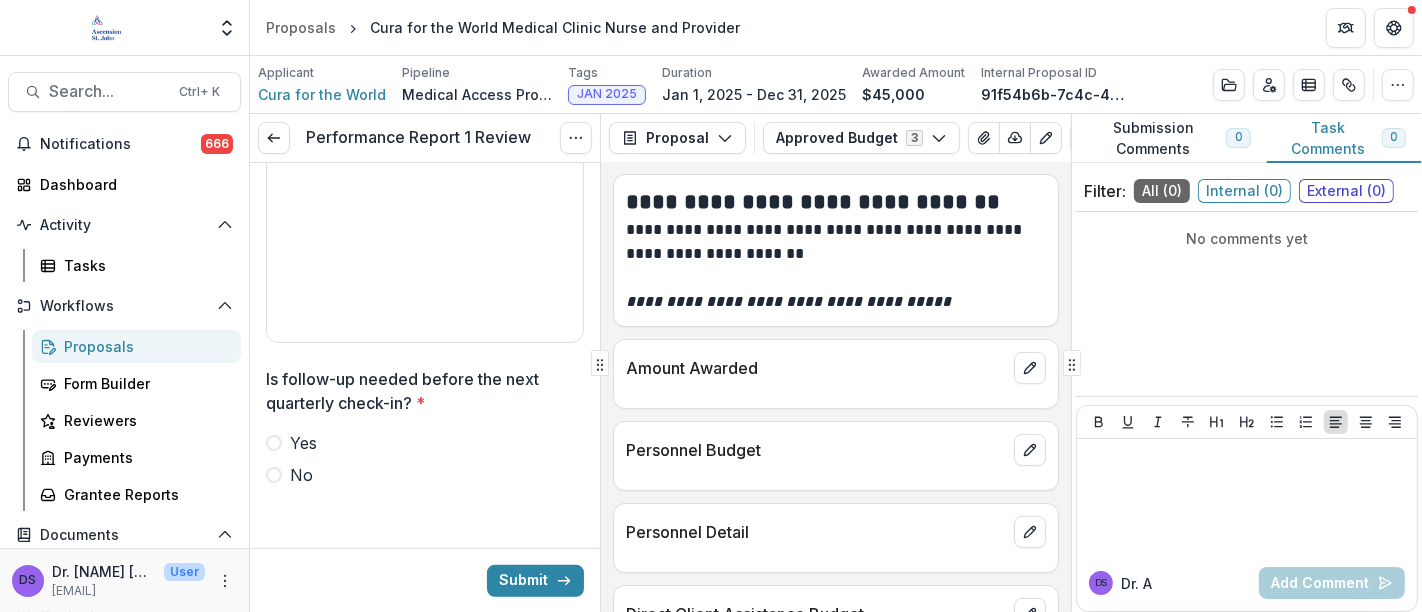 click at bounding box center [274, 475] 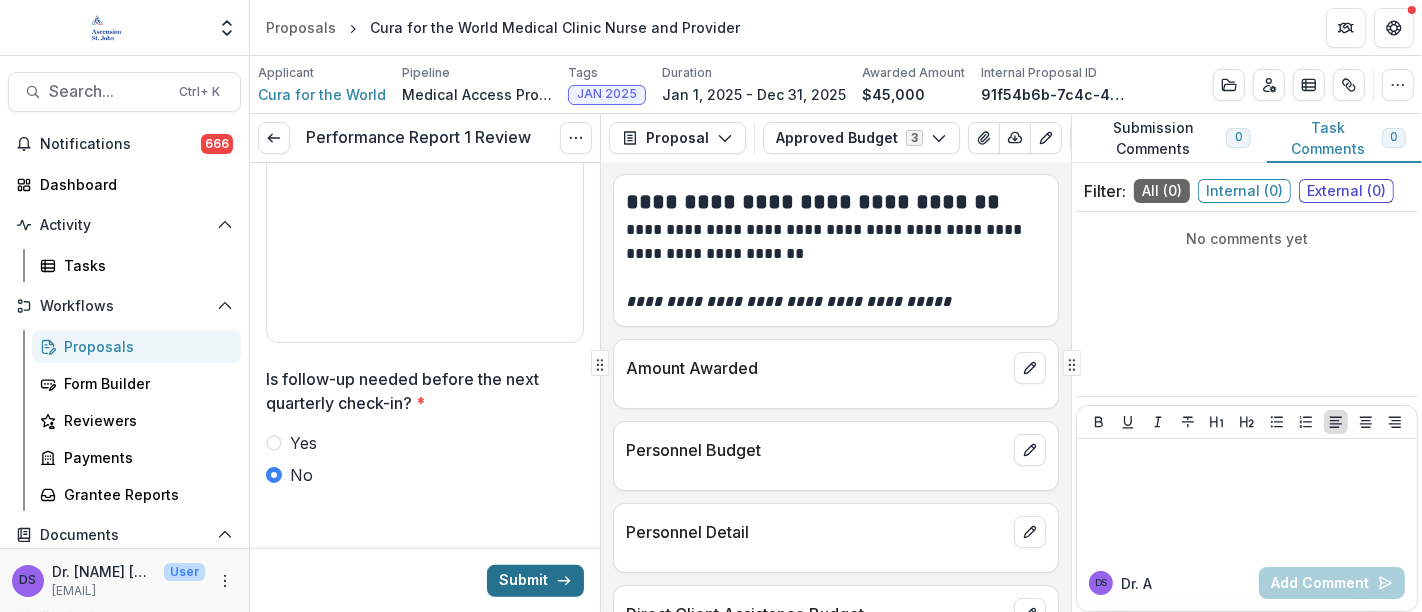 click on "Submit" at bounding box center (535, 580) 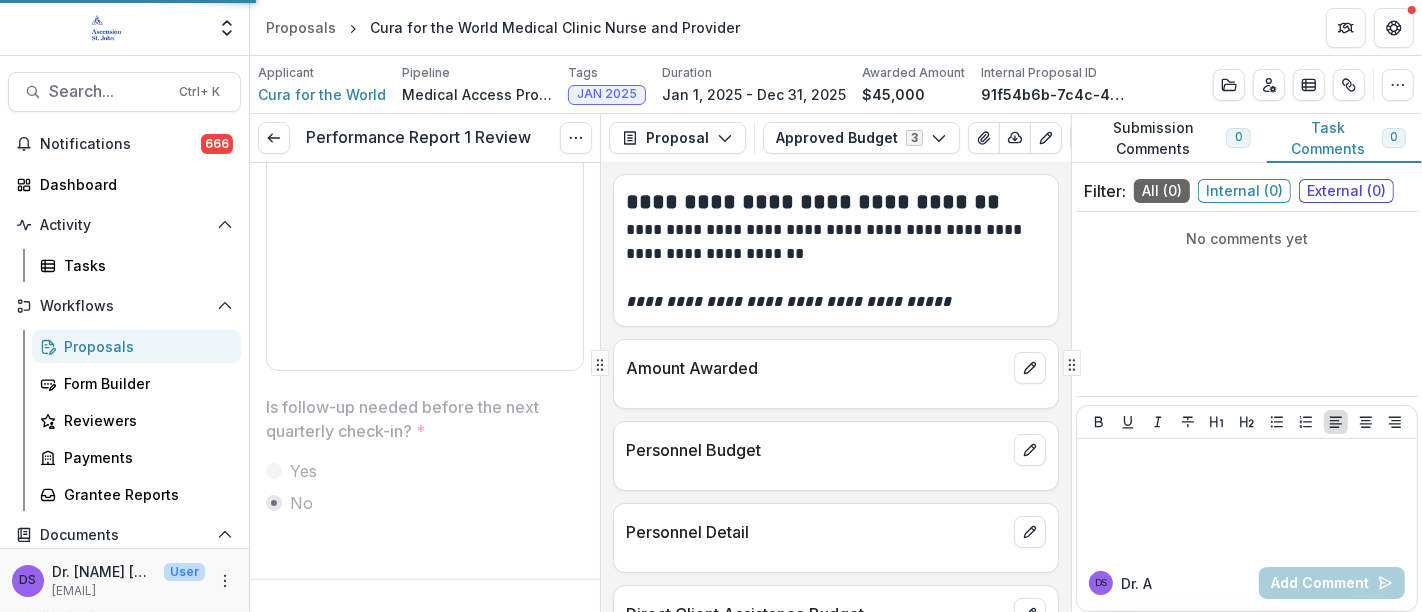 scroll, scrollTop: 1302, scrollLeft: 0, axis: vertical 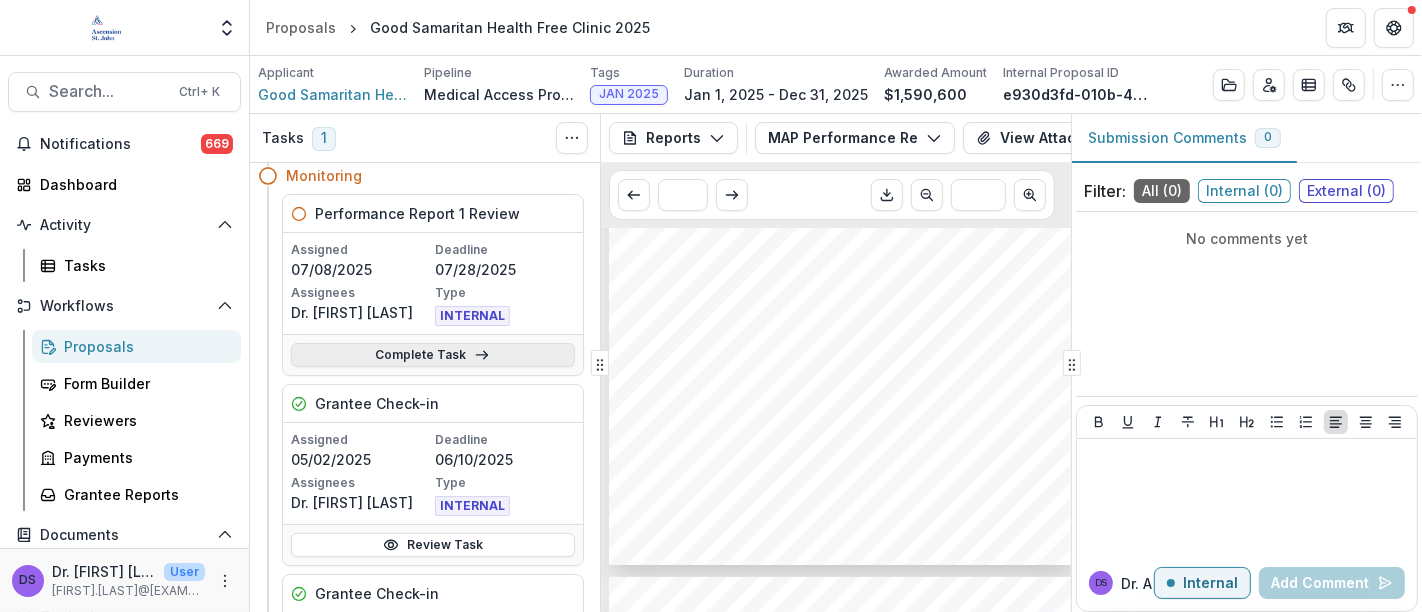 click on "Complete Task" at bounding box center (433, 355) 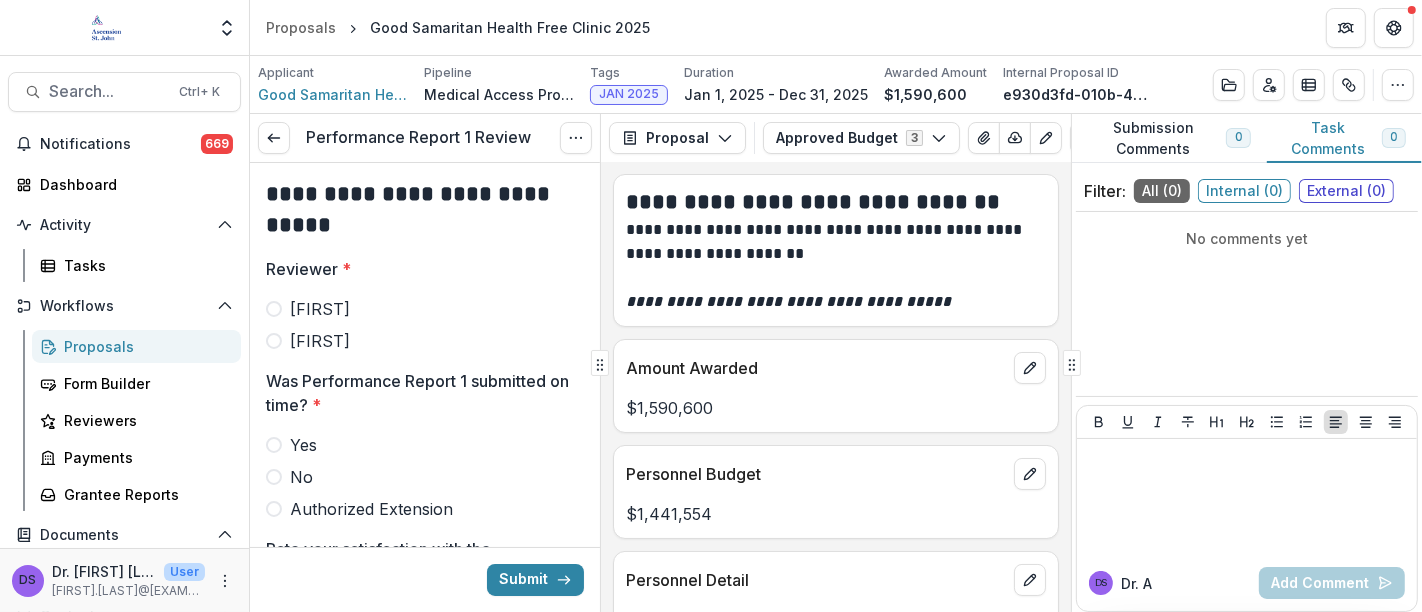 click on "[FIRST]" at bounding box center (425, 341) 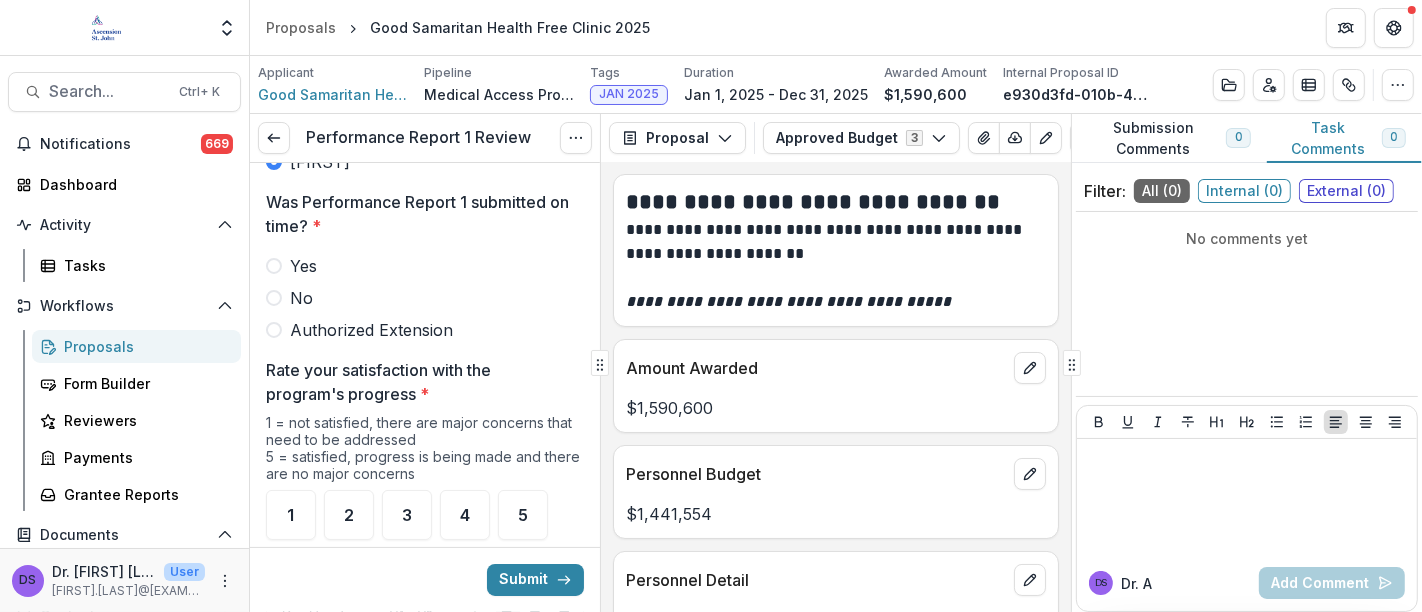 scroll, scrollTop: 180, scrollLeft: 0, axis: vertical 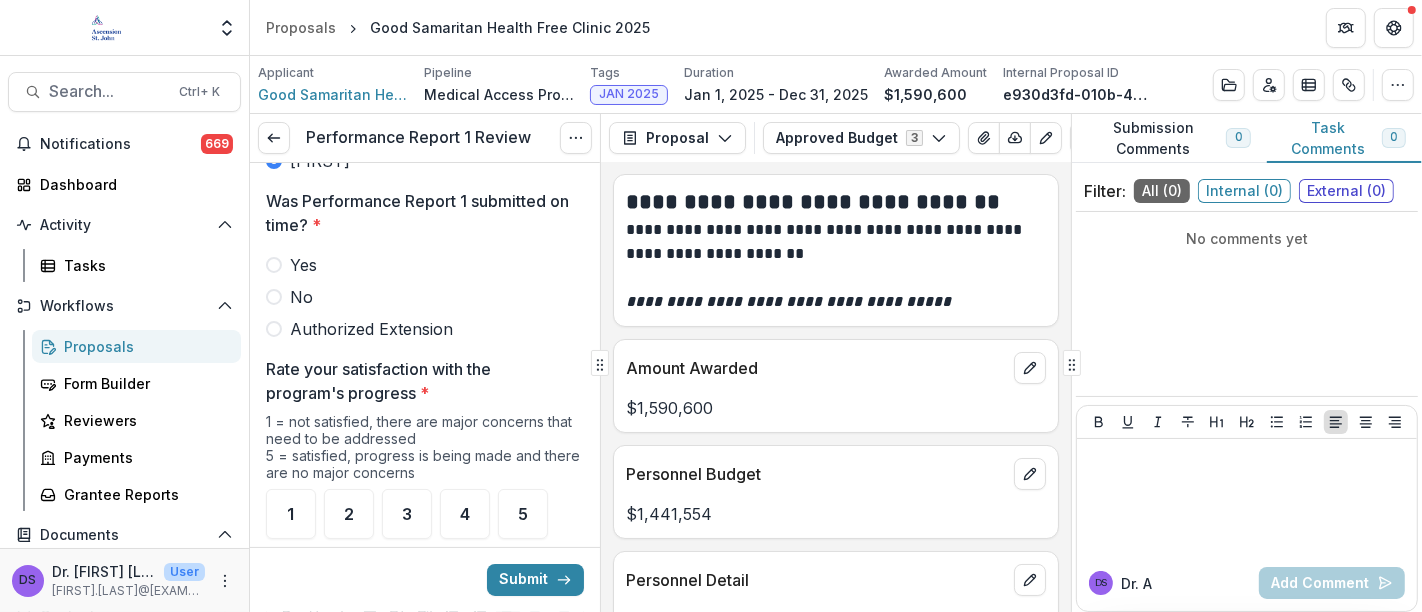 click on "Yes" at bounding box center (425, 265) 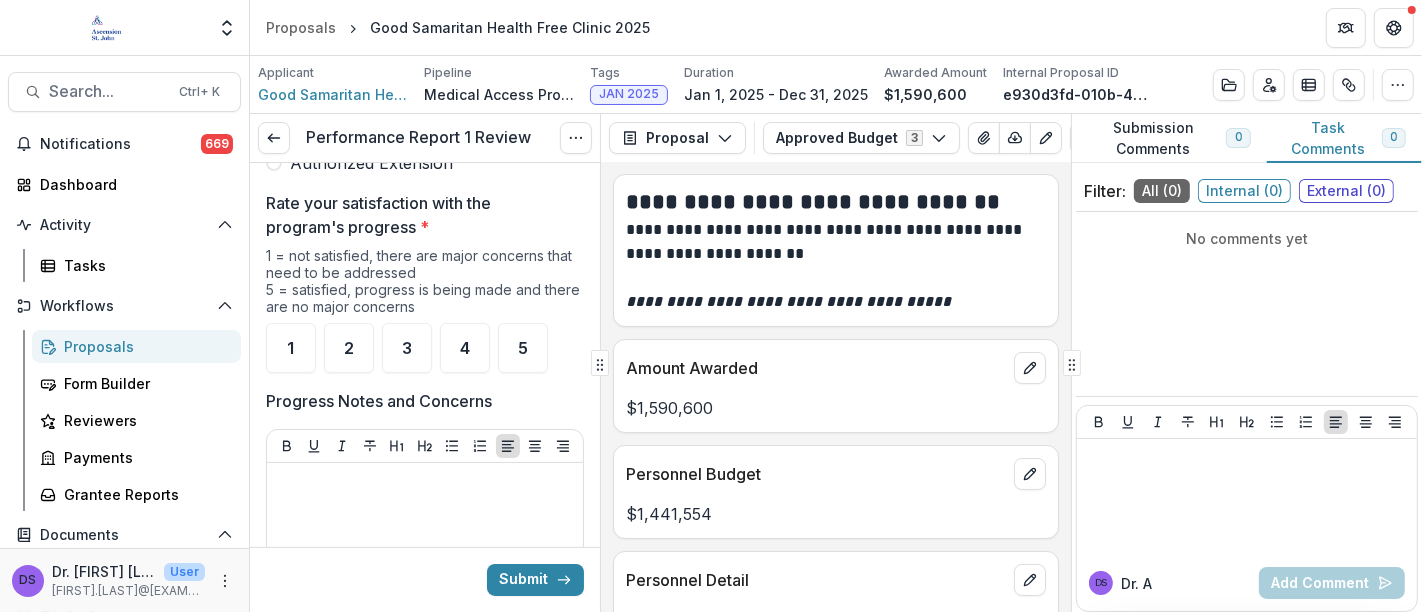 scroll, scrollTop: 351, scrollLeft: 0, axis: vertical 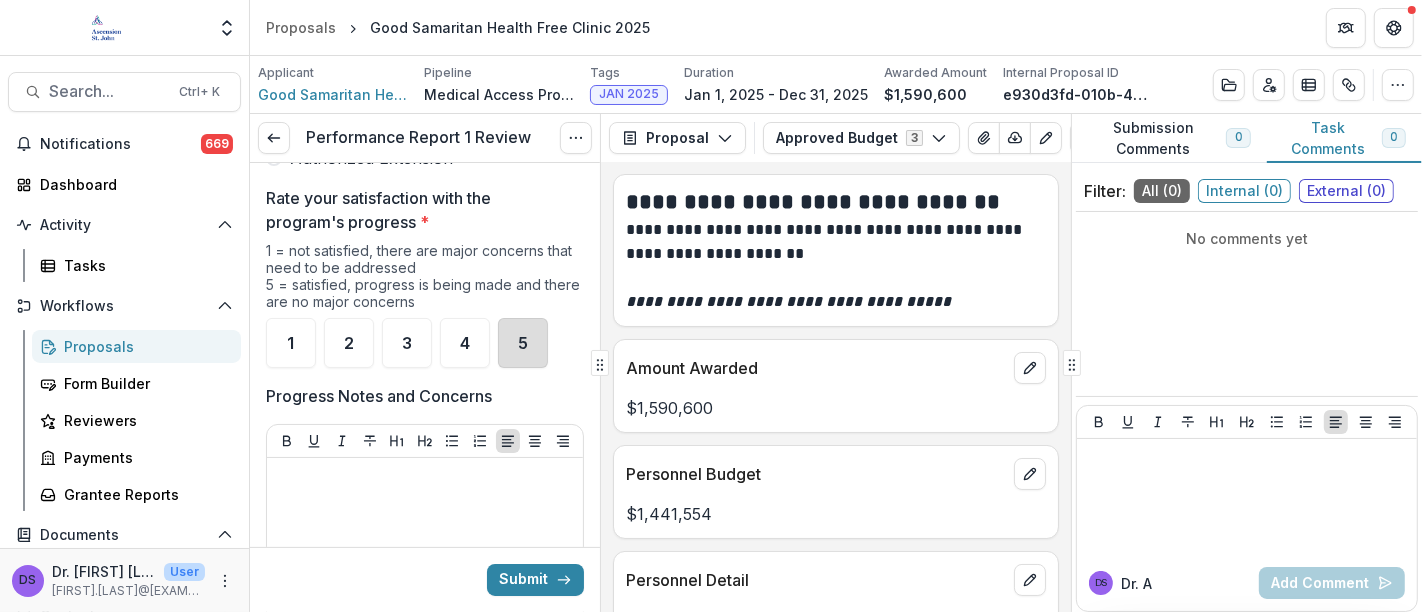 click on "5" at bounding box center (523, 343) 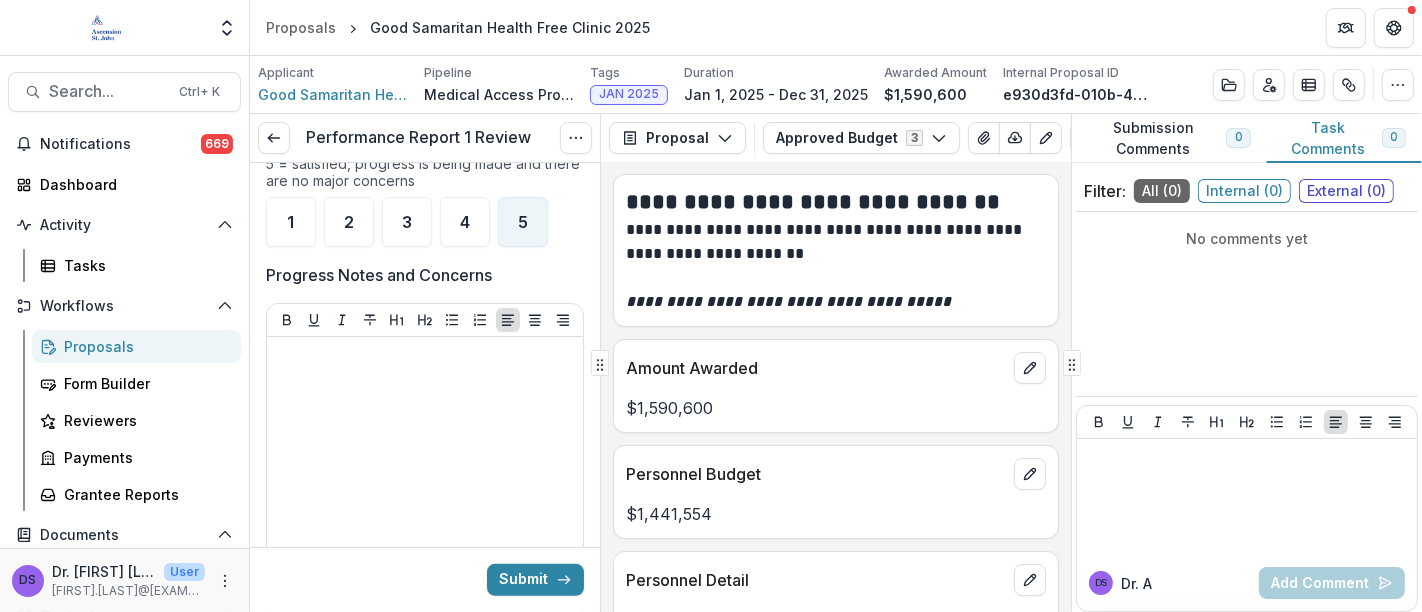 scroll, scrollTop: 488, scrollLeft: 0, axis: vertical 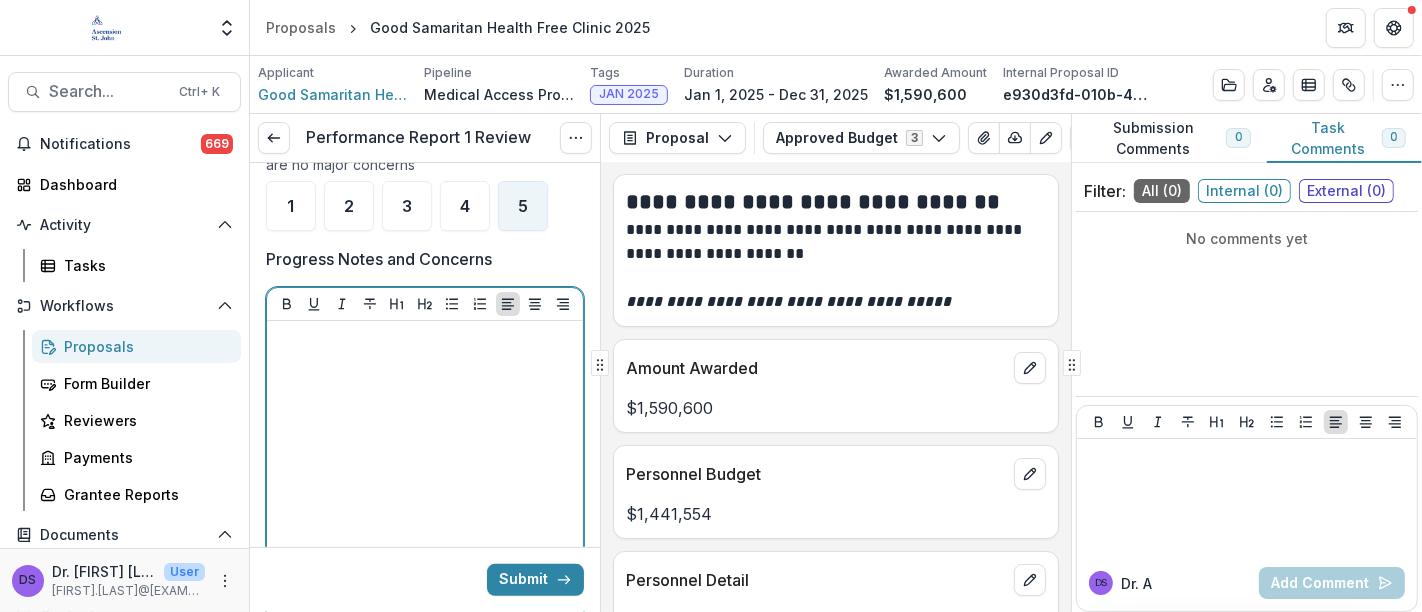 click at bounding box center (425, 479) 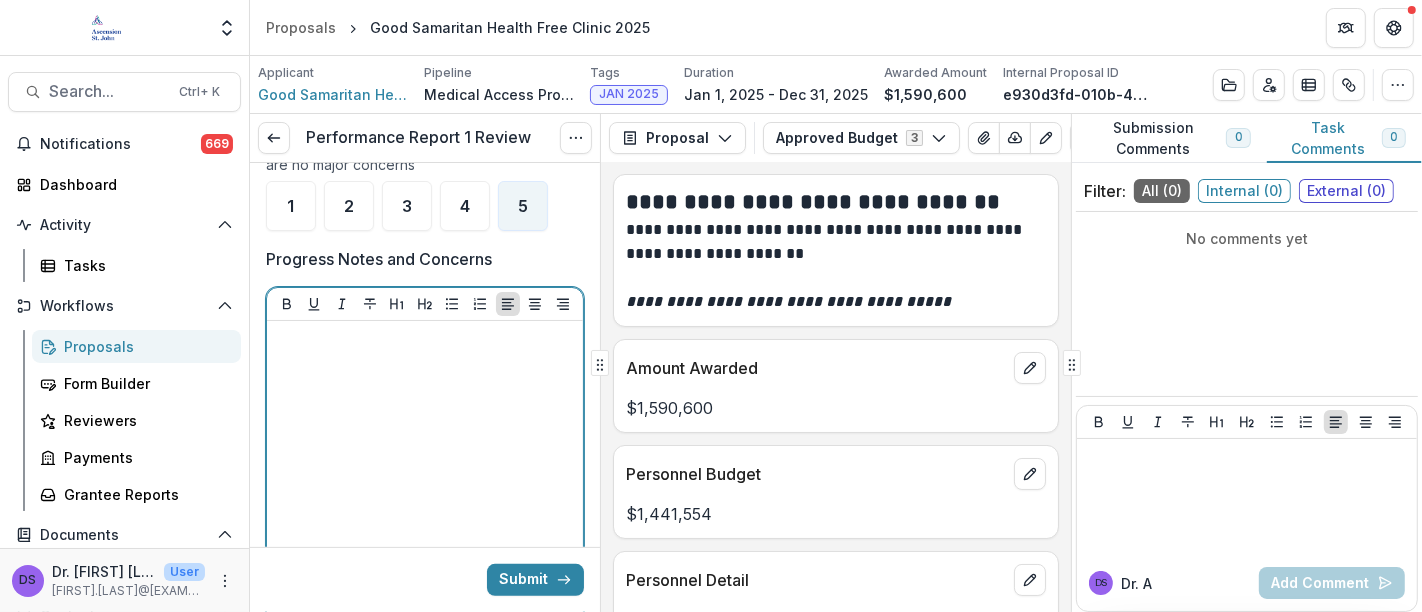 type 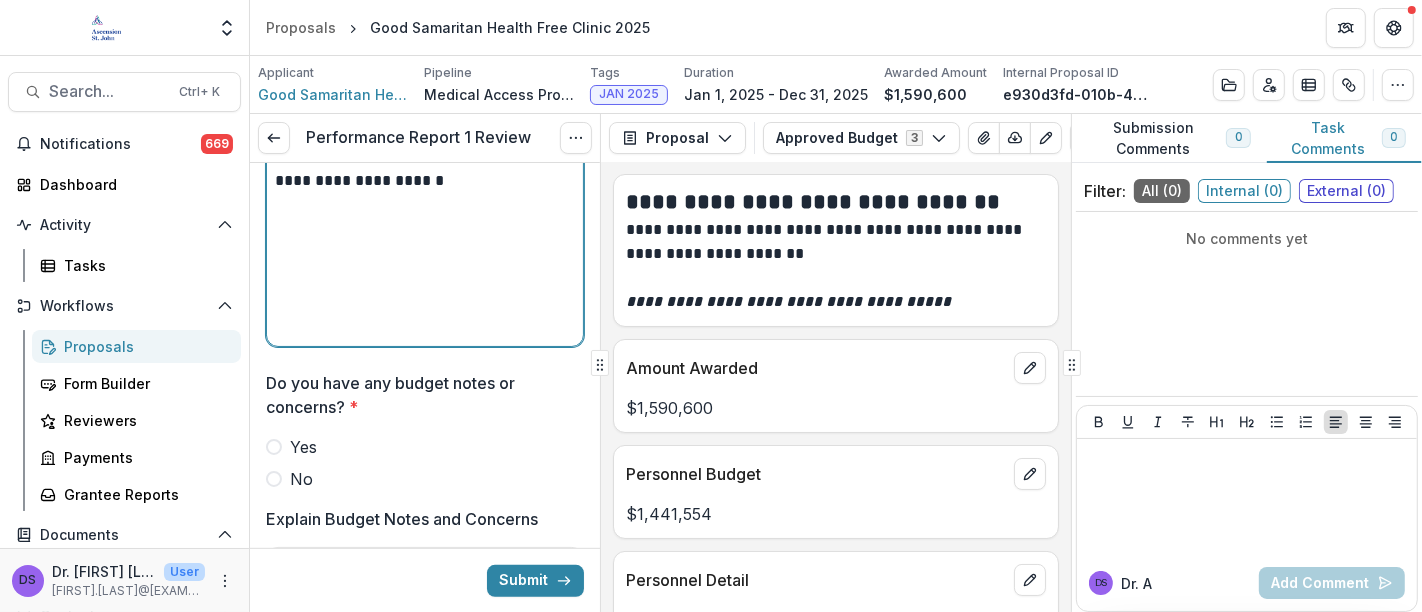scroll, scrollTop: 781, scrollLeft: 0, axis: vertical 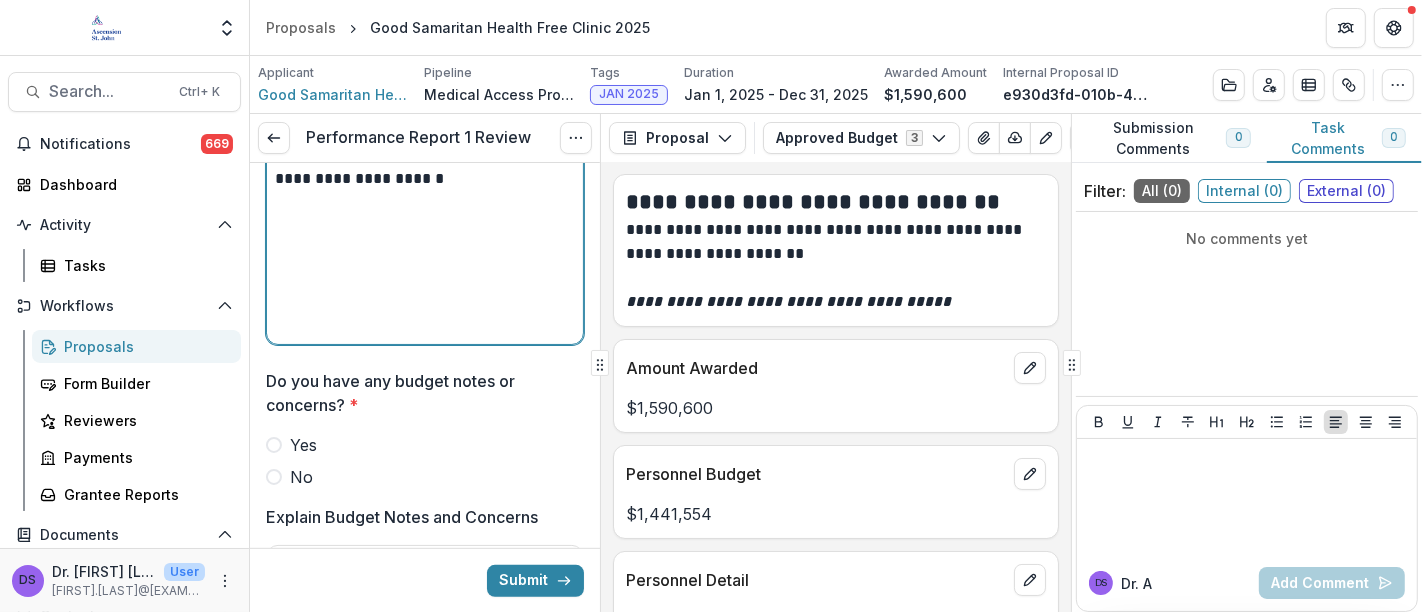 click on "No" at bounding box center (301, 477) 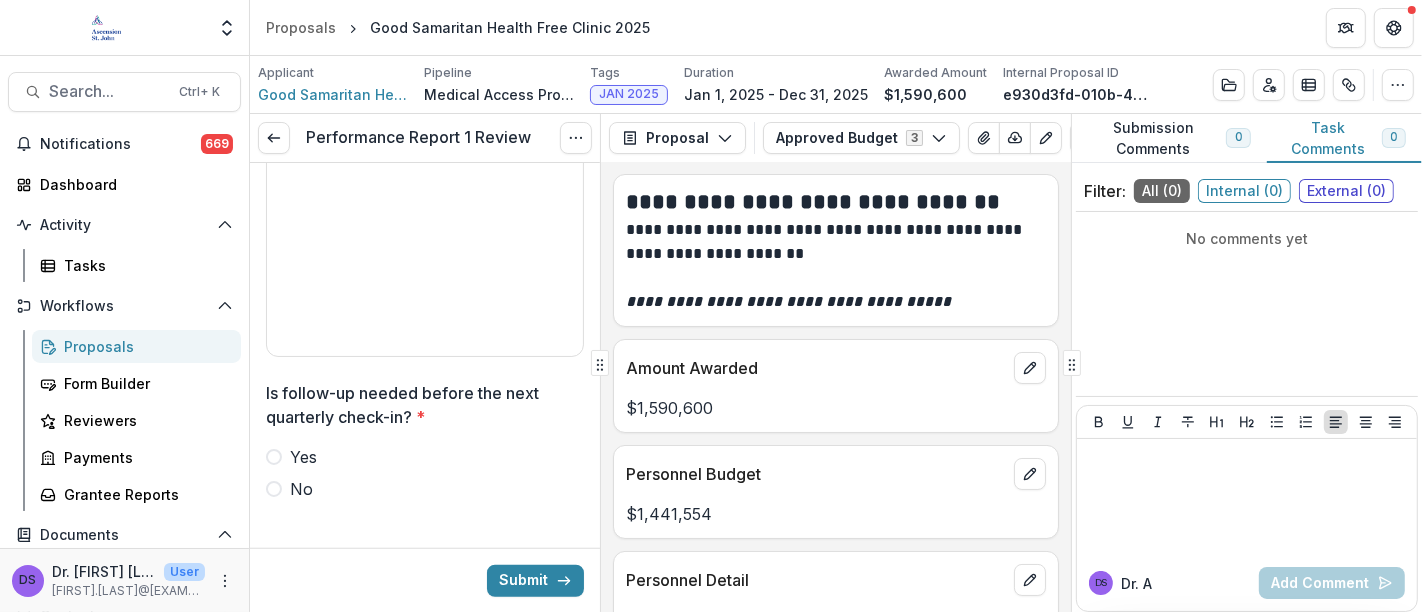 scroll, scrollTop: 1320, scrollLeft: 0, axis: vertical 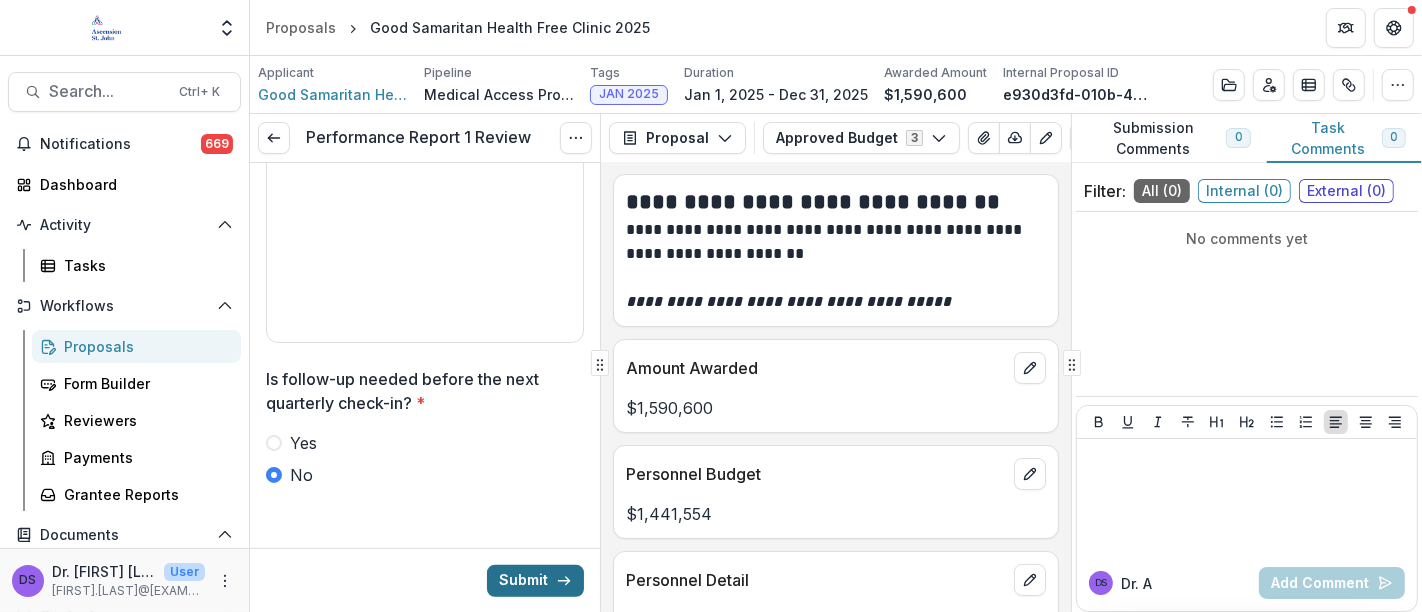 click on "Submit" at bounding box center (535, 580) 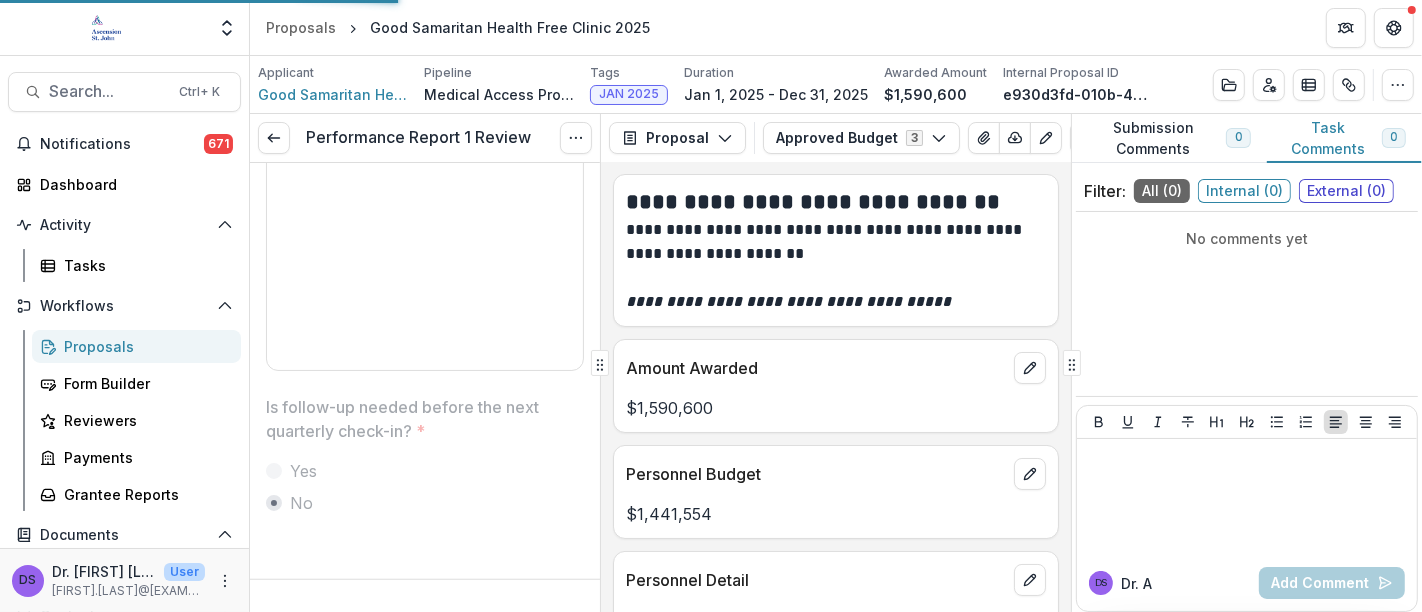 scroll, scrollTop: 1302, scrollLeft: 0, axis: vertical 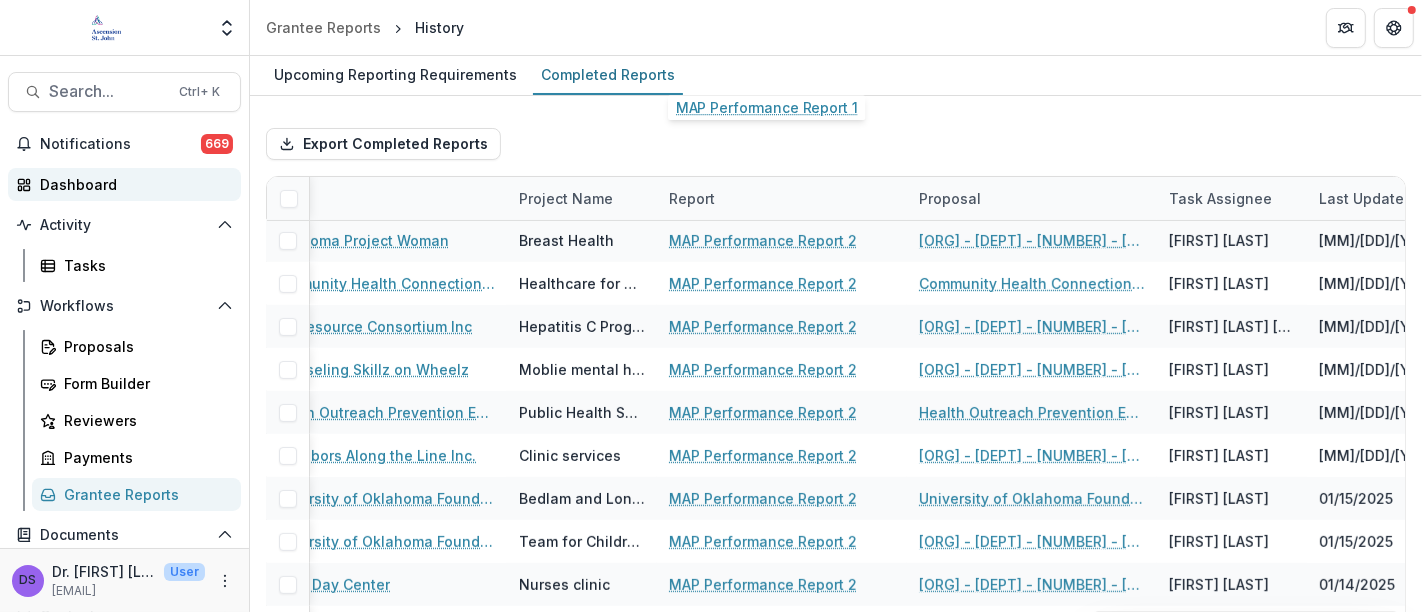 click on "Dashboard" at bounding box center [132, 184] 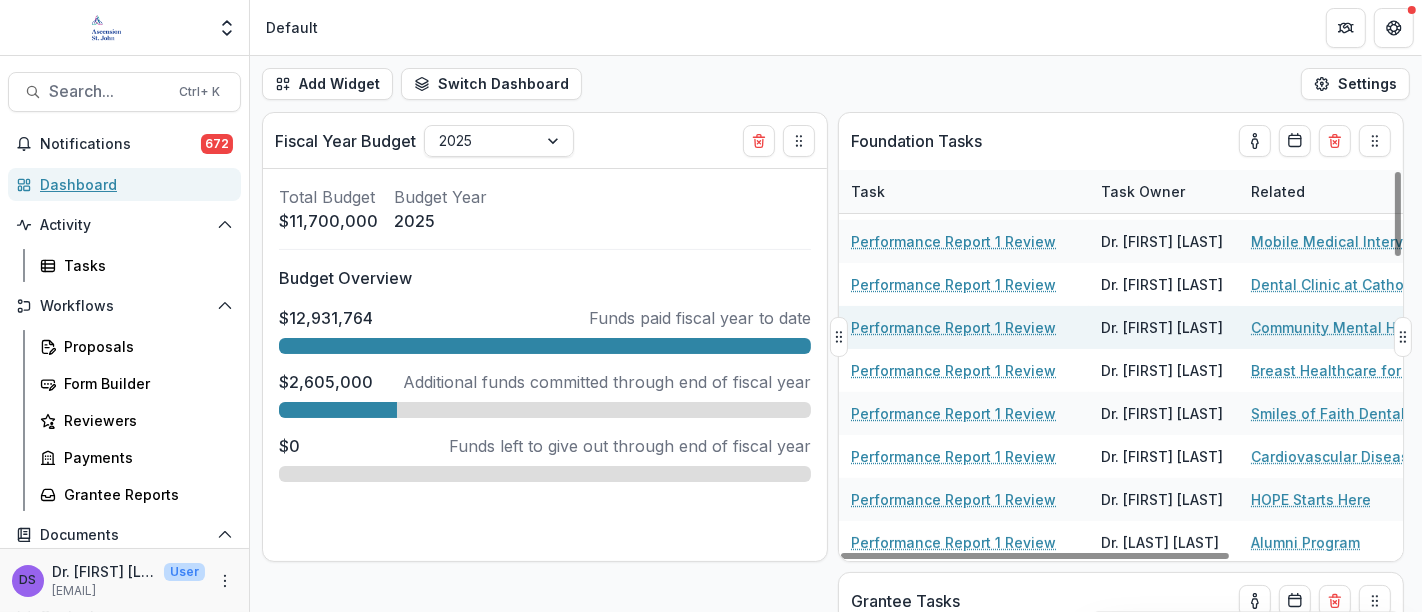 scroll, scrollTop: 0, scrollLeft: 0, axis: both 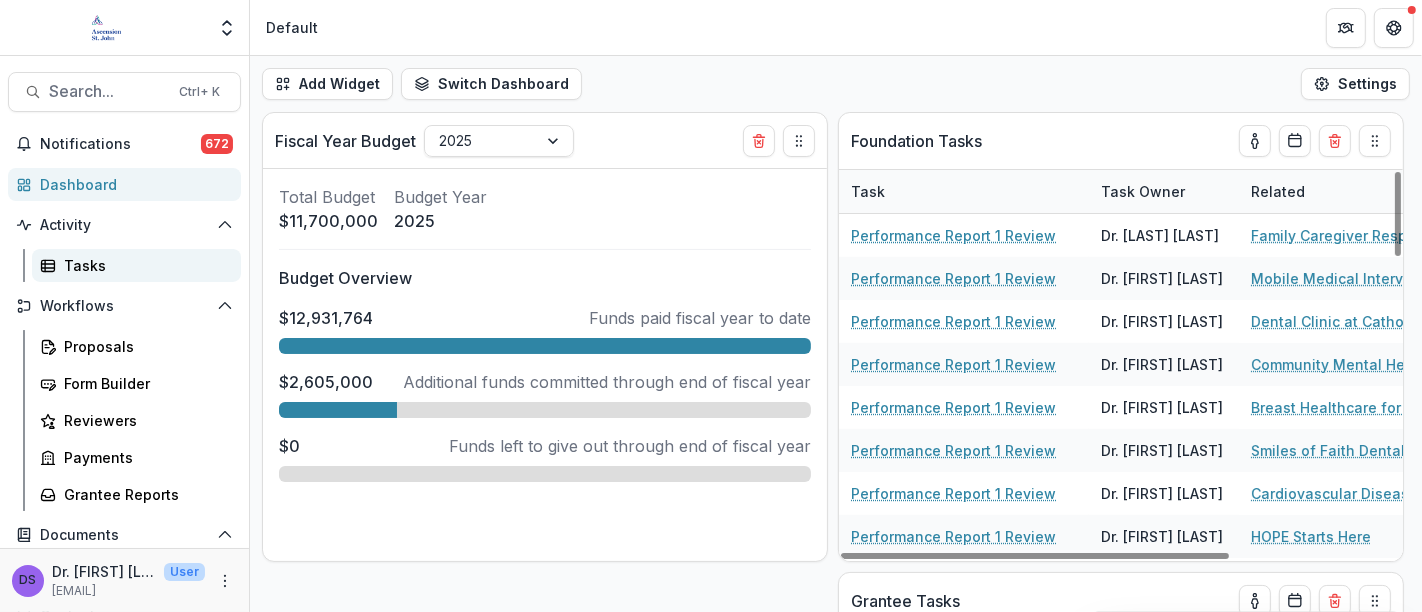 click on "Tasks" at bounding box center [144, 265] 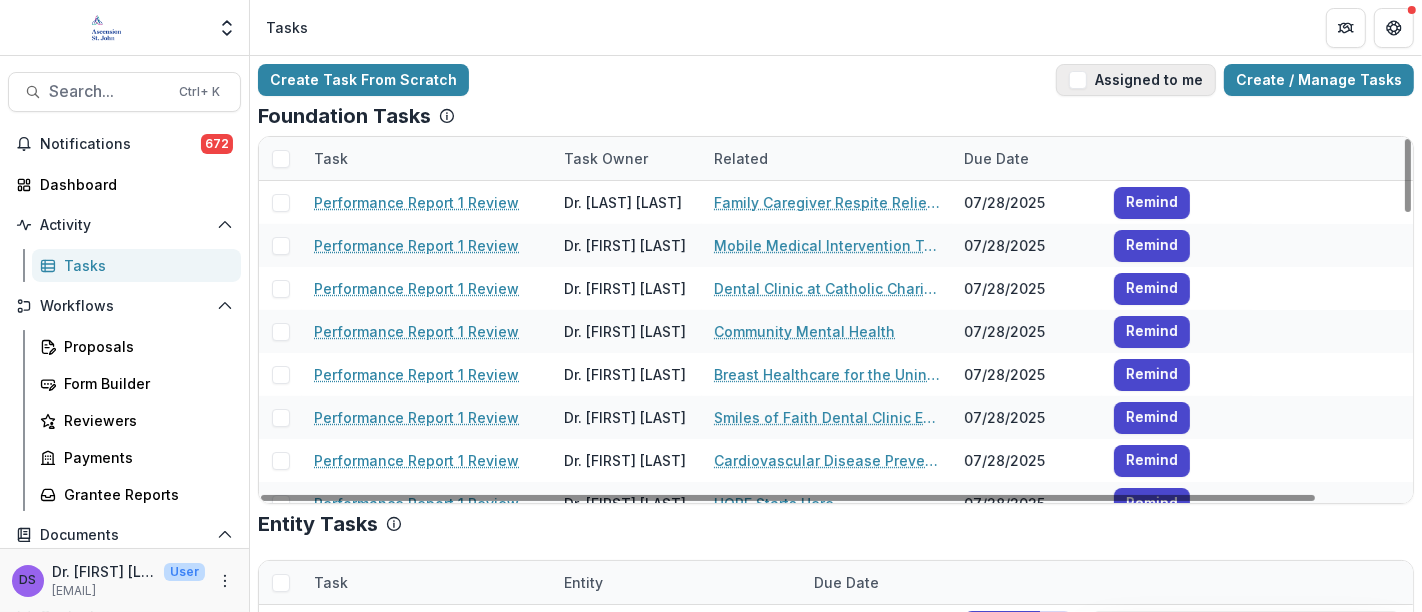 click at bounding box center [1078, 80] 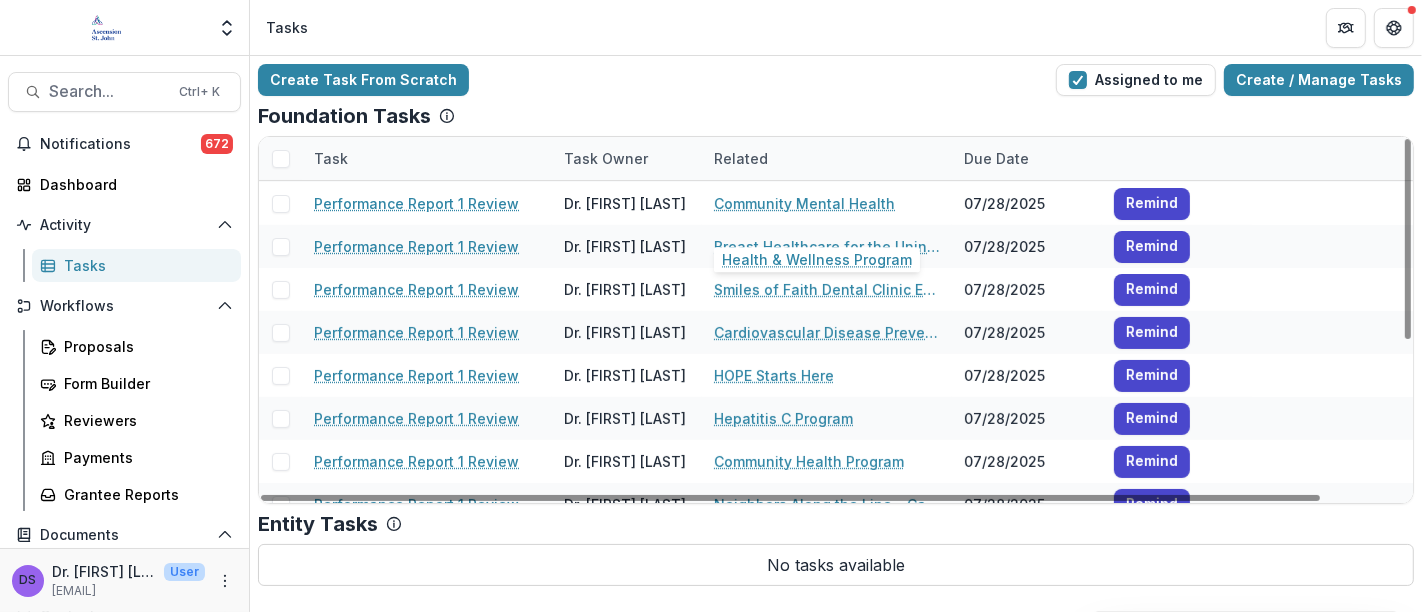 scroll, scrollTop: 279, scrollLeft: 0, axis: vertical 